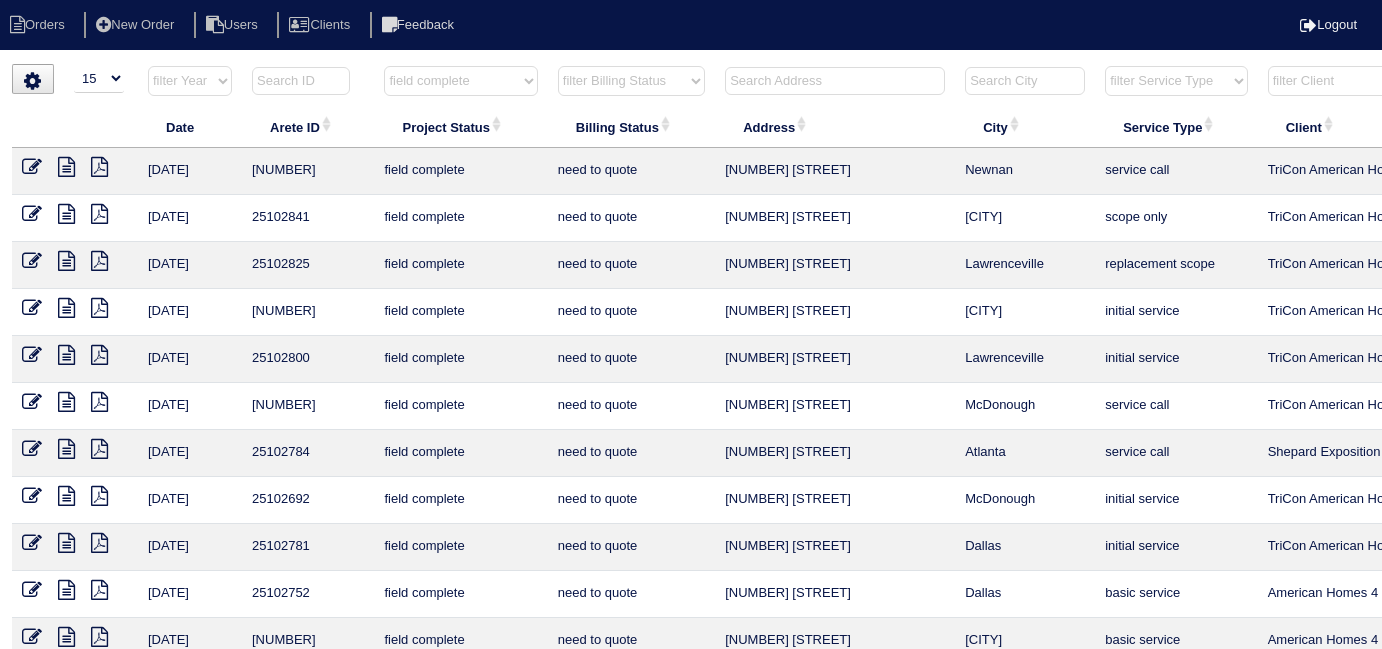 select on "15" 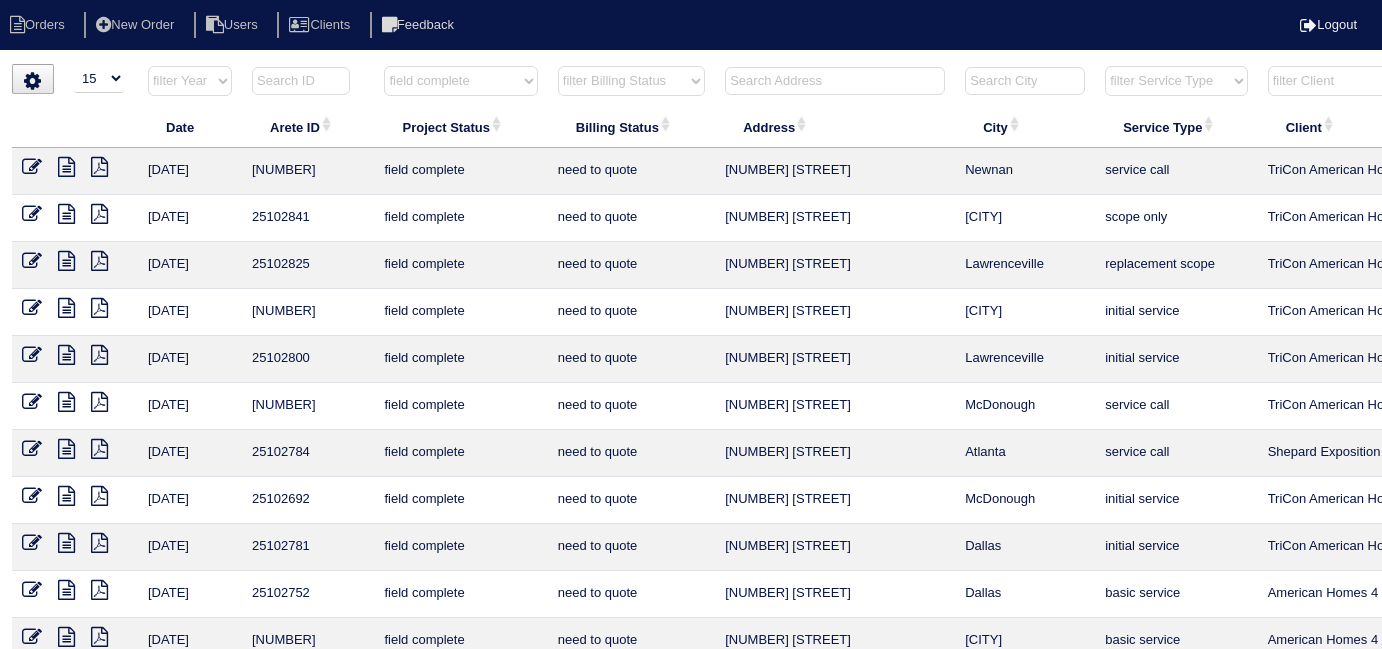 scroll, scrollTop: 0, scrollLeft: 348, axis: horizontal 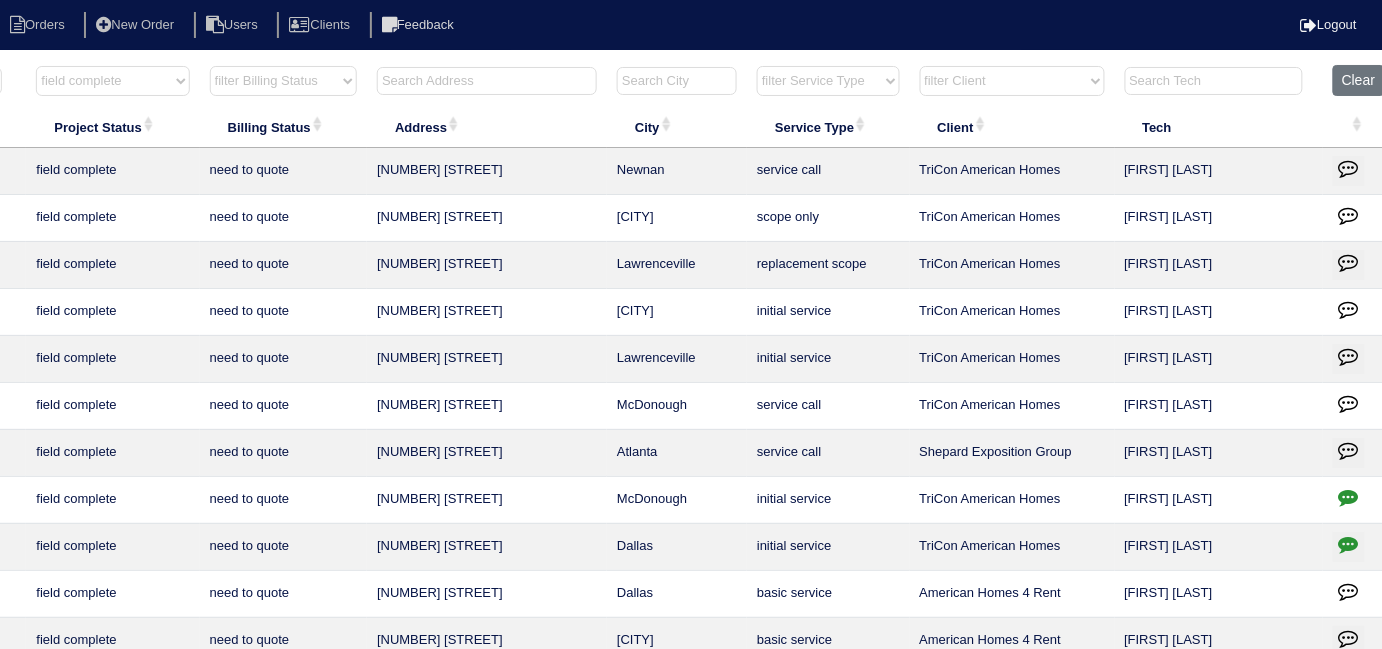 drag, startPoint x: 90, startPoint y: 88, endPoint x: 89, endPoint y: 104, distance: 16.03122 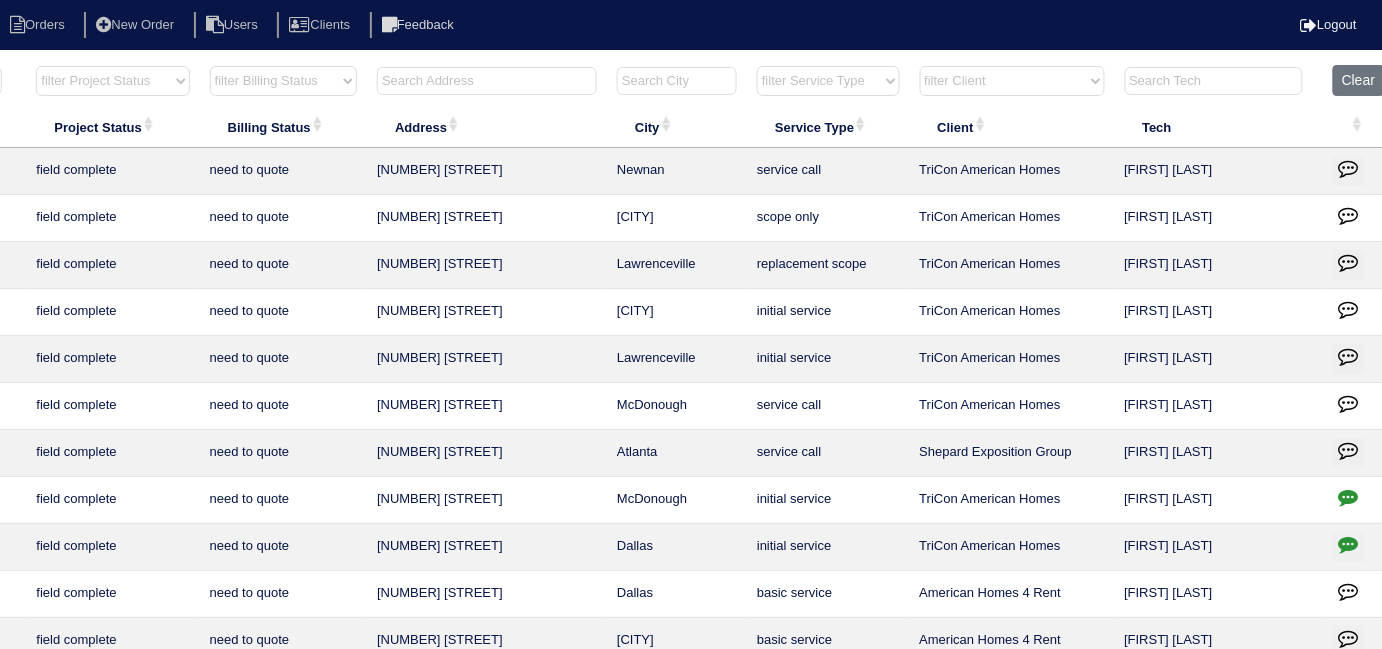 click on "filter Project Status -- Any Project Status -- new order assigned in progress field complete need to schedule admin review archived completed need to approve in quickbooks unknown repairs needed canceled manager review" at bounding box center [112, 81] 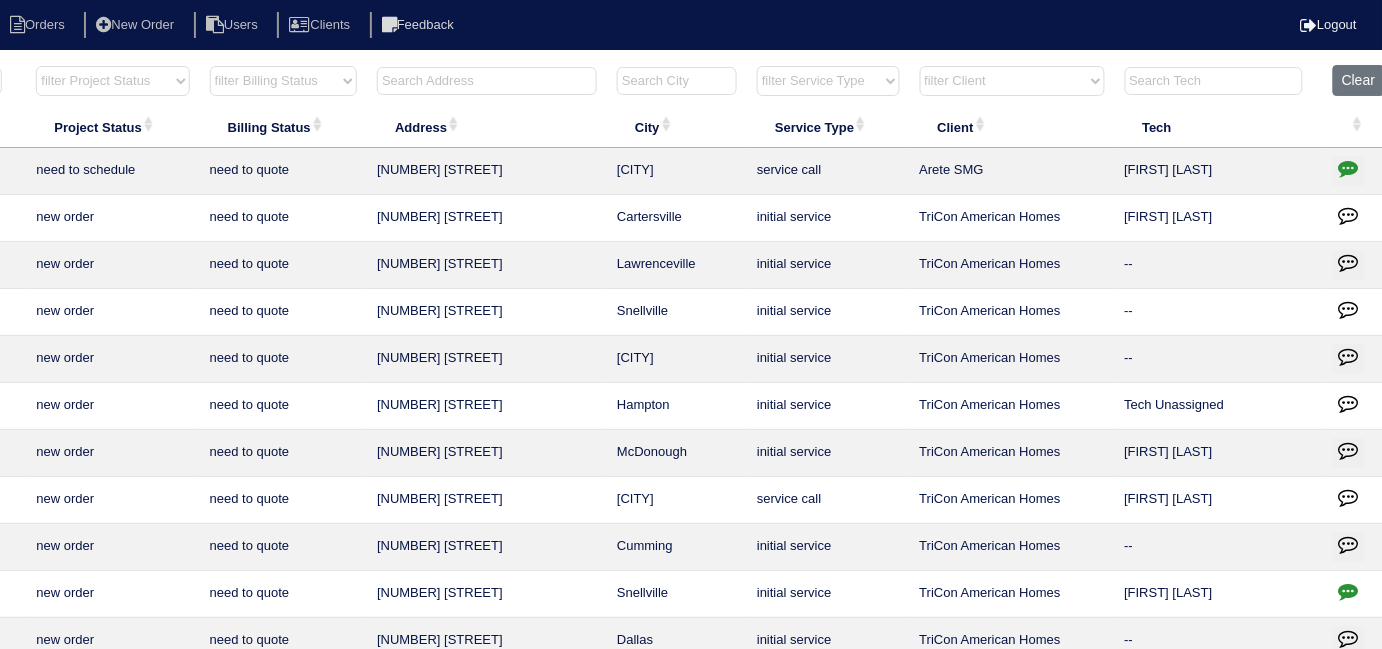 select on "need to quote" 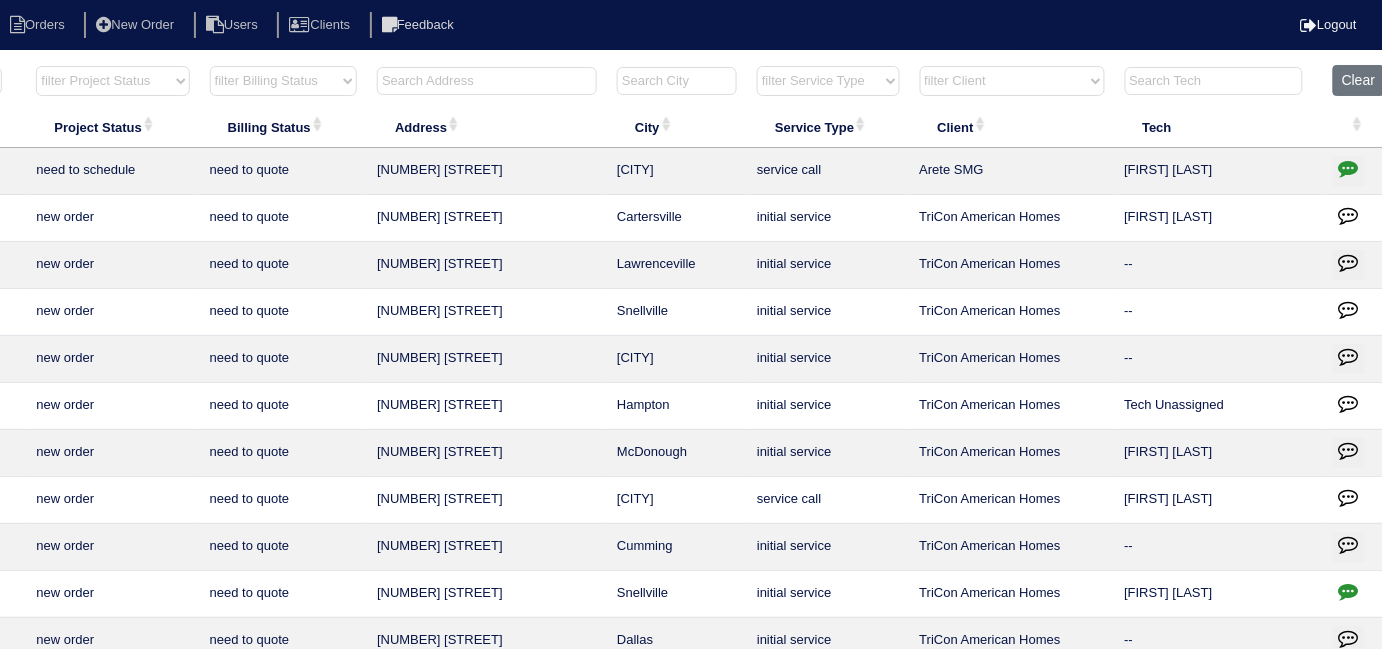 click on "filter Billing Status -- Any Billing Status --  need to quote  quoted  need to invoice  invoiced  paid  warranty  purchase order needed  unknown  in quickbooks" at bounding box center [283, 81] 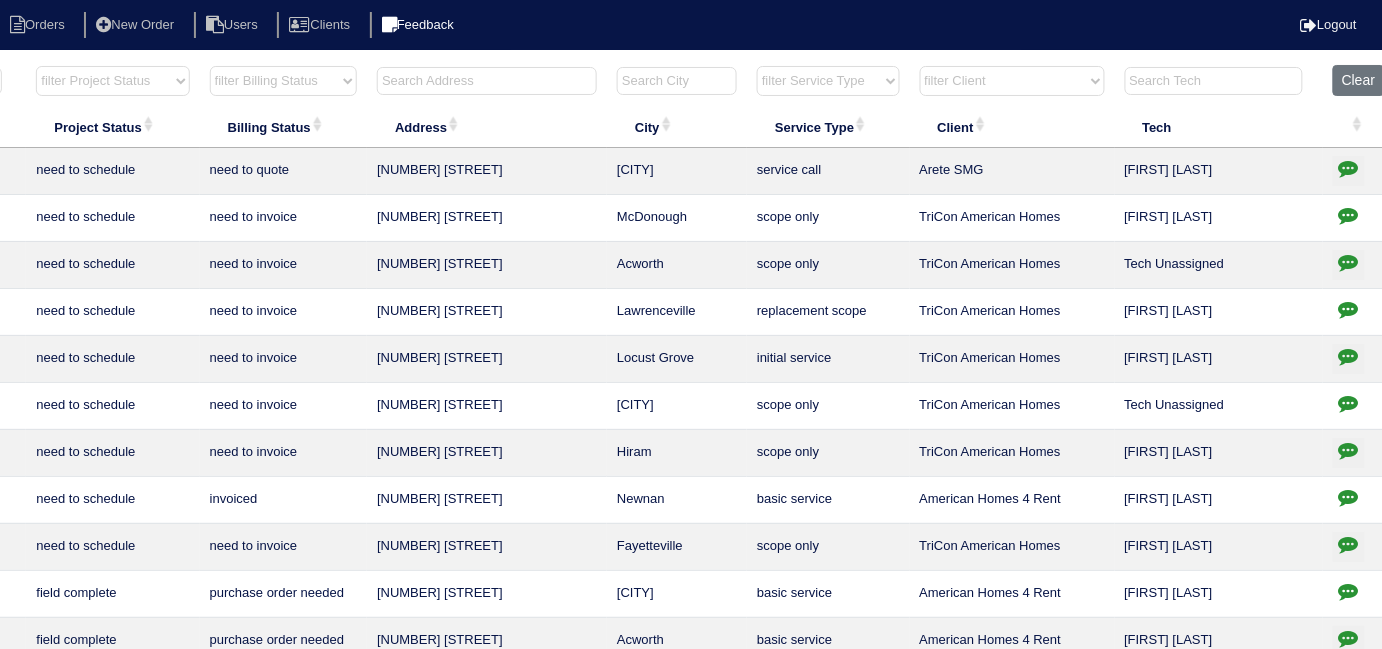 drag, startPoint x: 456, startPoint y: 81, endPoint x: 416, endPoint y: 15, distance: 77.175125 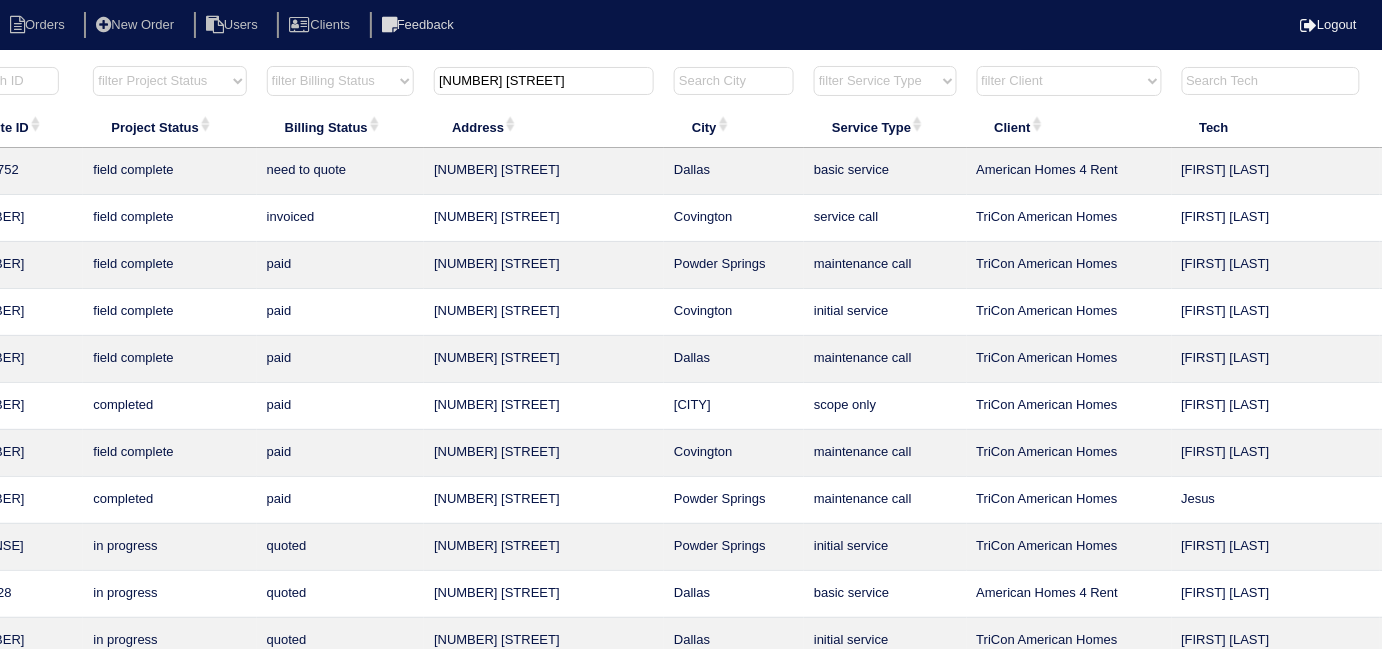 scroll, scrollTop: 0, scrollLeft: 0, axis: both 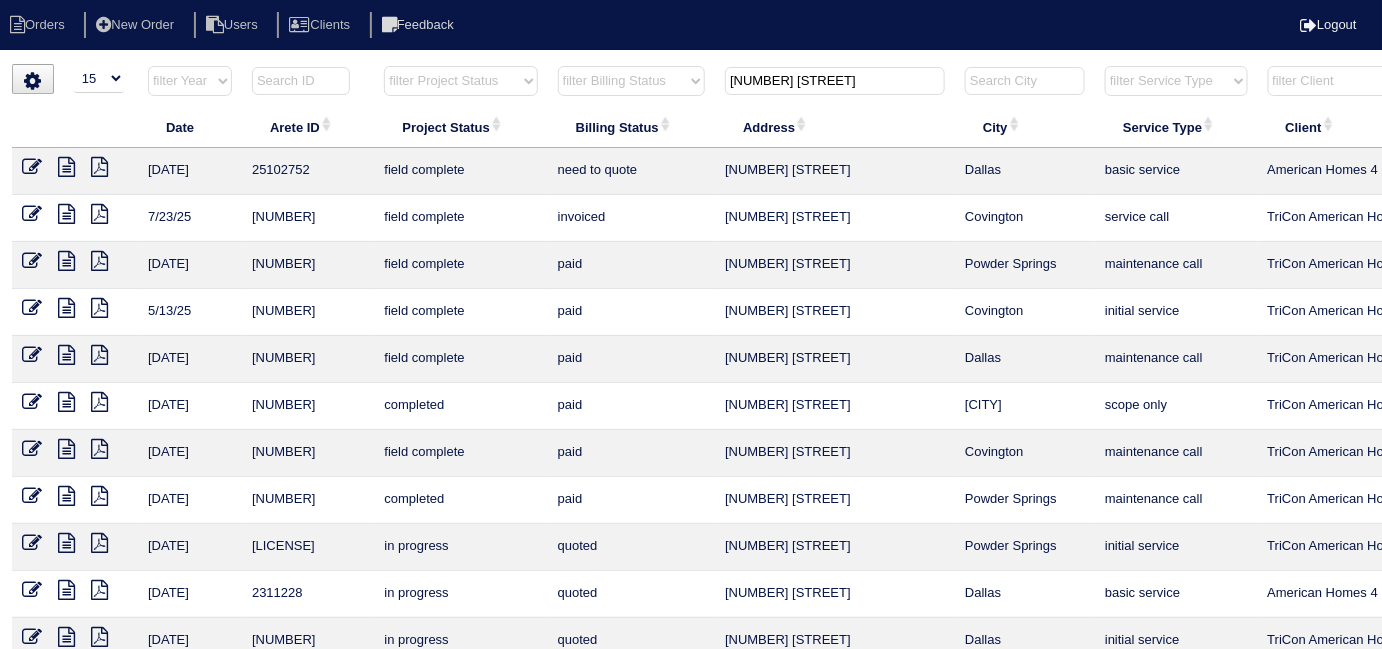 type on "100 S" 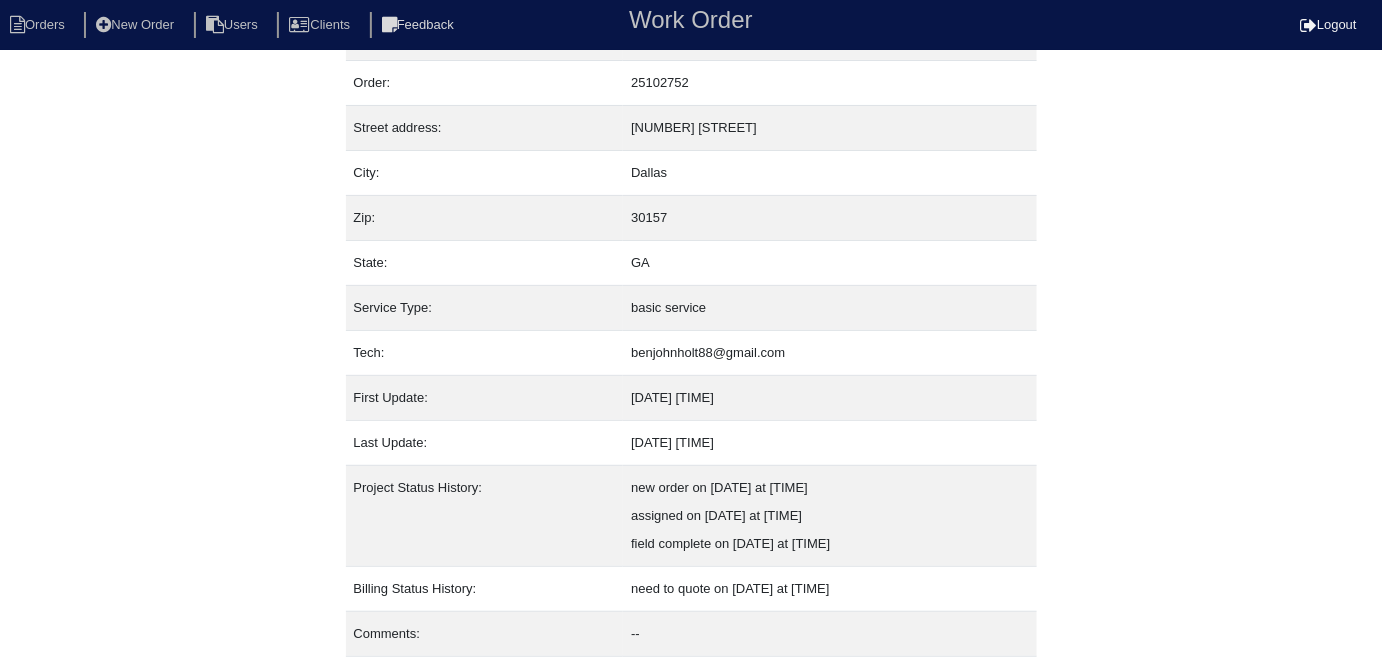 scroll, scrollTop: 105, scrollLeft: 0, axis: vertical 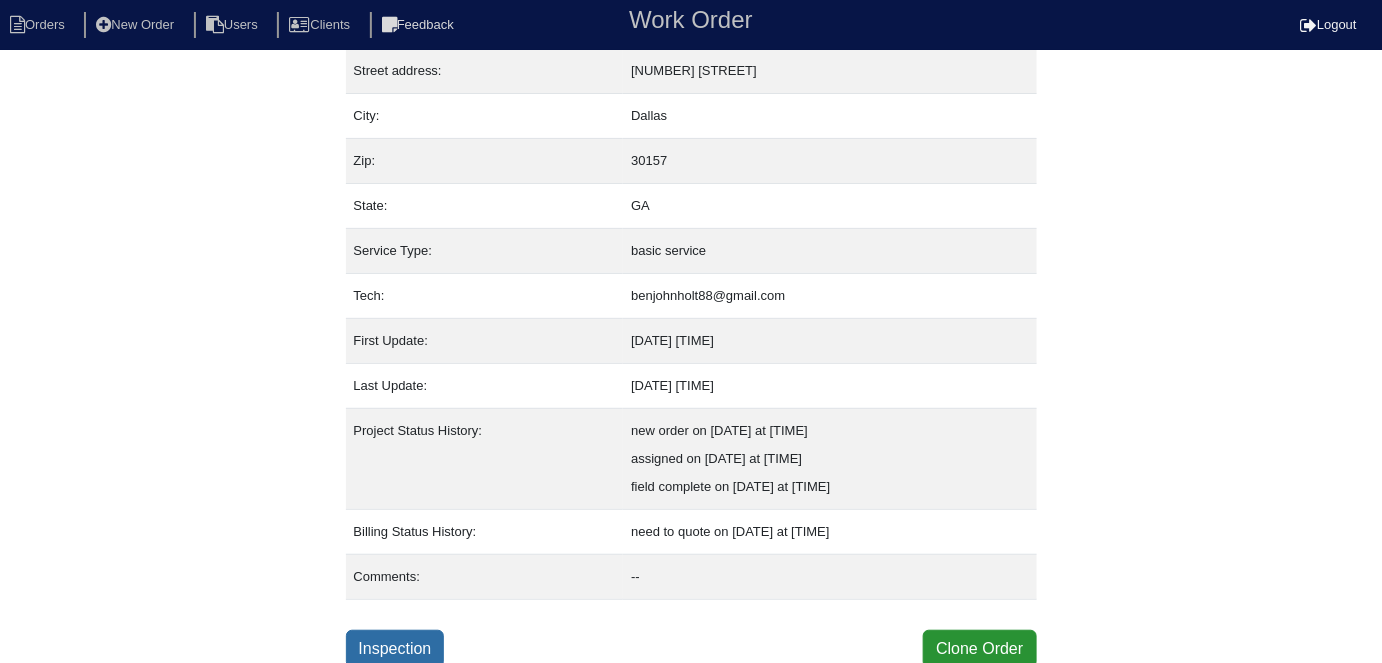 click on "Inspection" at bounding box center [395, 649] 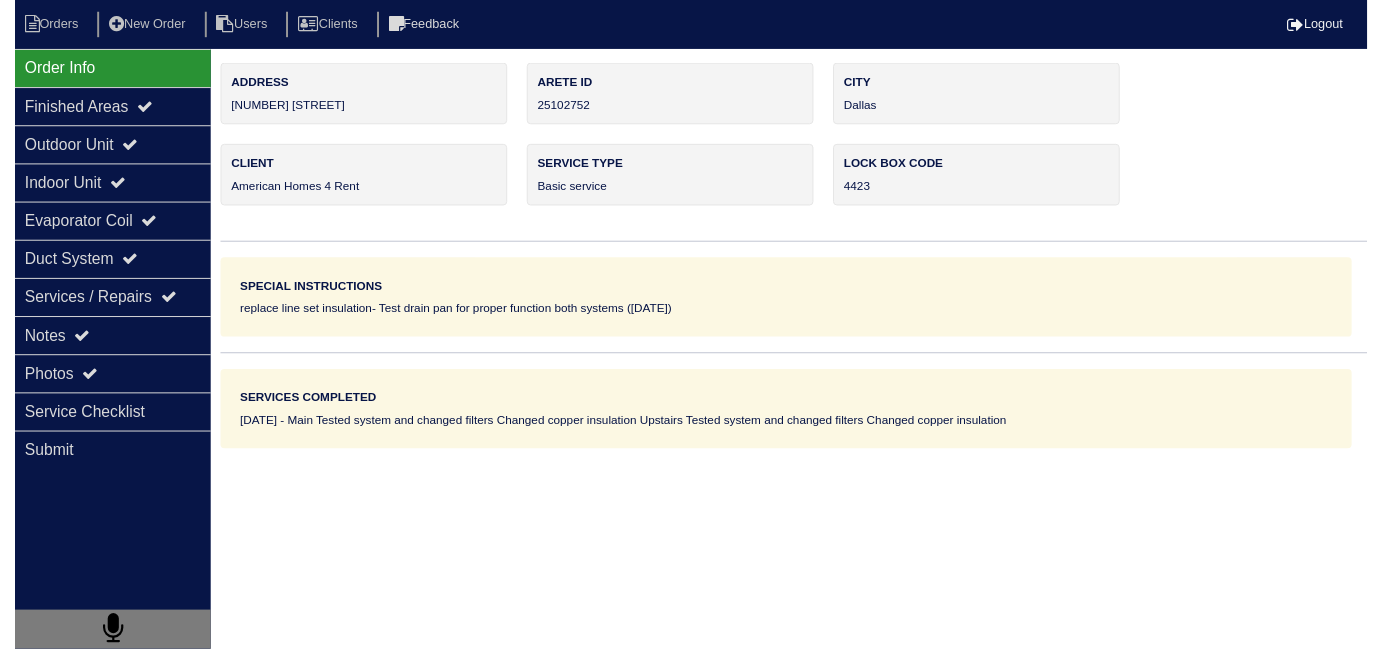 scroll, scrollTop: 0, scrollLeft: 0, axis: both 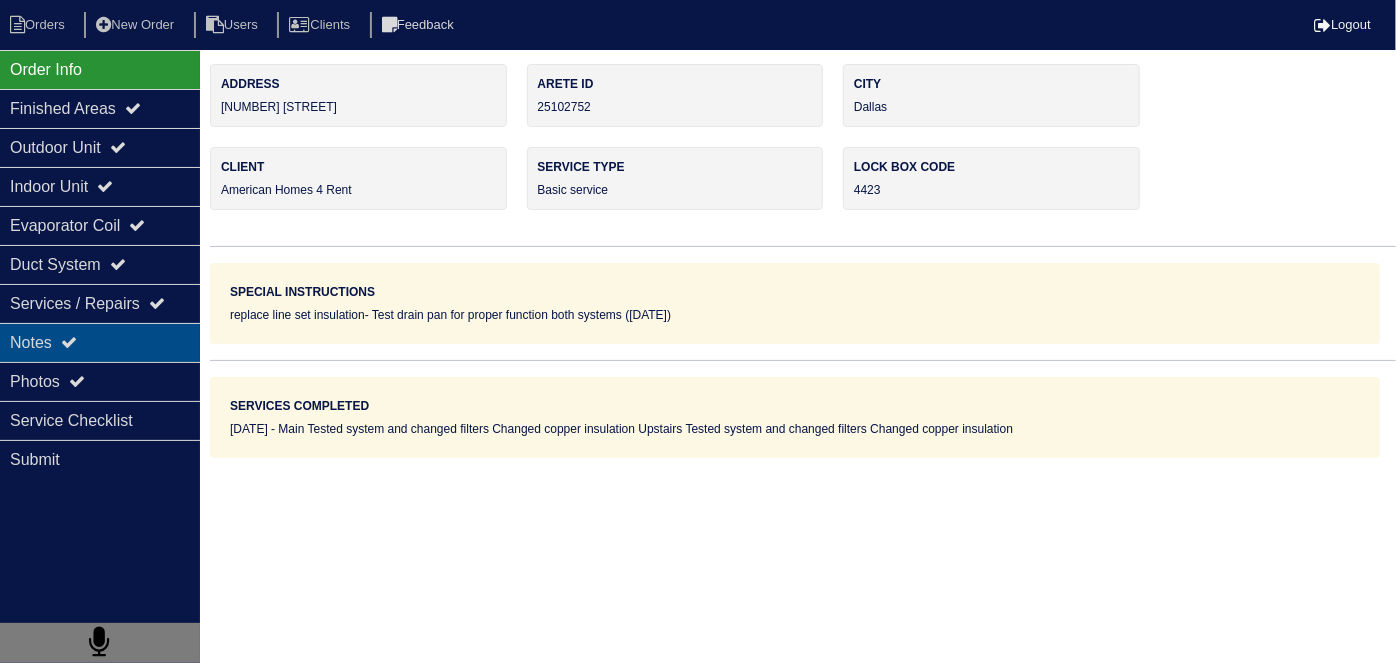 click on "Notes" at bounding box center (100, 342) 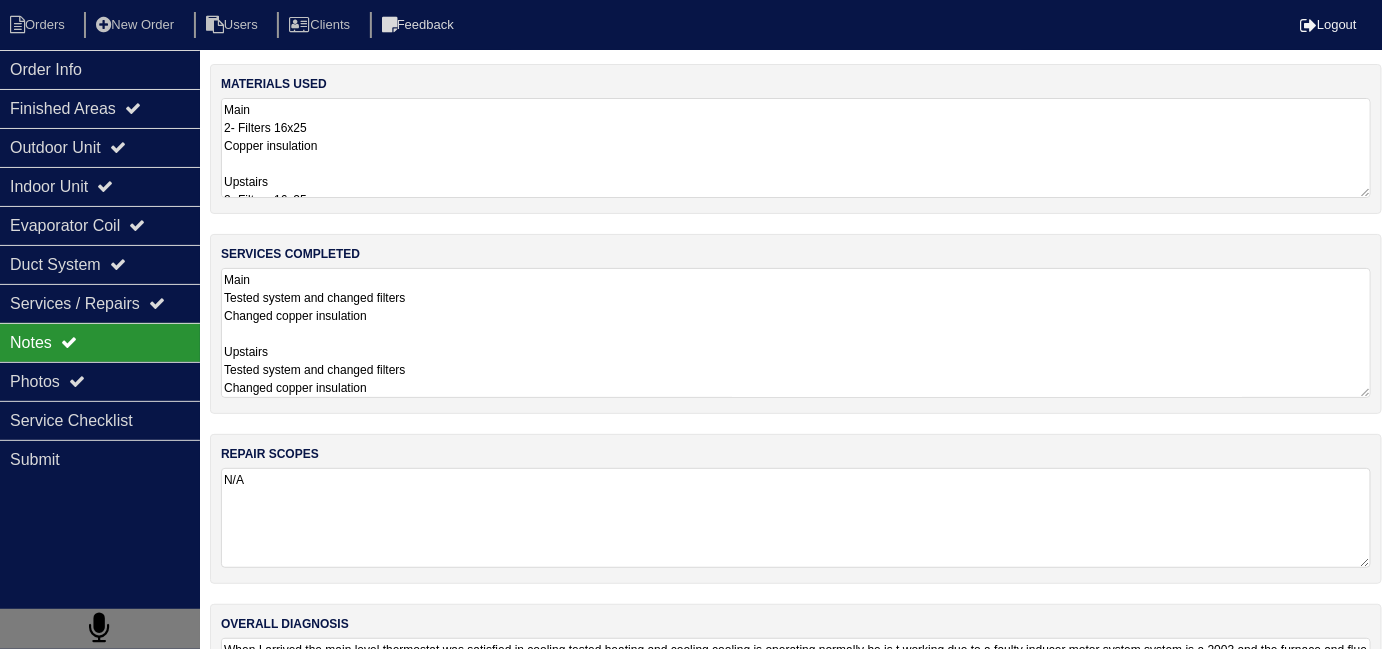 click on "Main
Tested system and changed filters
Changed copper insulation
Upstairs
Tested system and changed filters
Changed copper insulation" at bounding box center (796, 333) 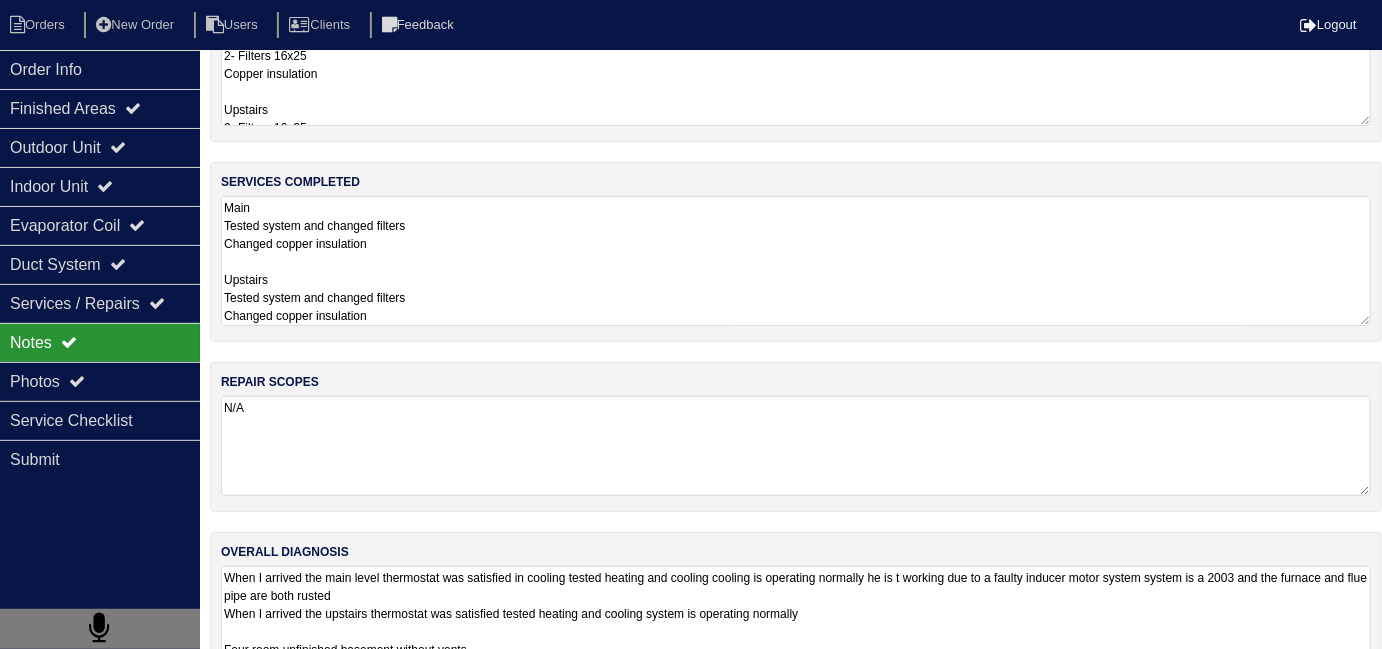 scroll, scrollTop: 119, scrollLeft: 0, axis: vertical 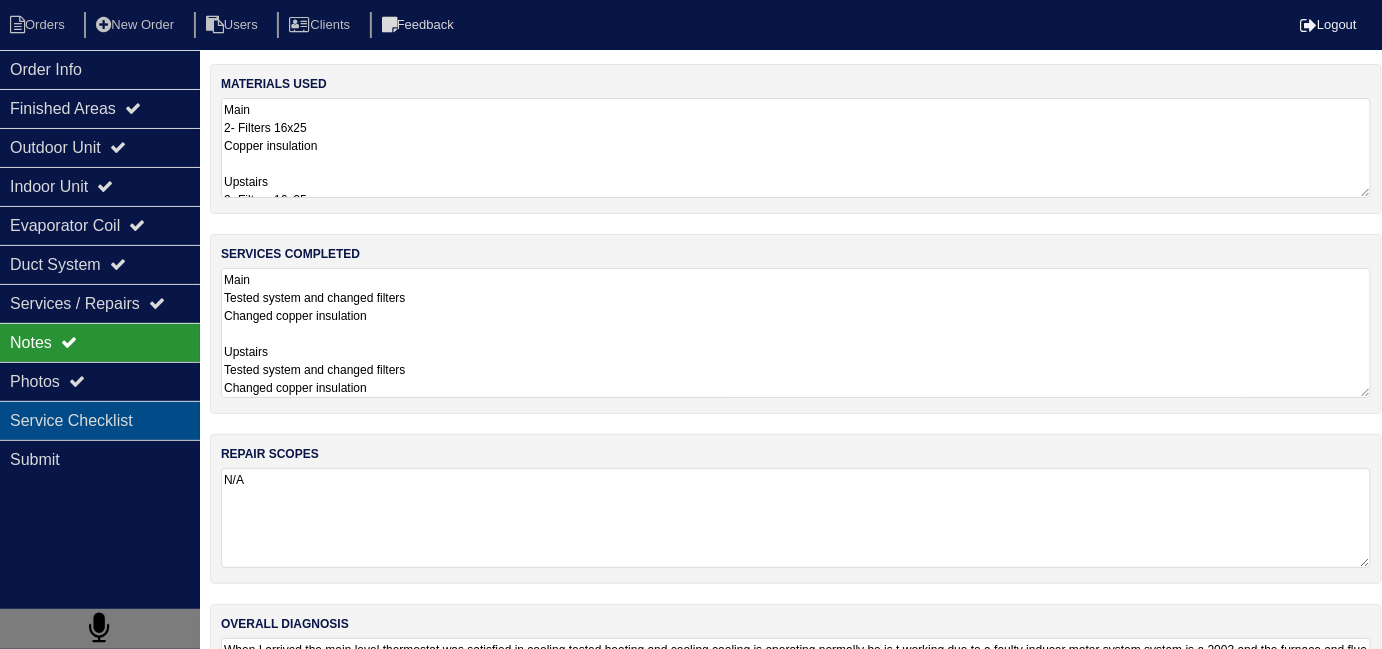 click on "Service Checklist" at bounding box center (100, 420) 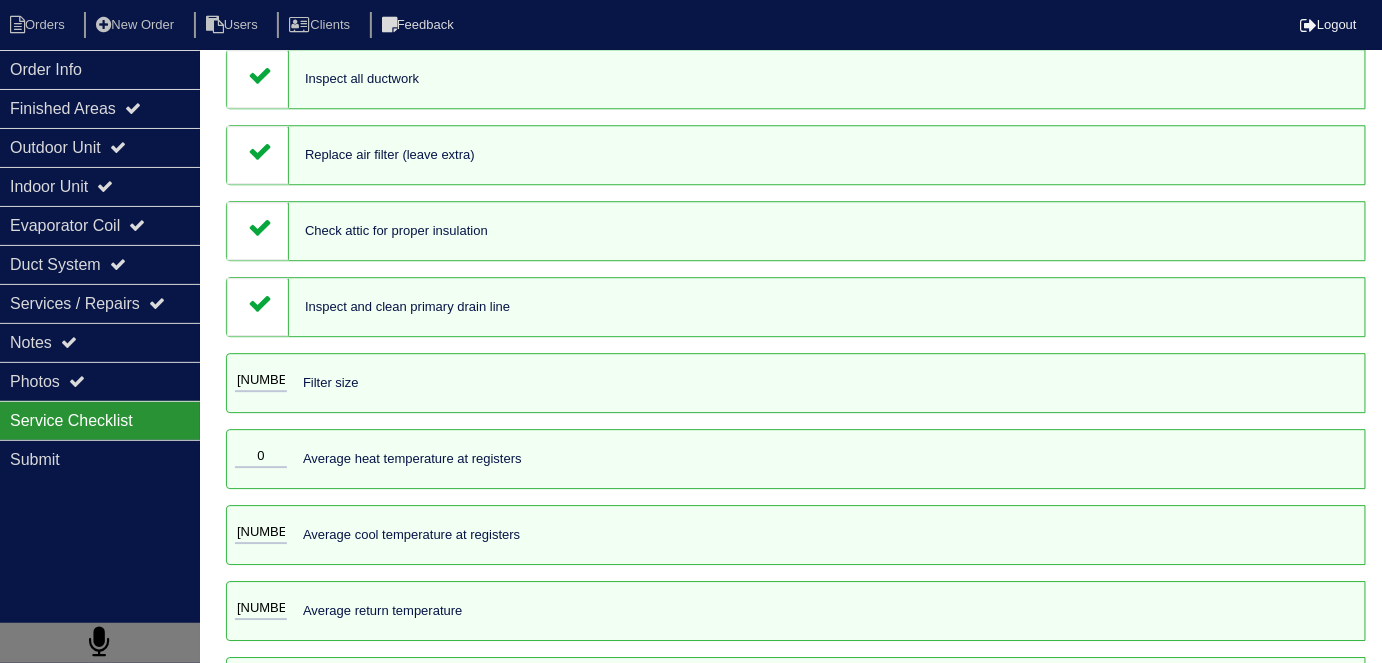 scroll, scrollTop: 1917, scrollLeft: 0, axis: vertical 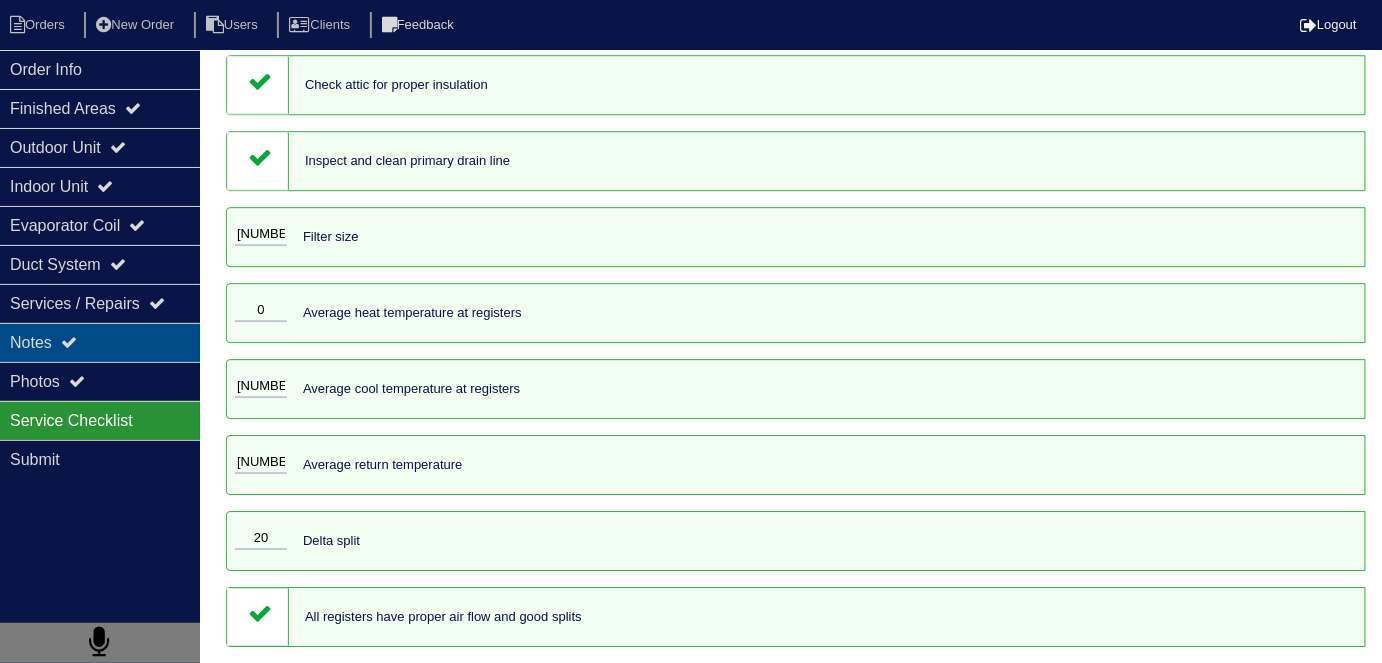 click on "Notes" at bounding box center (100, 342) 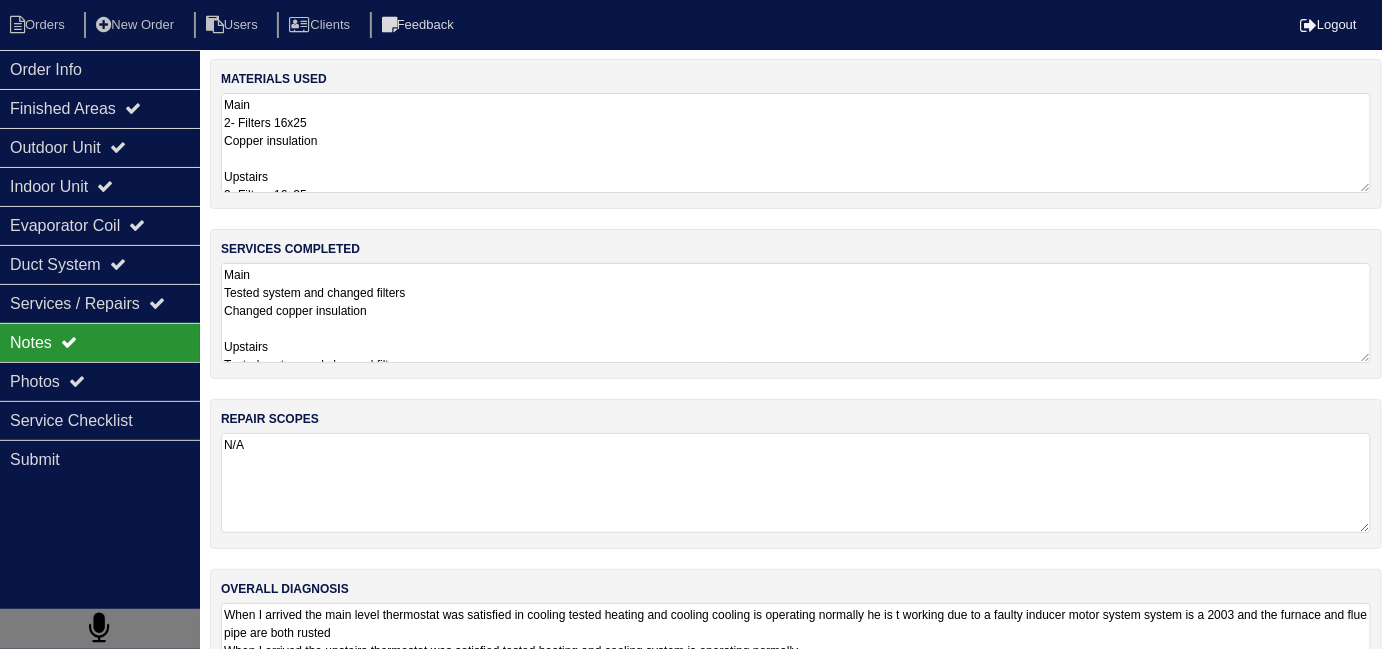 scroll, scrollTop: 0, scrollLeft: 0, axis: both 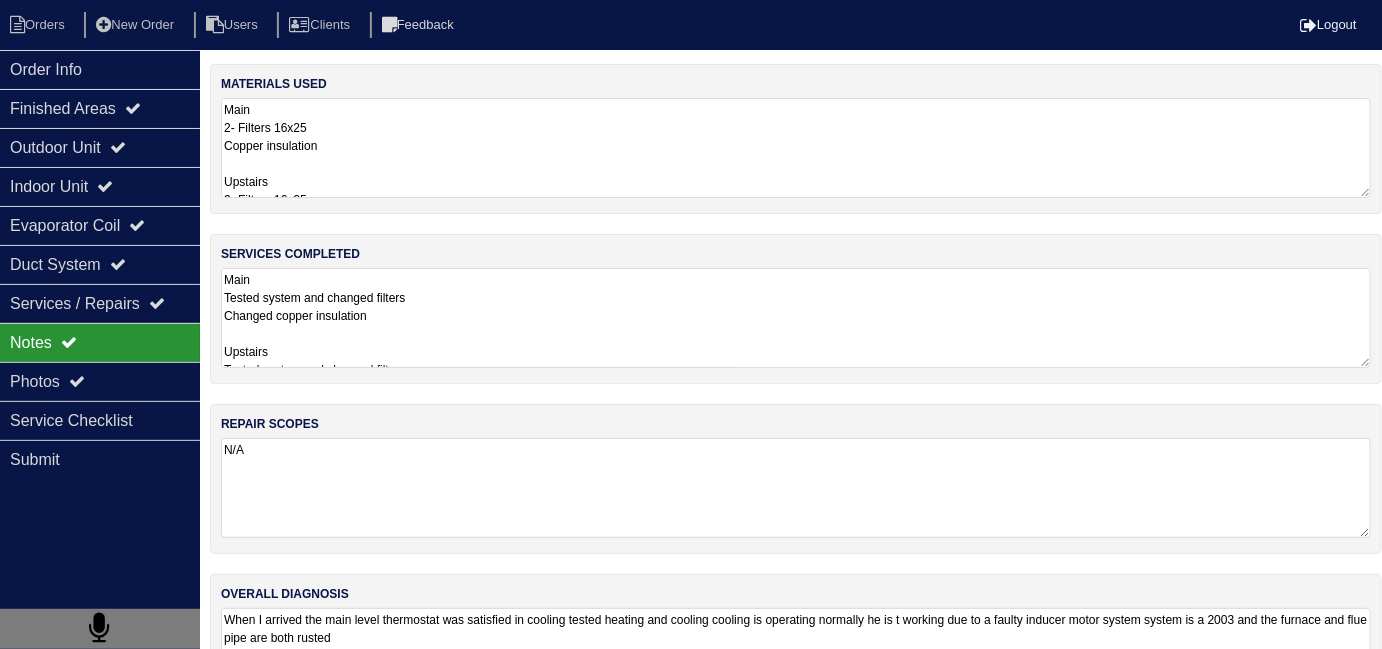 click on "Main
2- Filters 16x25
Copper insulation
Upstairs
2- Filters 16x25
Copper insulation" at bounding box center (796, 148) 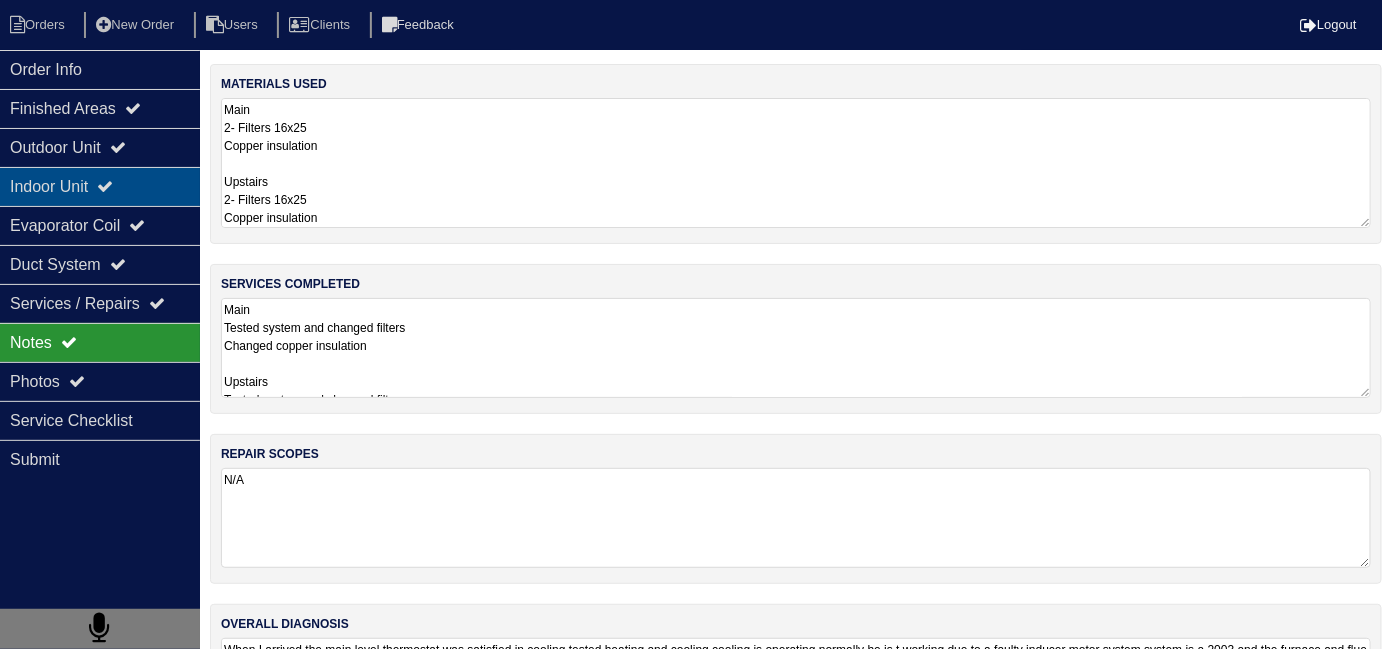 click on "Indoor Unit" at bounding box center [100, 186] 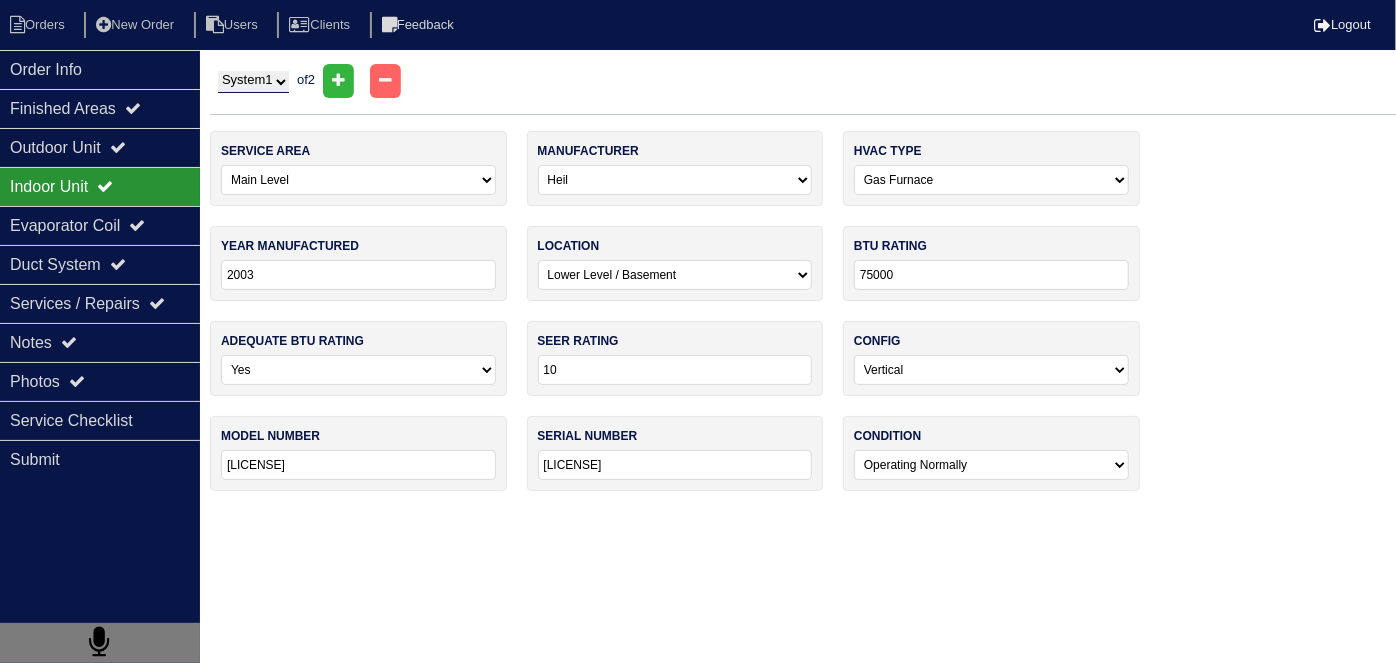 click on "System  1 System  2" at bounding box center (253, 82) 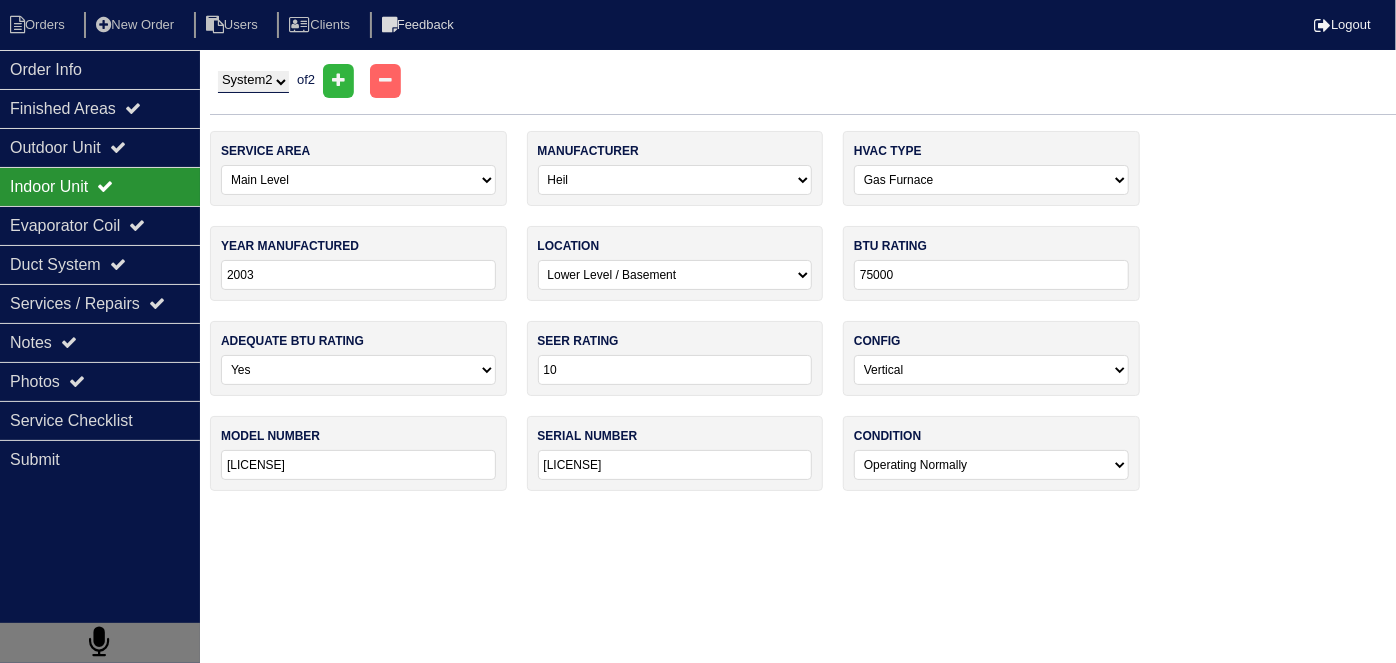 click on "System  1 System  2" at bounding box center (253, 82) 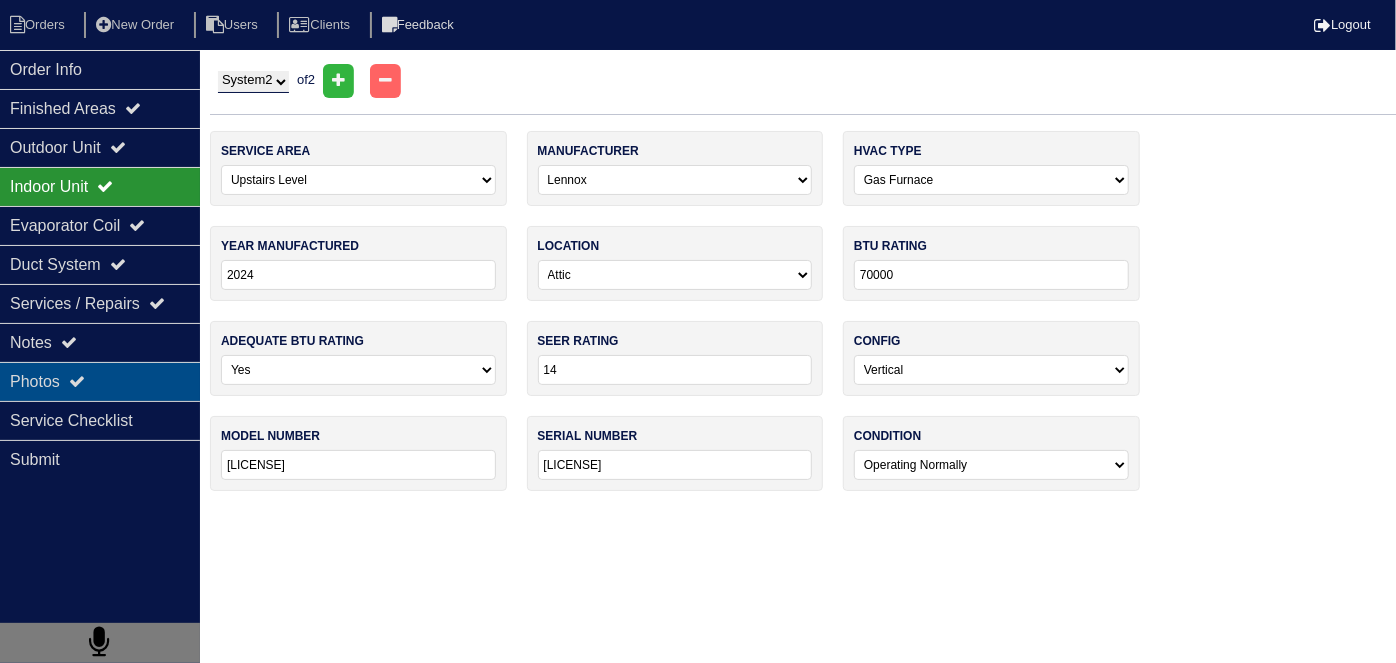click on "Photos" at bounding box center (100, 381) 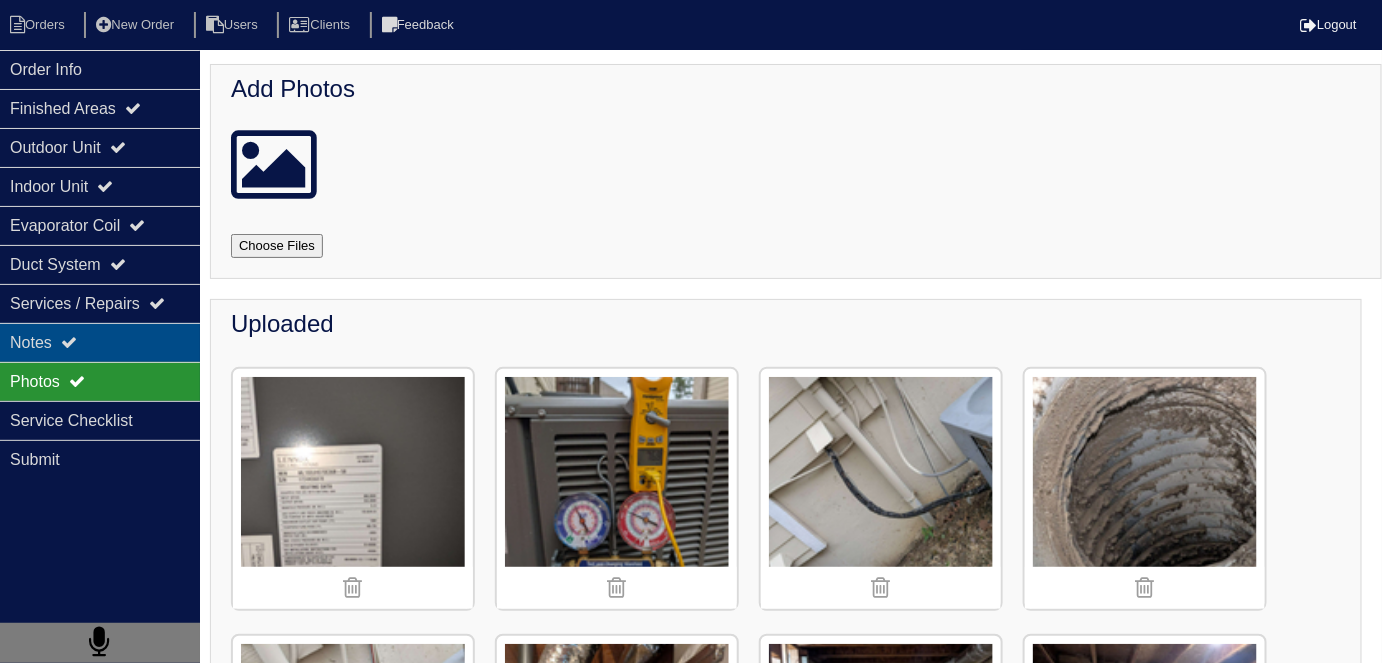 click on "Notes" at bounding box center (100, 342) 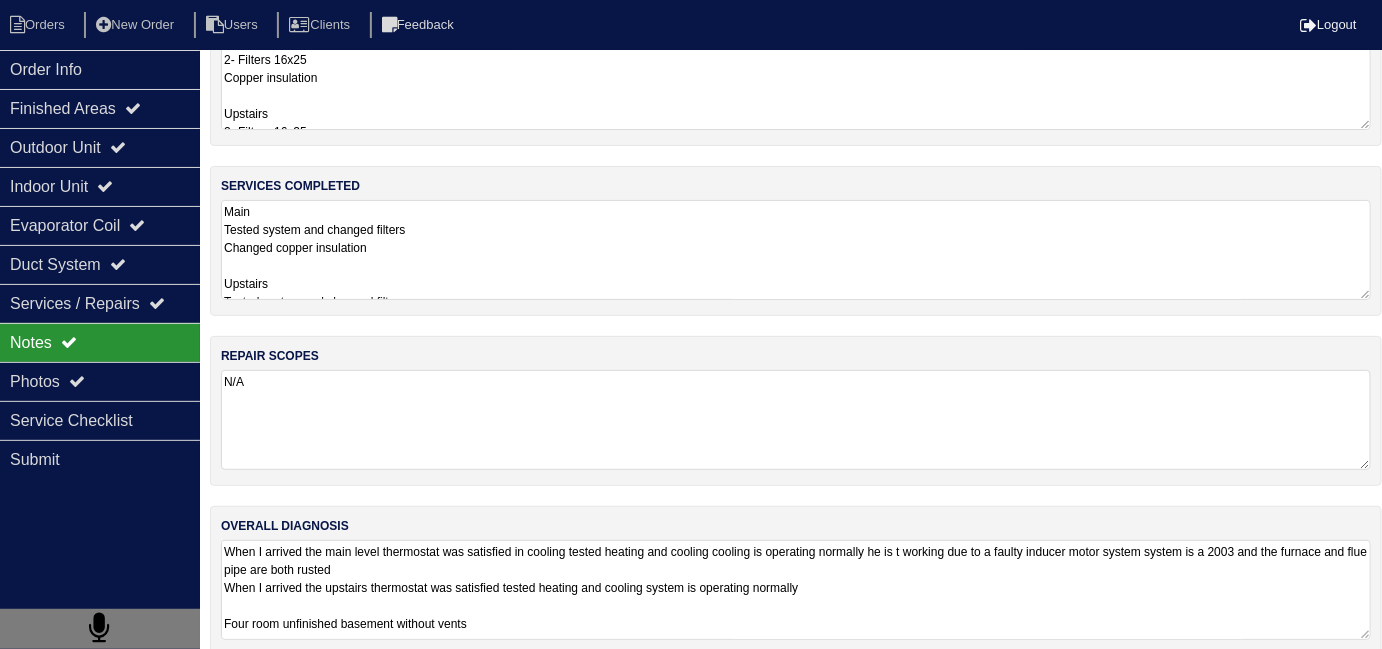 scroll, scrollTop: 89, scrollLeft: 0, axis: vertical 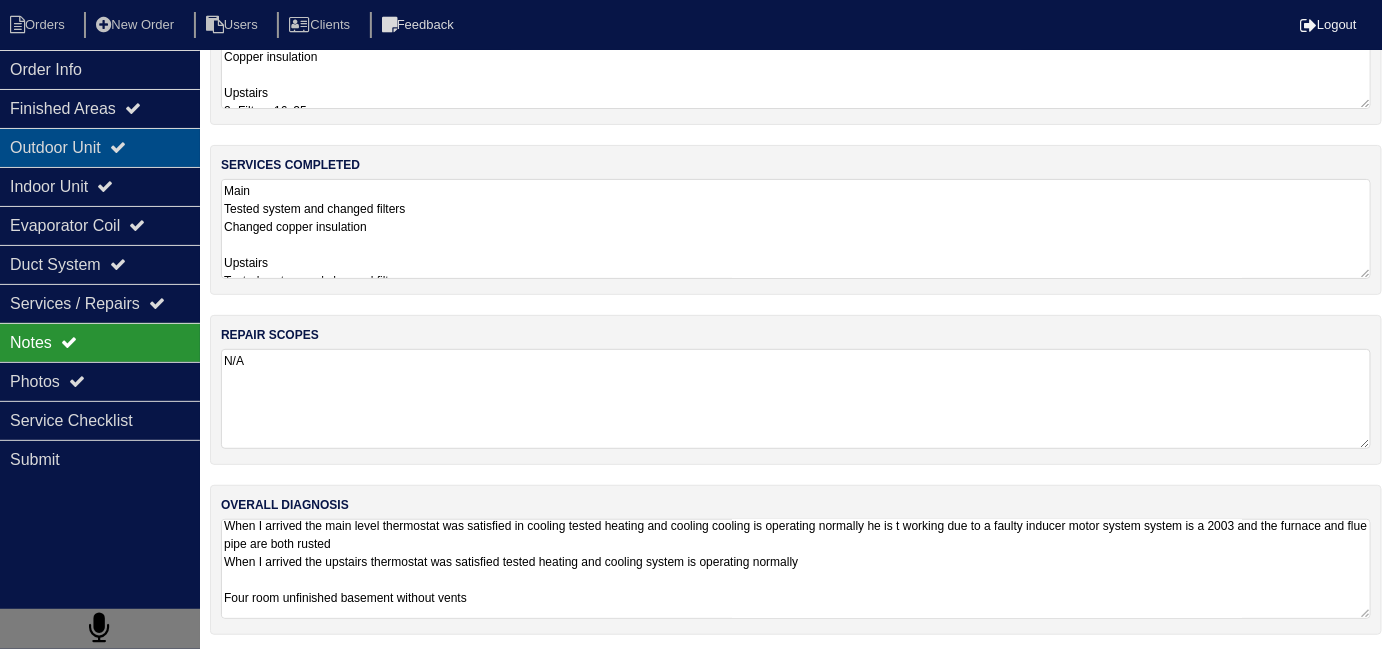 click on "Outdoor Unit" at bounding box center [100, 147] 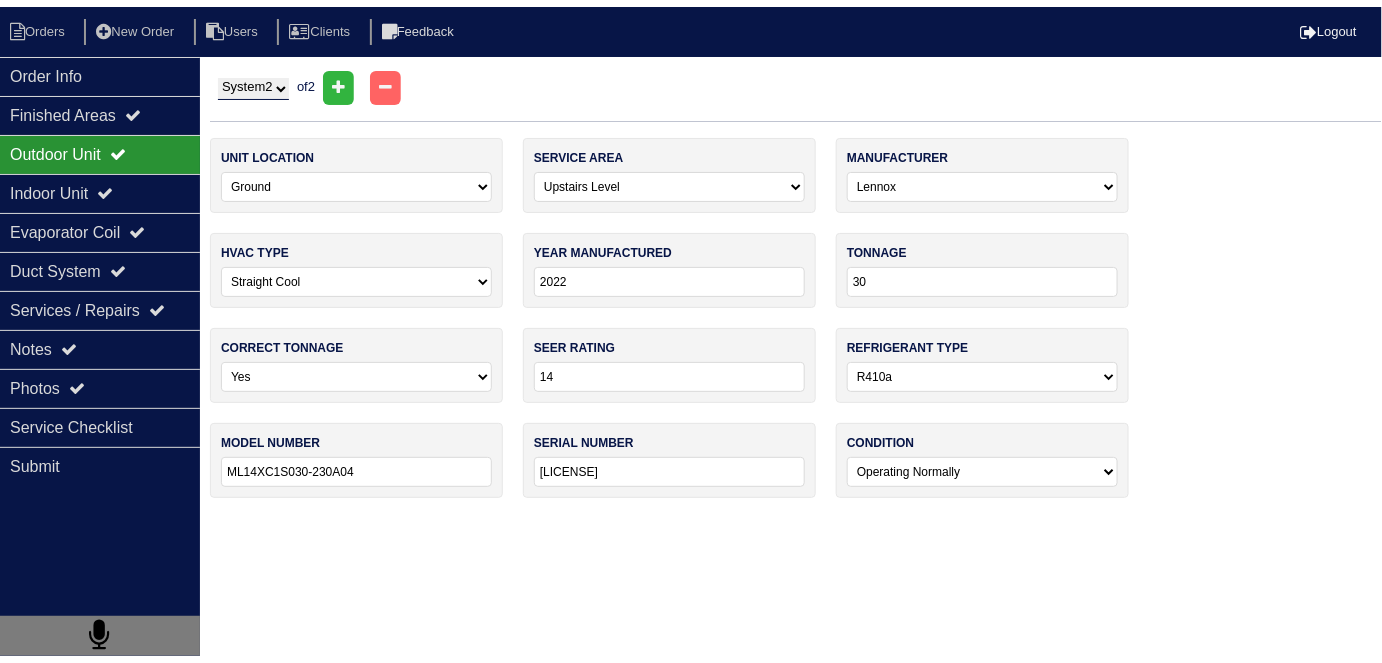 scroll, scrollTop: 0, scrollLeft: 0, axis: both 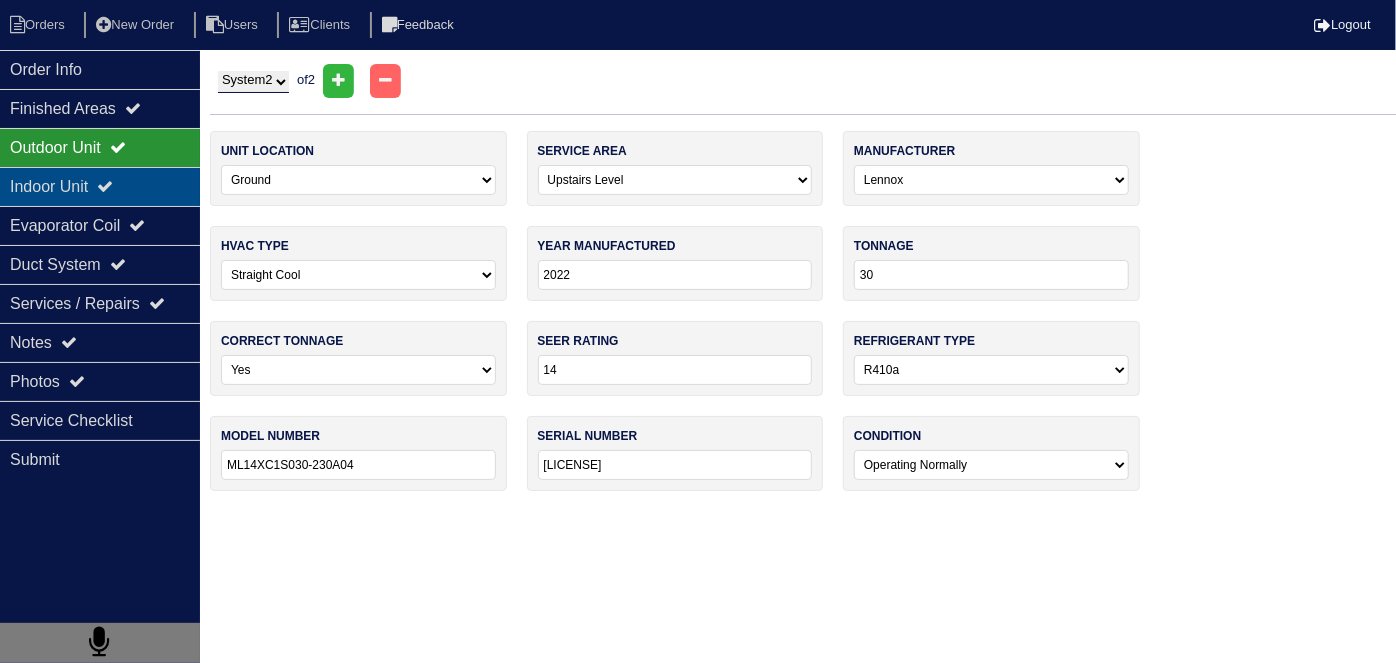 click on "Indoor Unit" at bounding box center (100, 186) 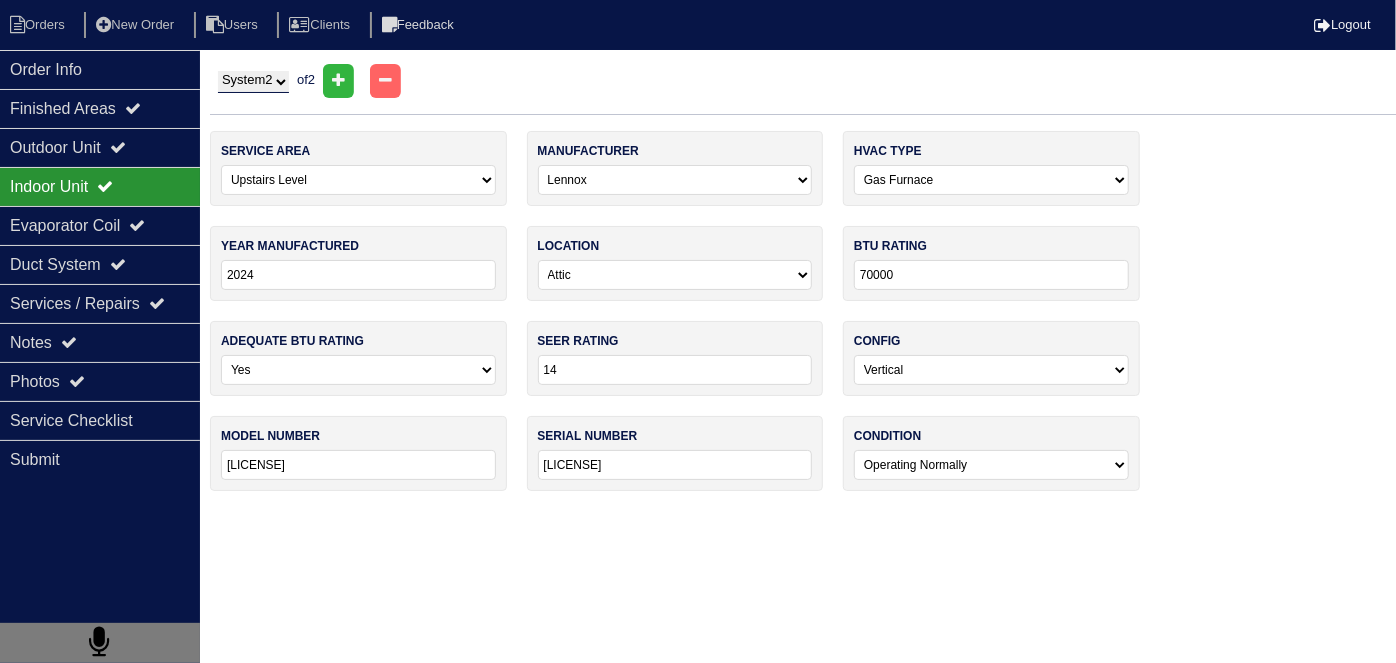 click on "System  1 System  2" at bounding box center [253, 82] 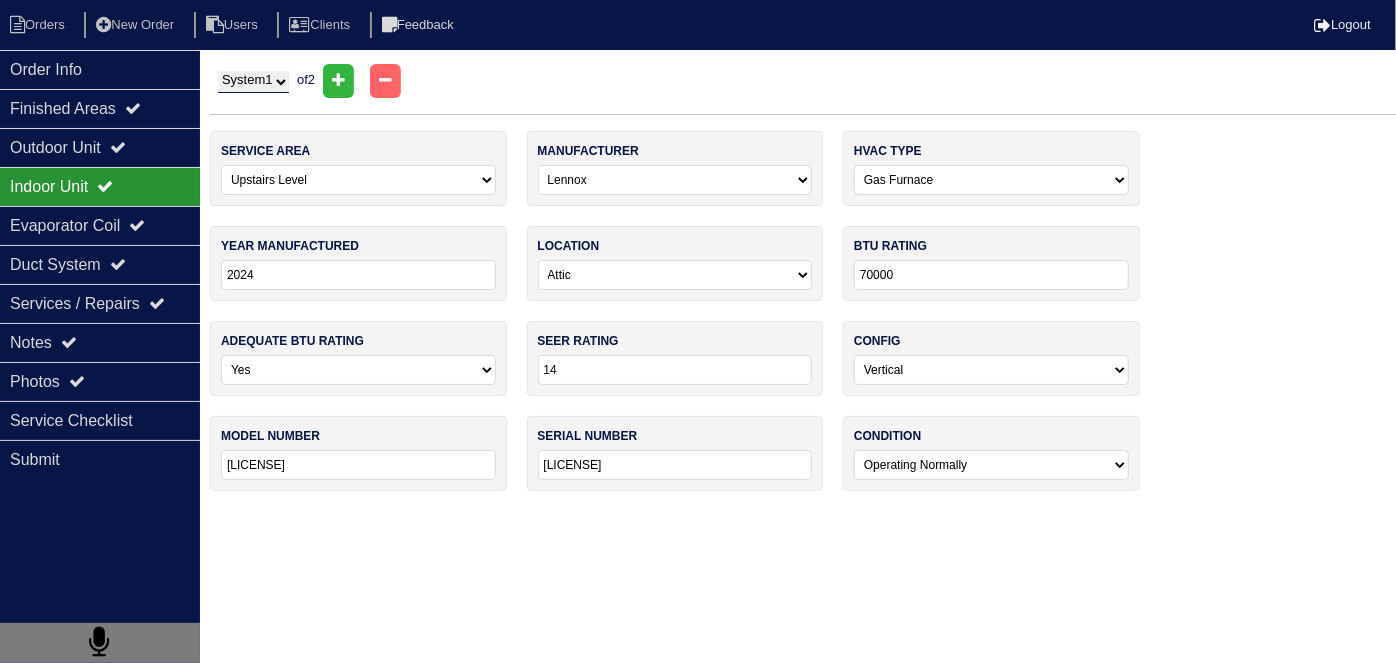 click on "System  1 System  2" at bounding box center [253, 82] 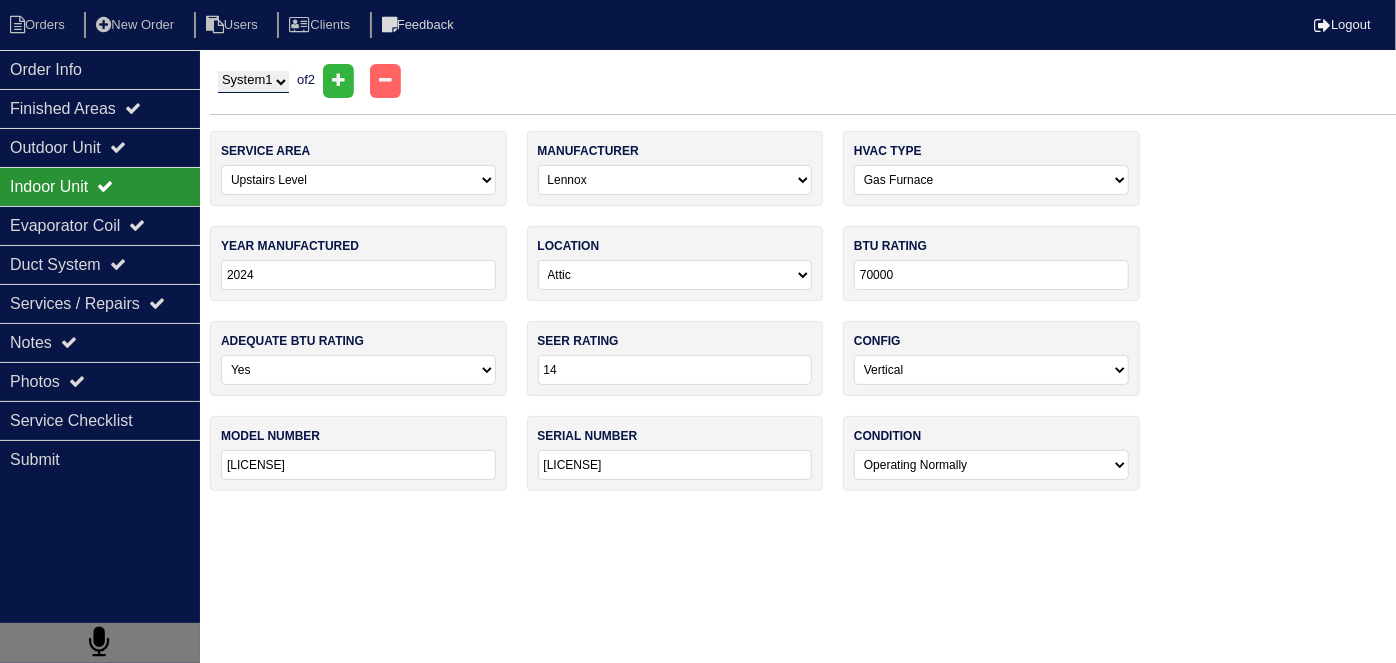 select on "0" 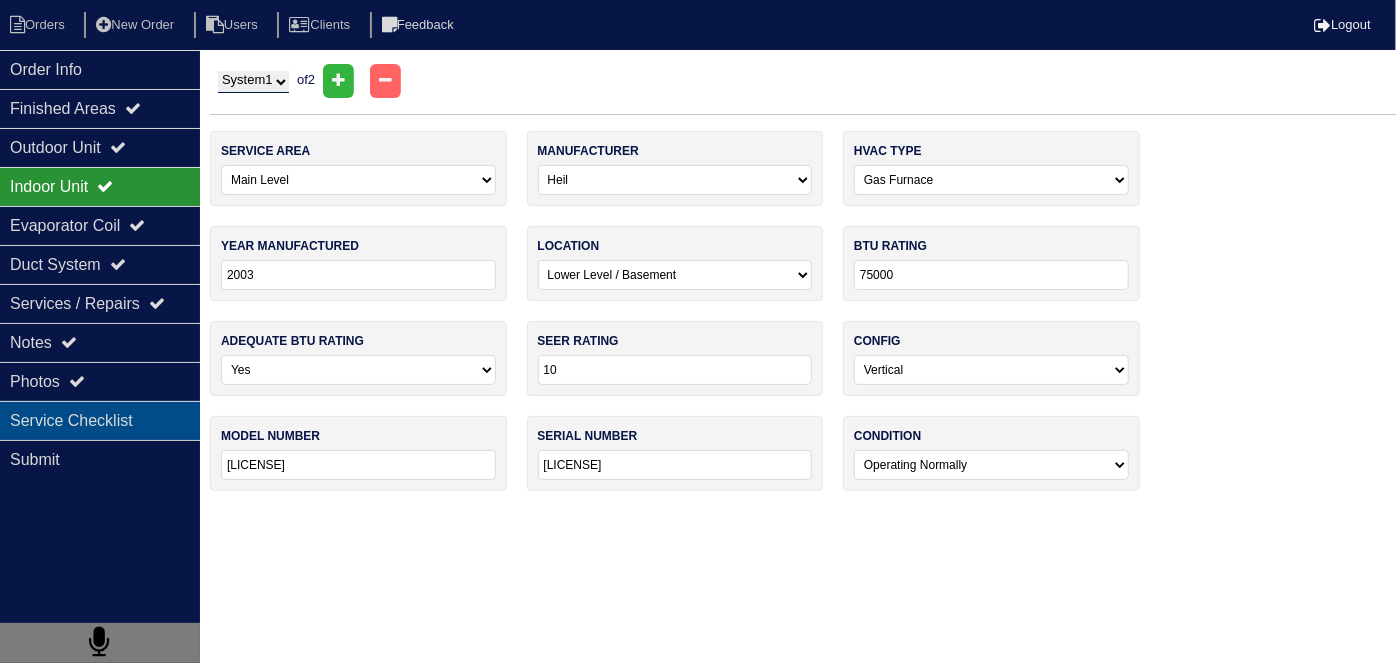 click on "Service Checklist" at bounding box center (100, 420) 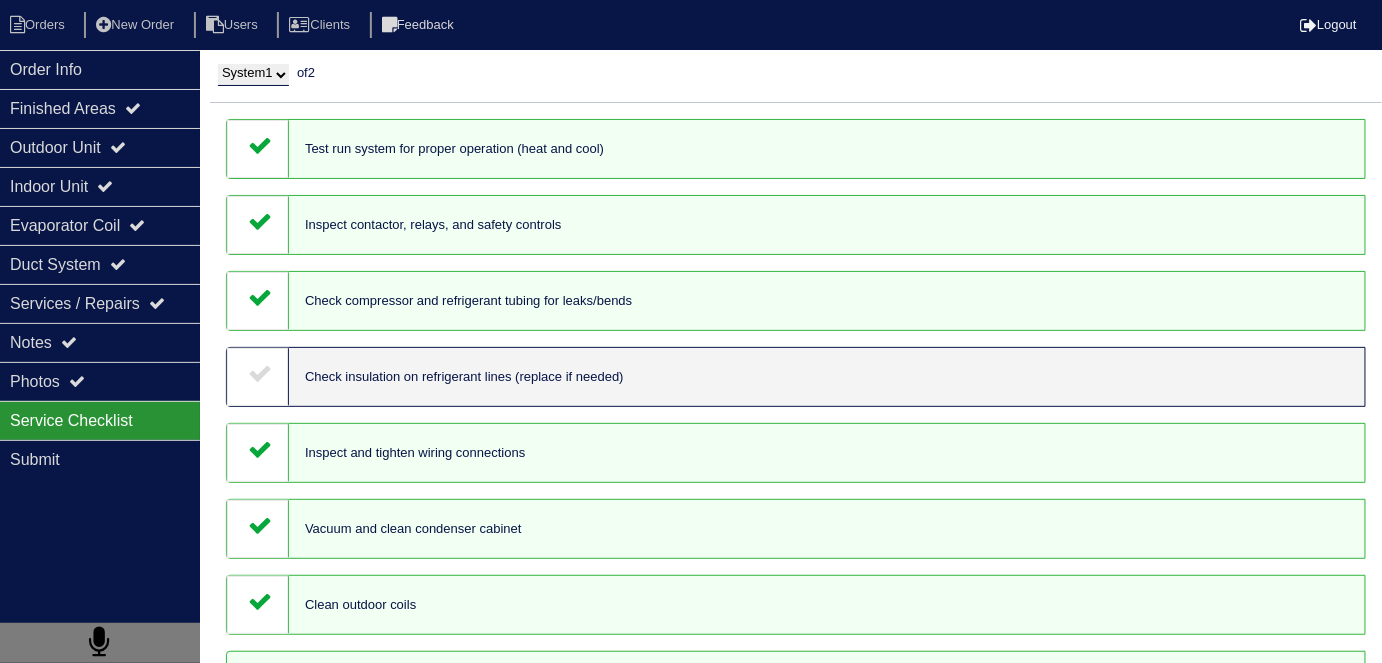 click on "System  1 System  2" at bounding box center [253, 75] 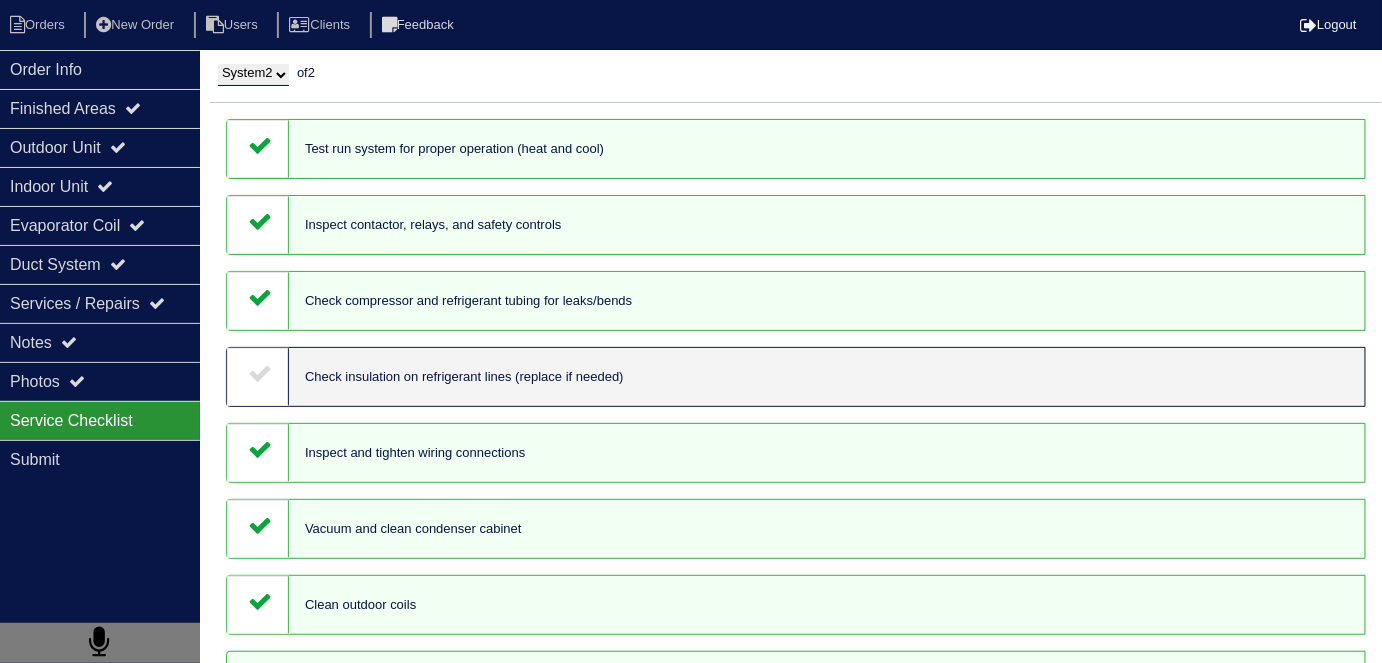 click on "System  1 System  2" at bounding box center (253, 75) 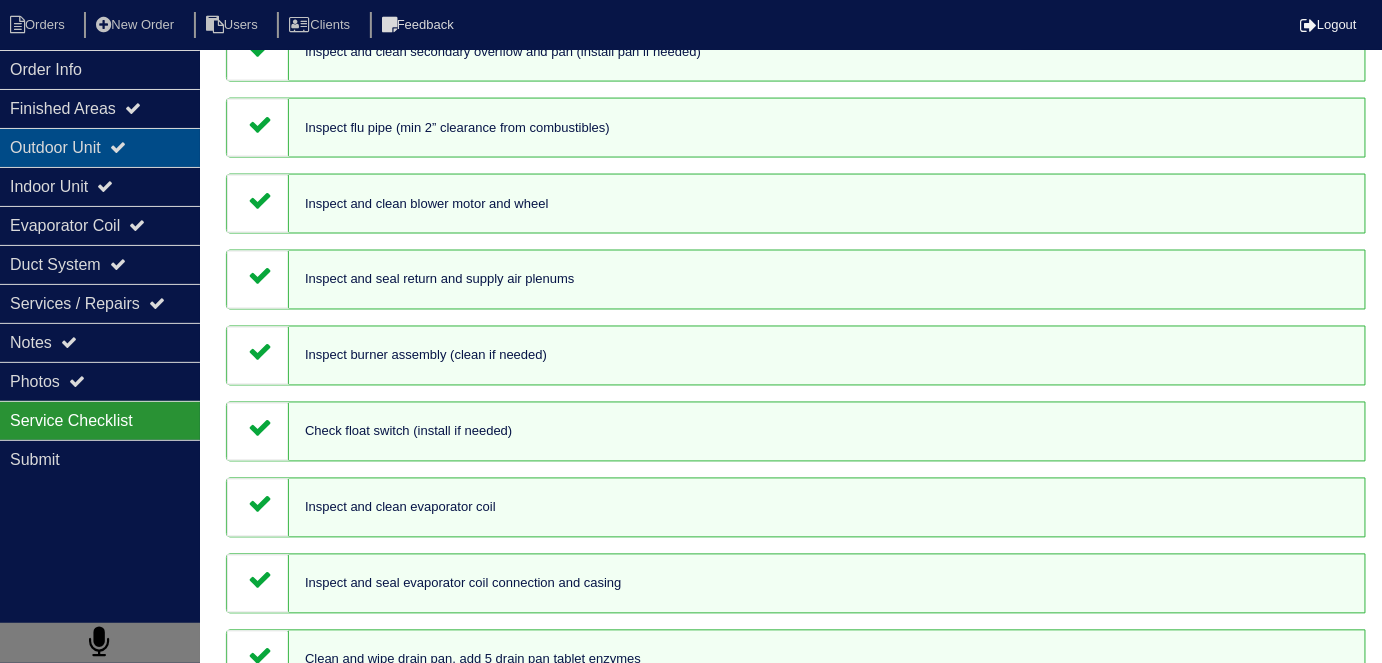scroll, scrollTop: 1008, scrollLeft: 0, axis: vertical 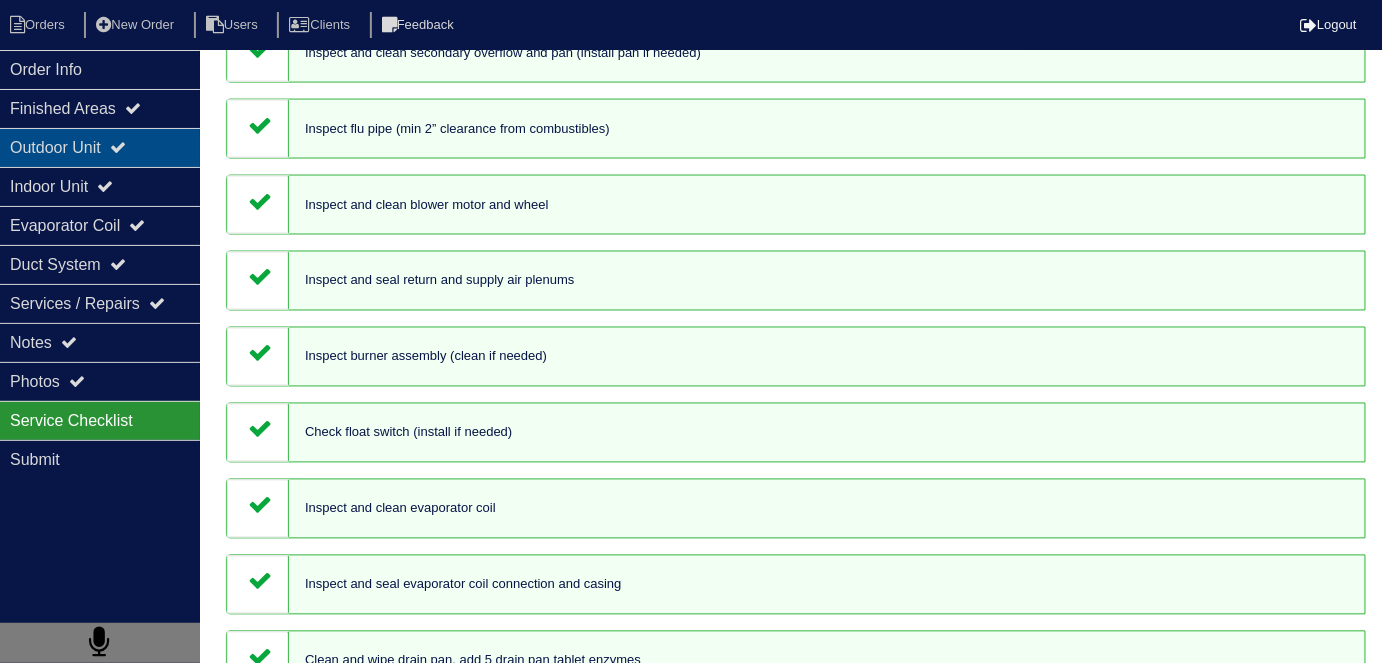 click on "Outdoor Unit" at bounding box center (100, 147) 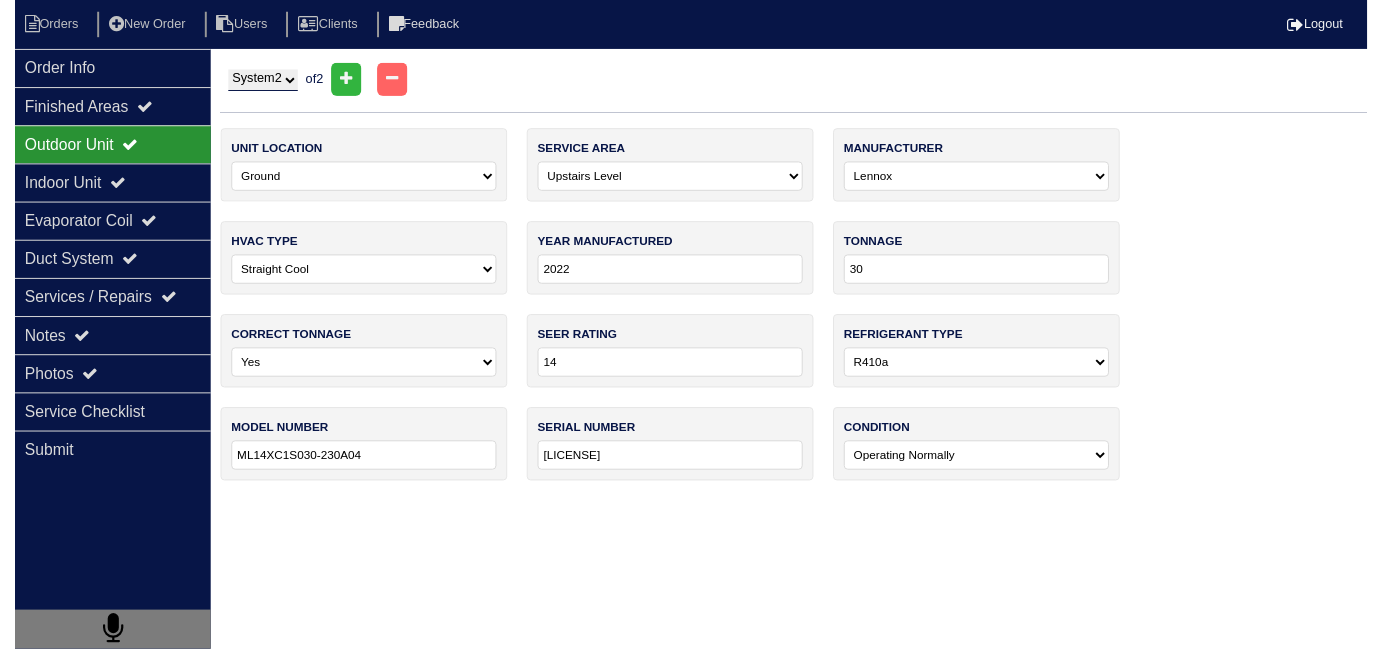 scroll, scrollTop: 0, scrollLeft: 0, axis: both 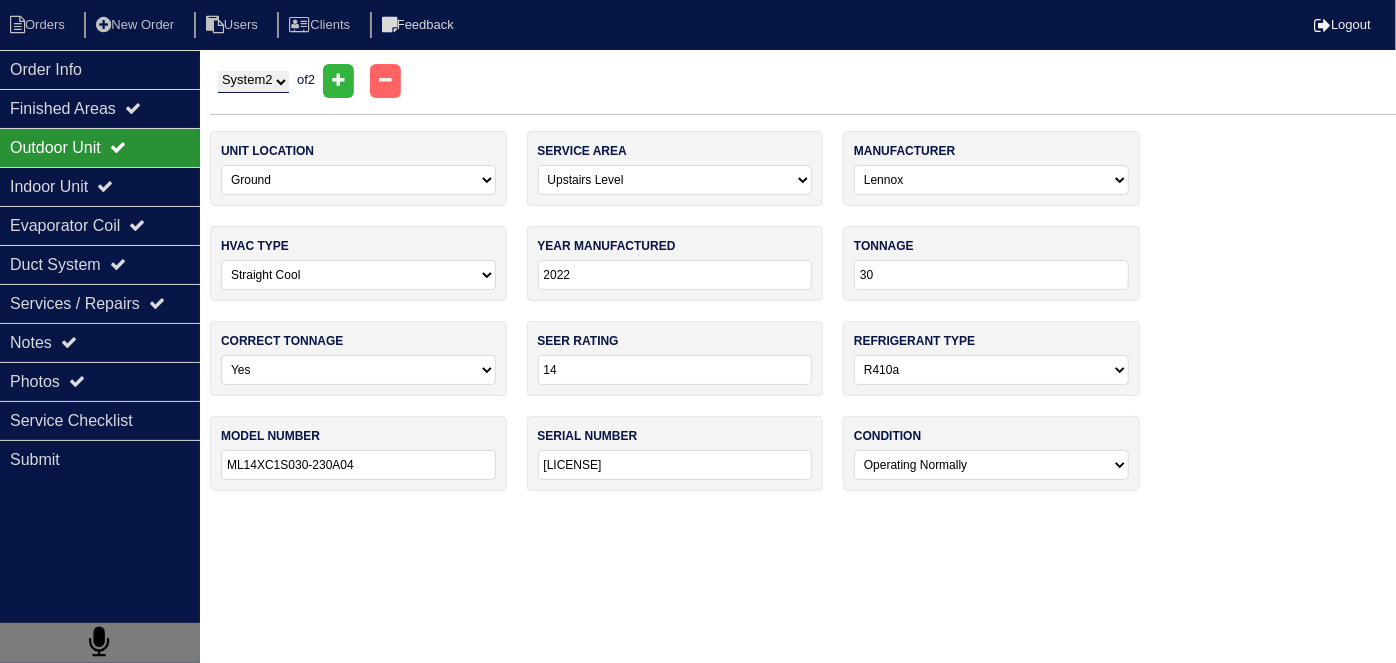click on "System  1 System  2" at bounding box center (253, 82) 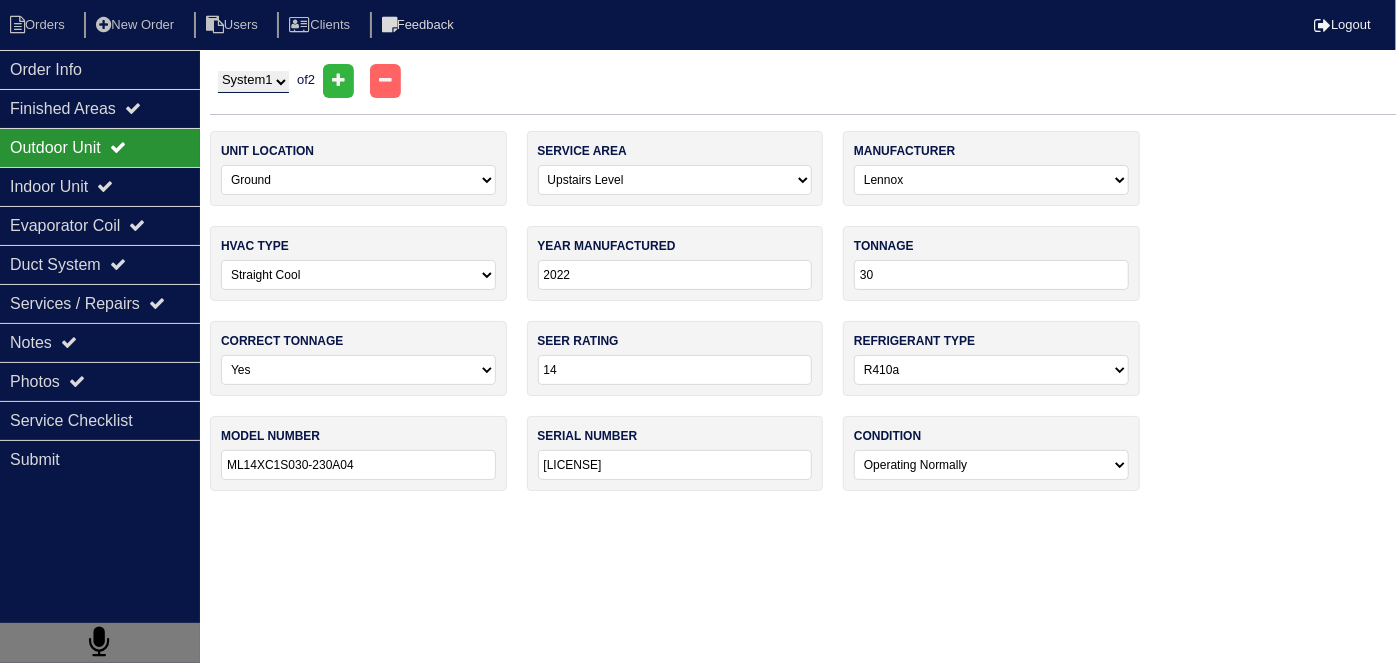click on "System  1 System  2" at bounding box center (253, 82) 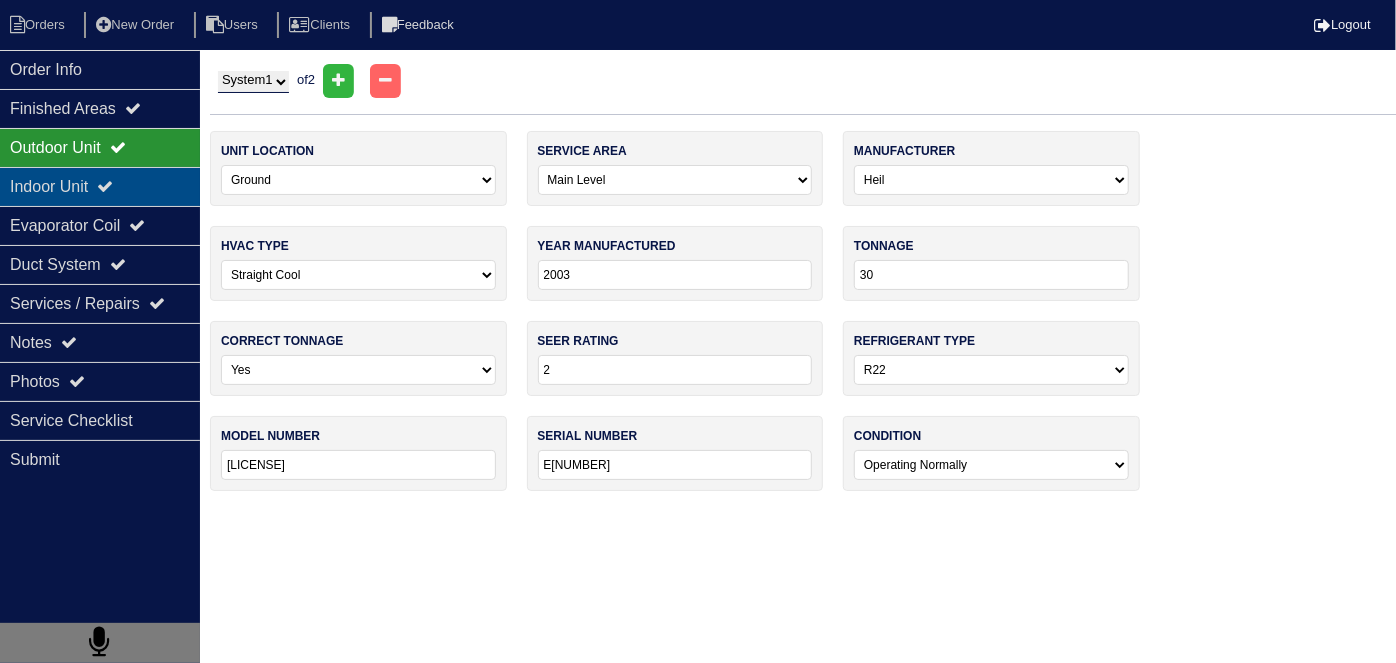 click at bounding box center [105, 186] 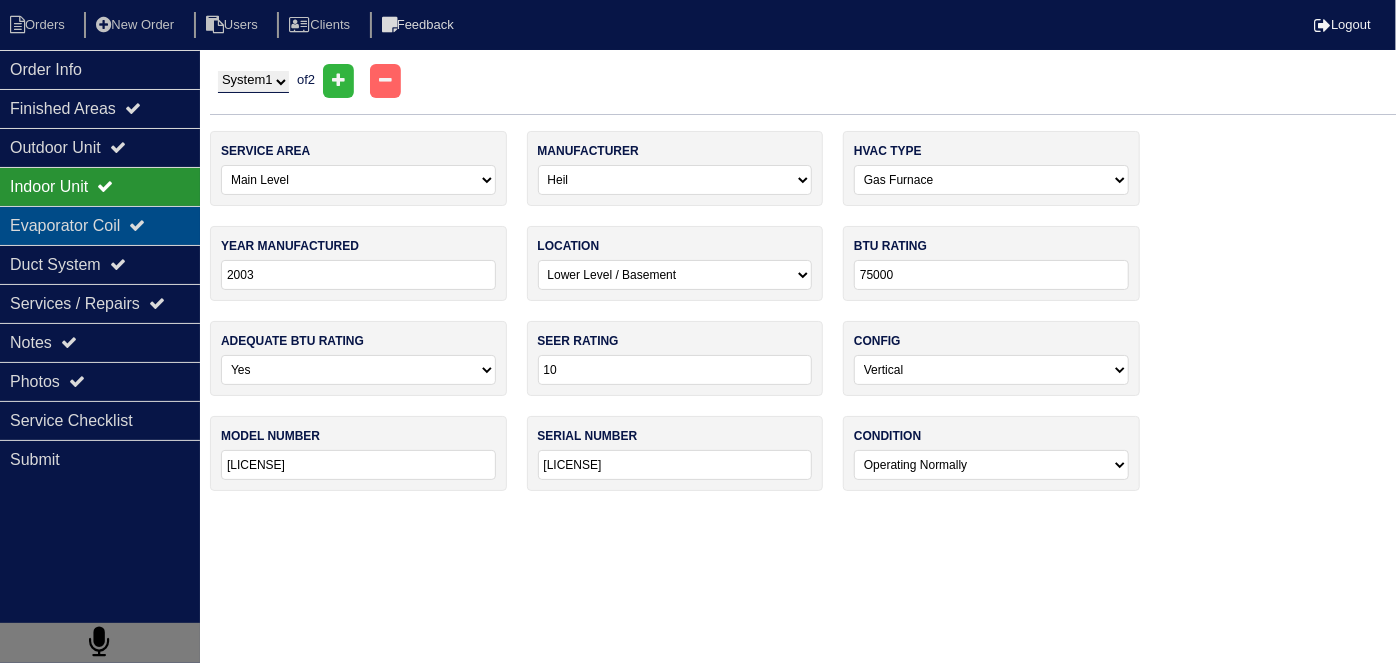 click on "Evaporator Coil" at bounding box center (100, 225) 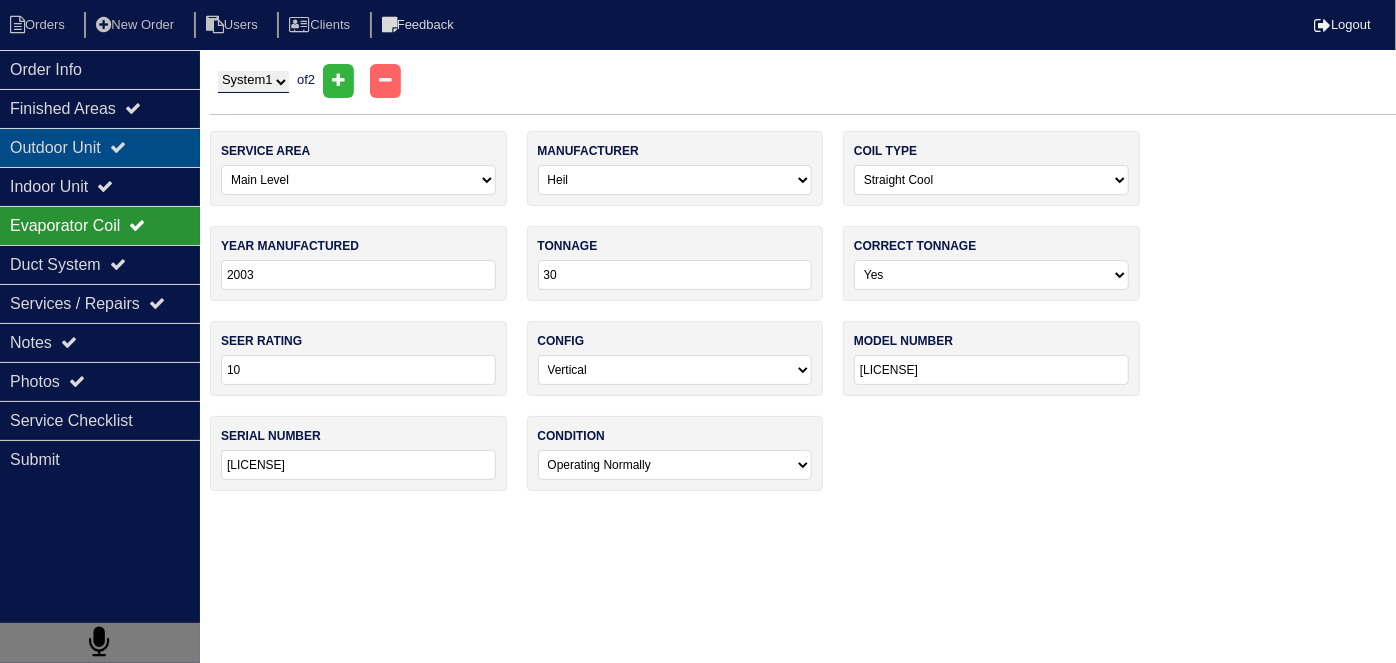 click on "Outdoor Unit" at bounding box center [100, 147] 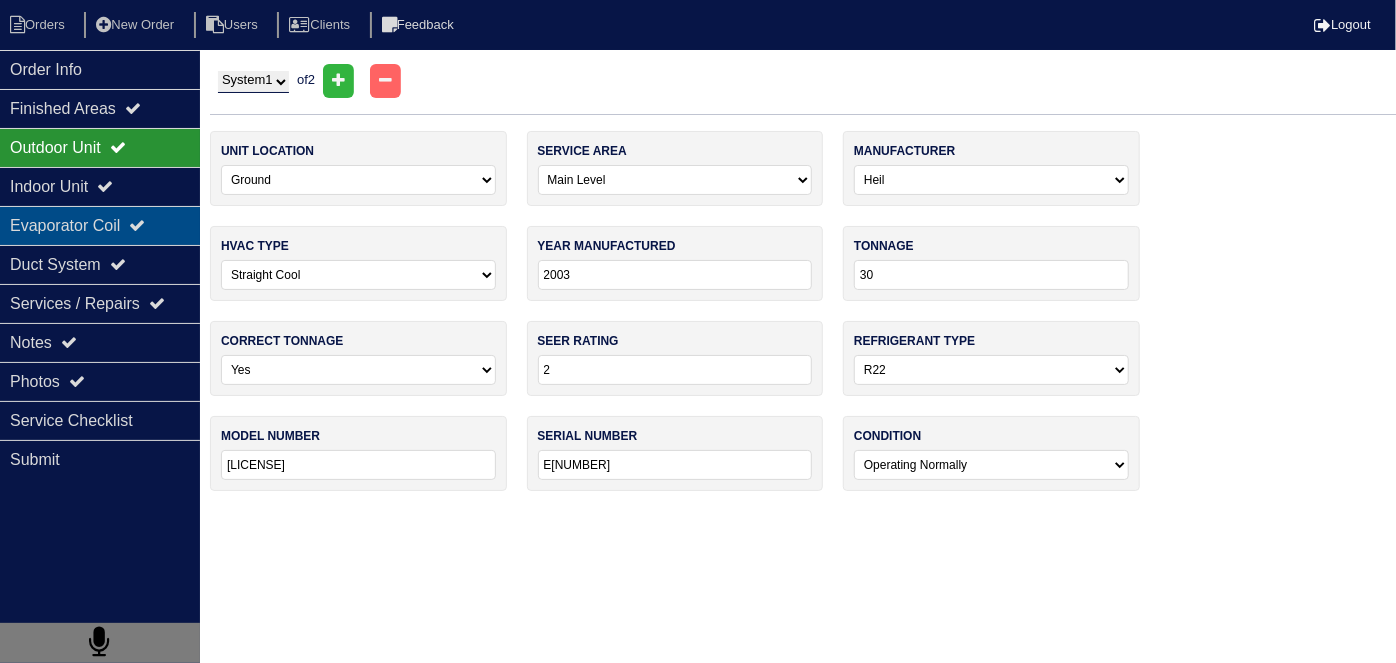 click on "Evaporator Coil" at bounding box center [100, 225] 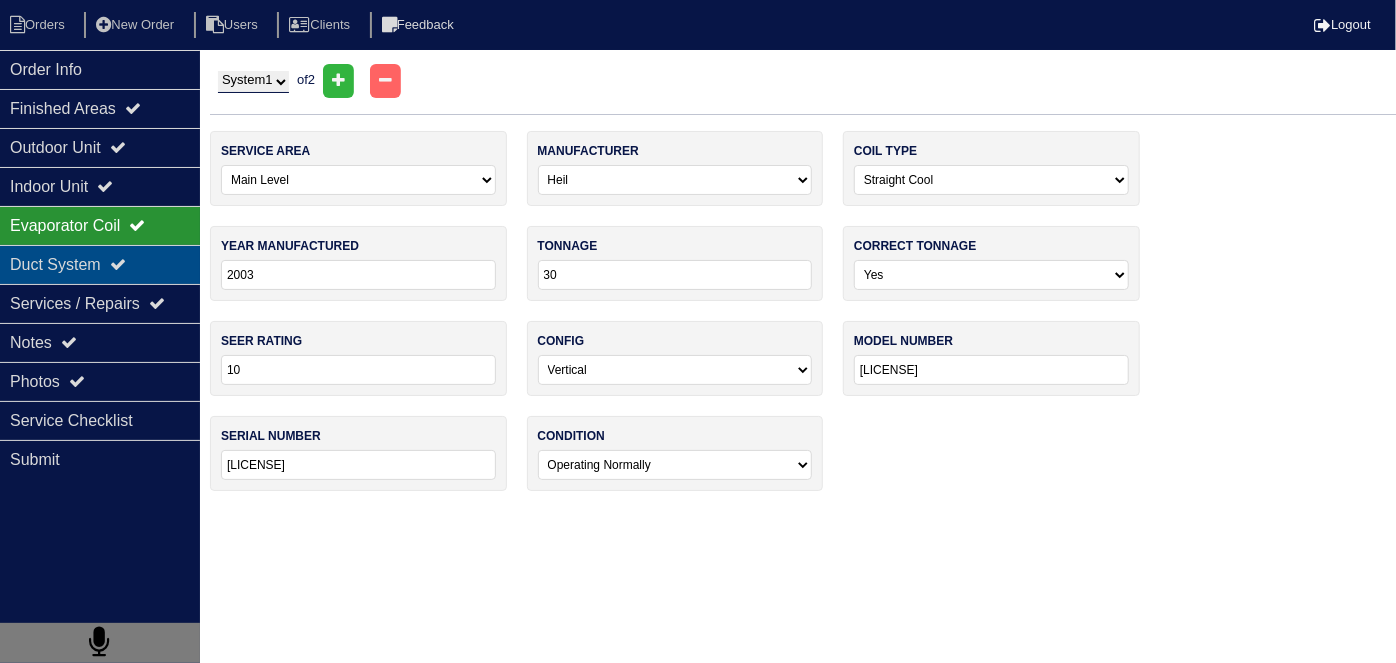 click on "Duct System" at bounding box center (100, 264) 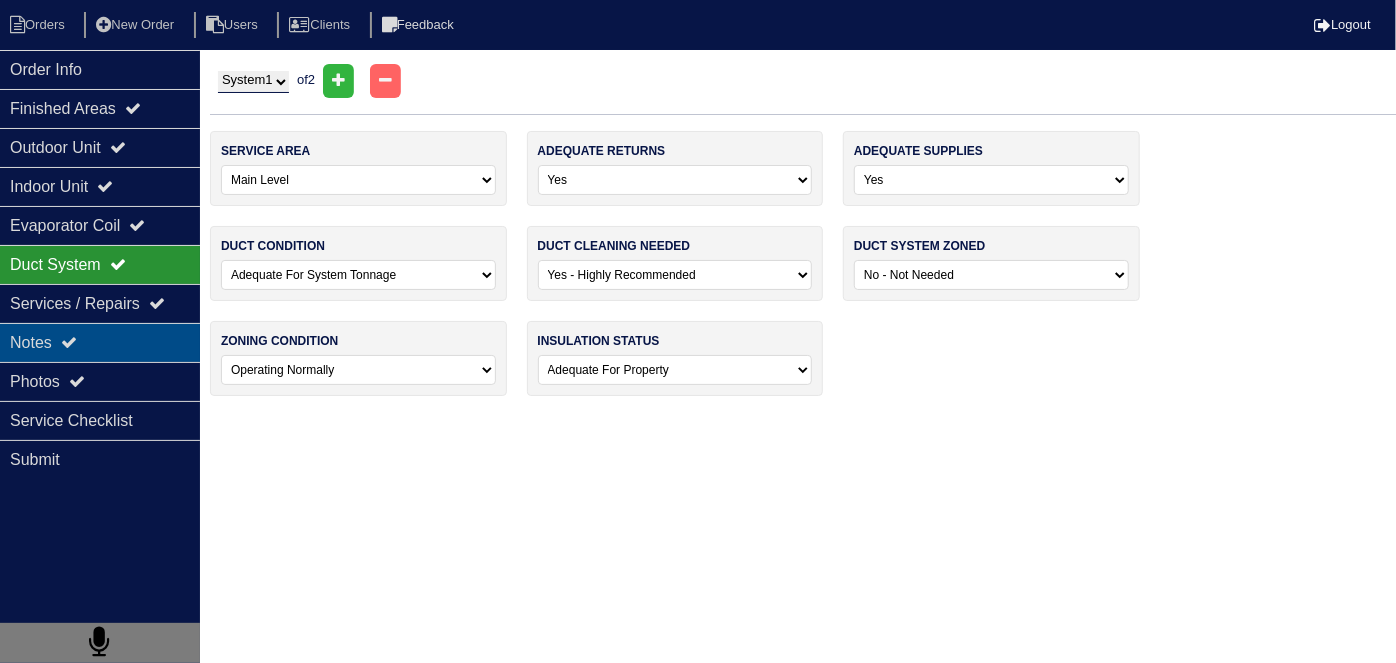 click on "Notes" at bounding box center [100, 342] 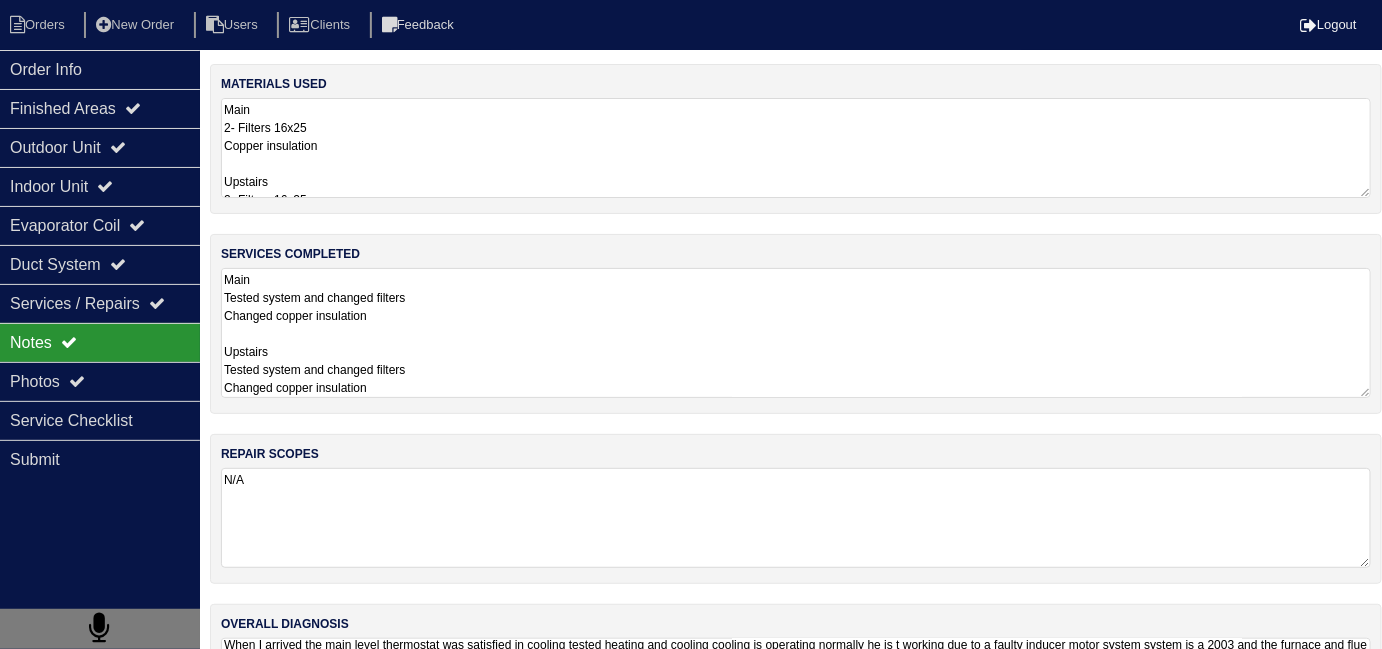 click on "Main
Tested system and changed filters
Changed copper insulation
Upstairs
Tested system and changed filters
Changed copper insulation" at bounding box center (796, 333) 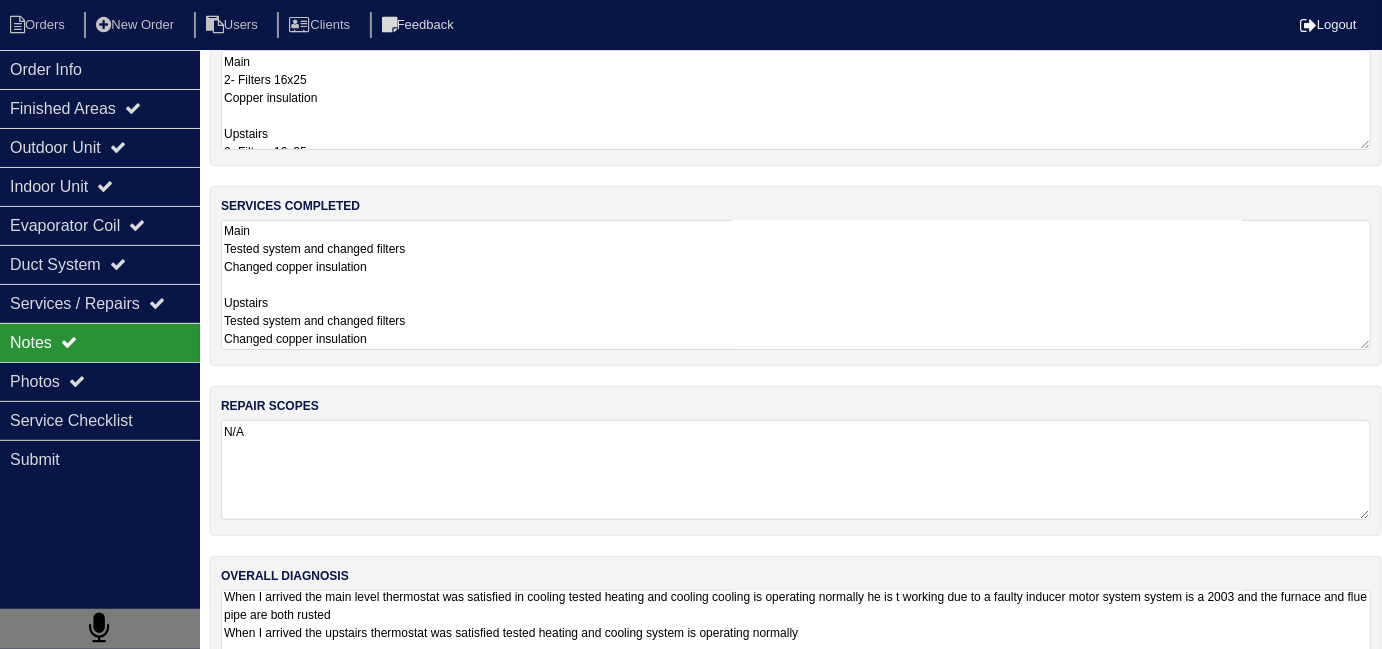 scroll, scrollTop: 119, scrollLeft: 0, axis: vertical 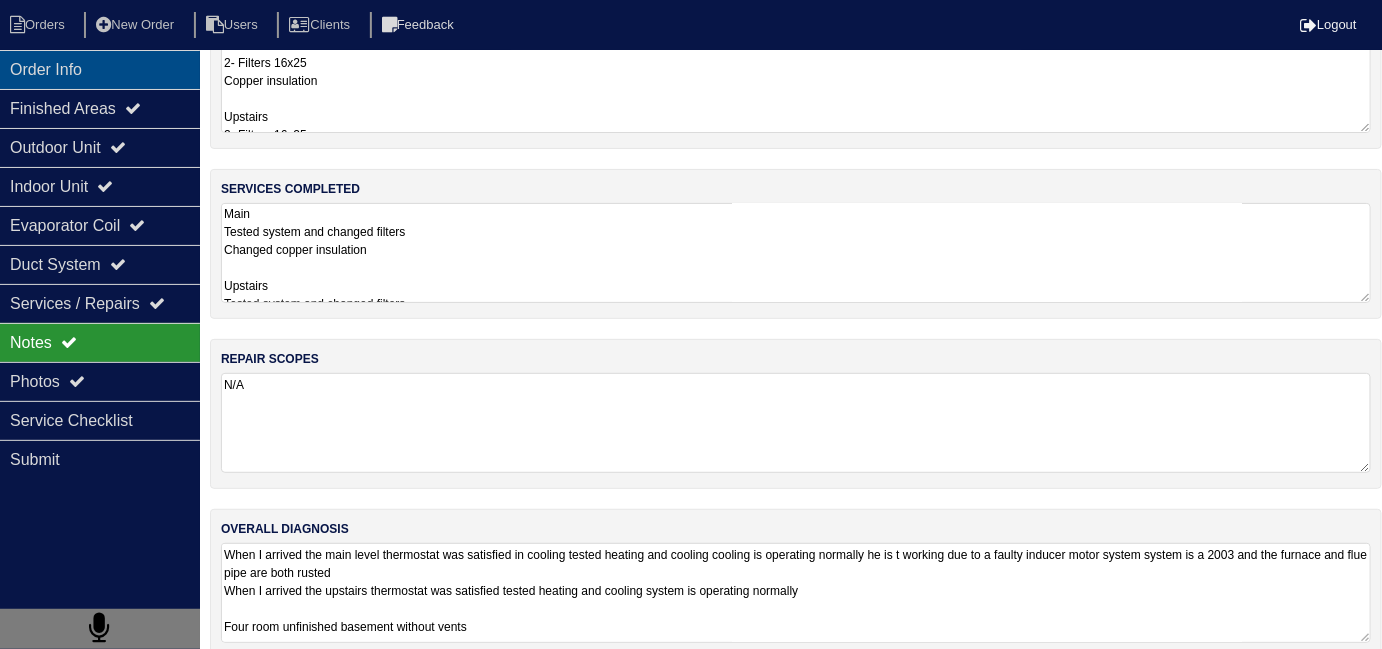 click on "Order Info" at bounding box center (100, 69) 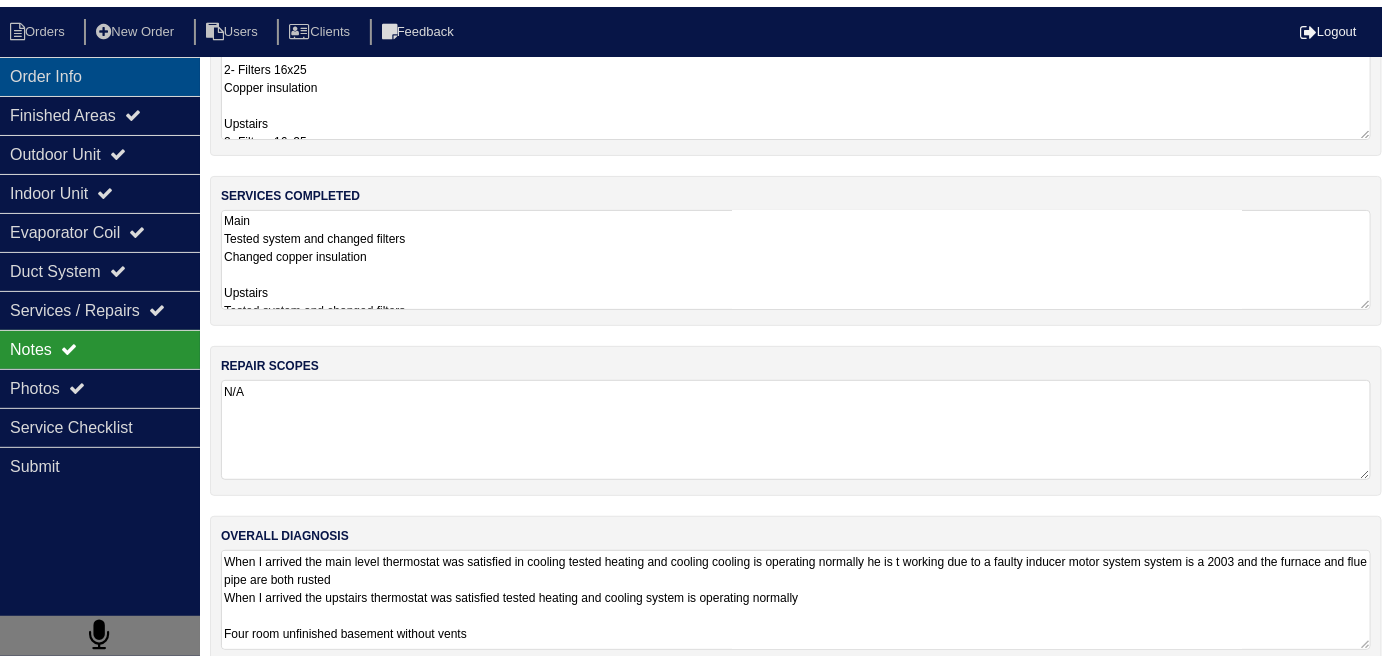 scroll, scrollTop: 0, scrollLeft: 0, axis: both 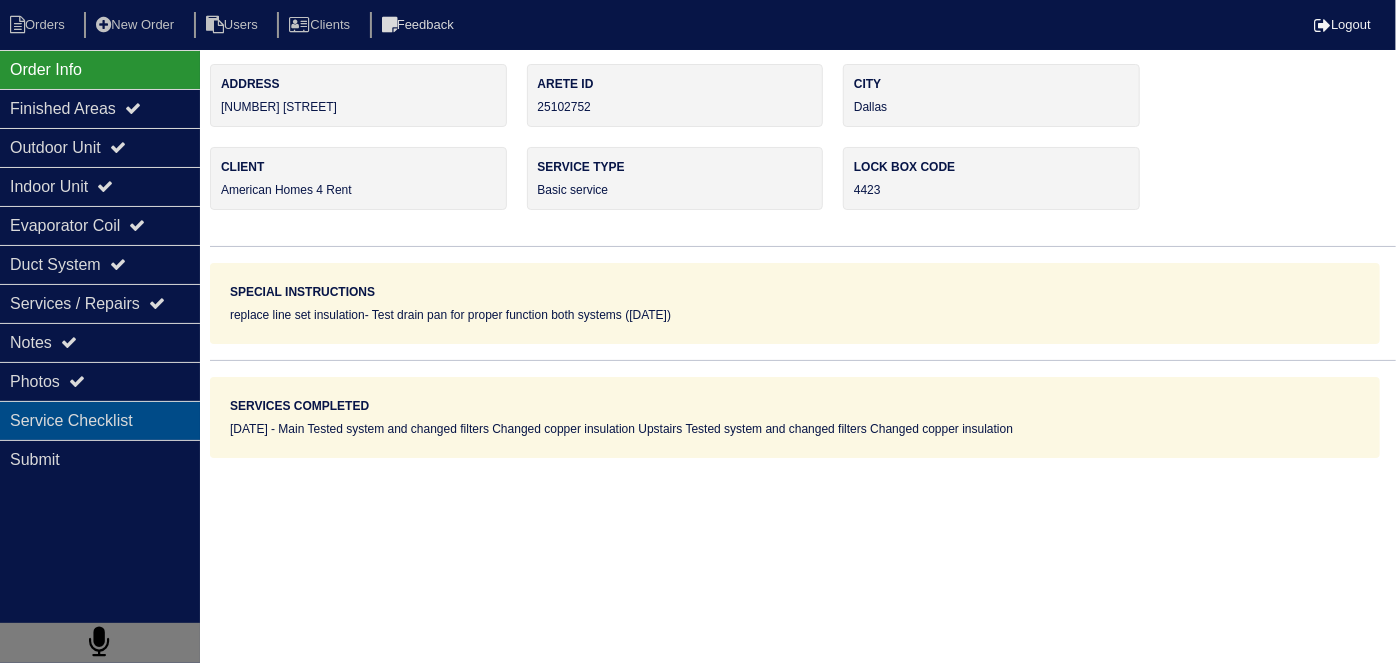 click on "Service Checklist" at bounding box center (100, 420) 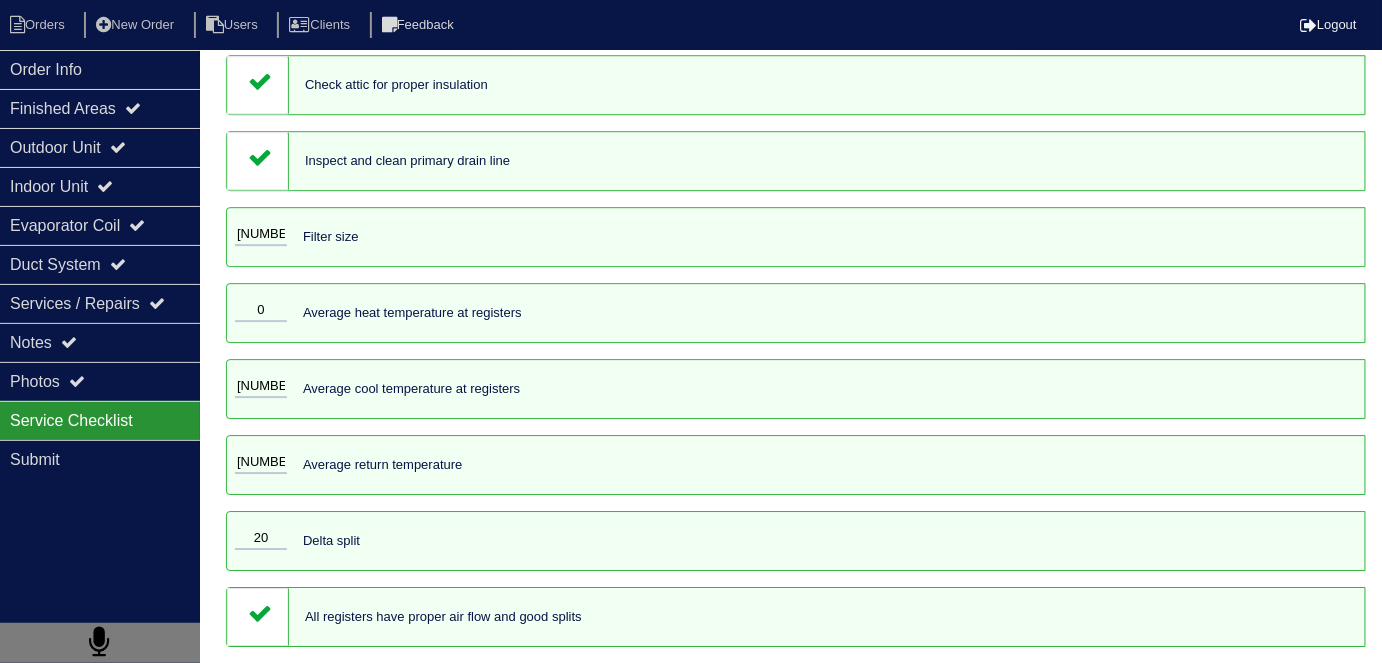 scroll, scrollTop: 1907, scrollLeft: 0, axis: vertical 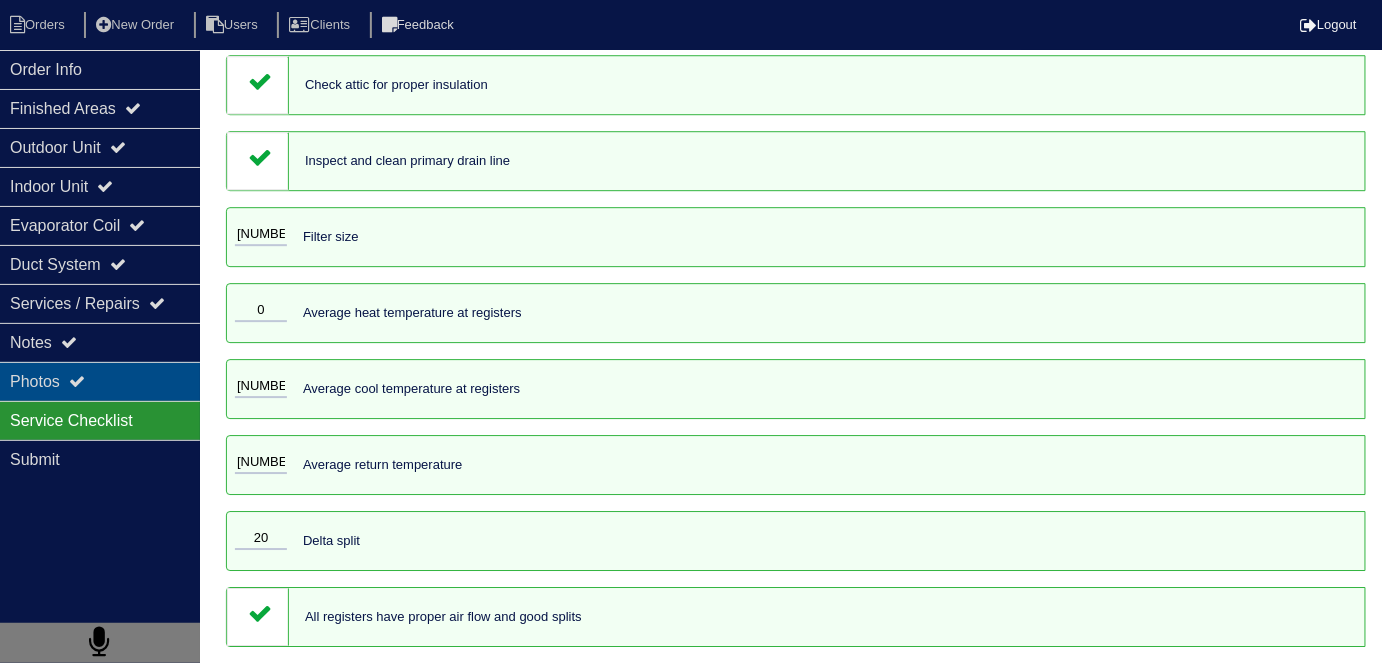 click on "Photos" at bounding box center (100, 381) 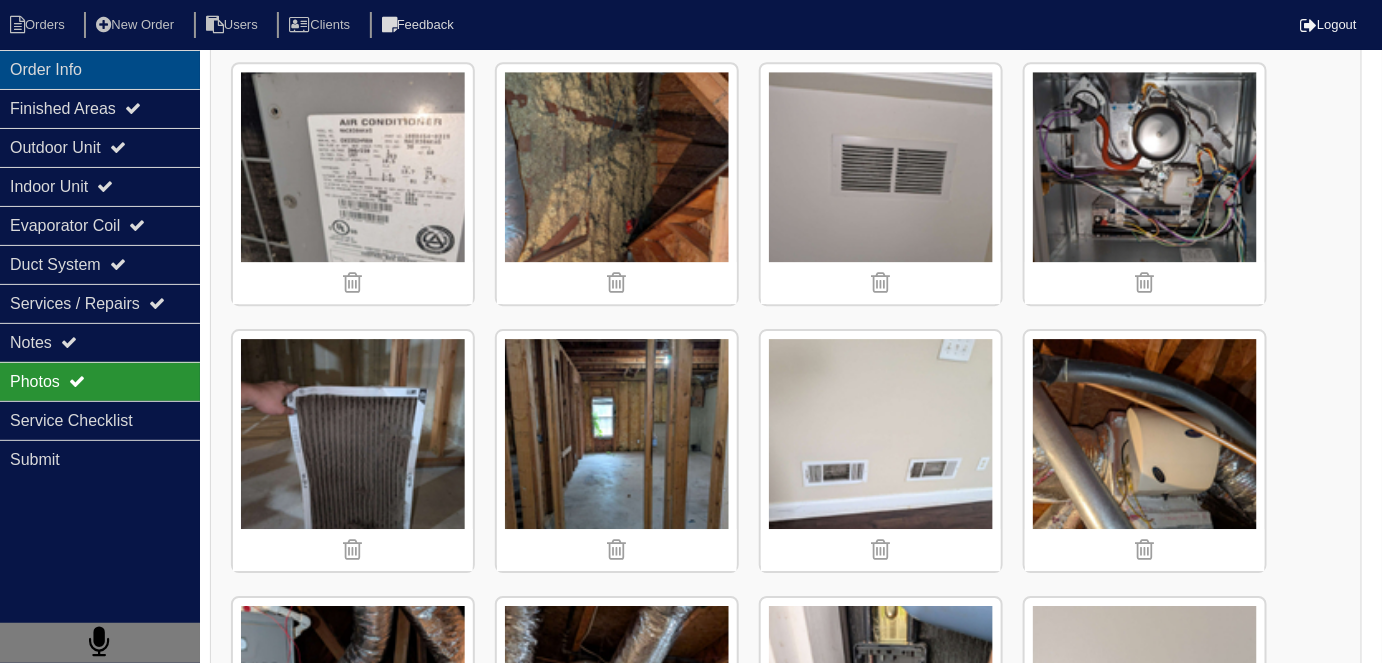 click on "Order Info" at bounding box center (100, 69) 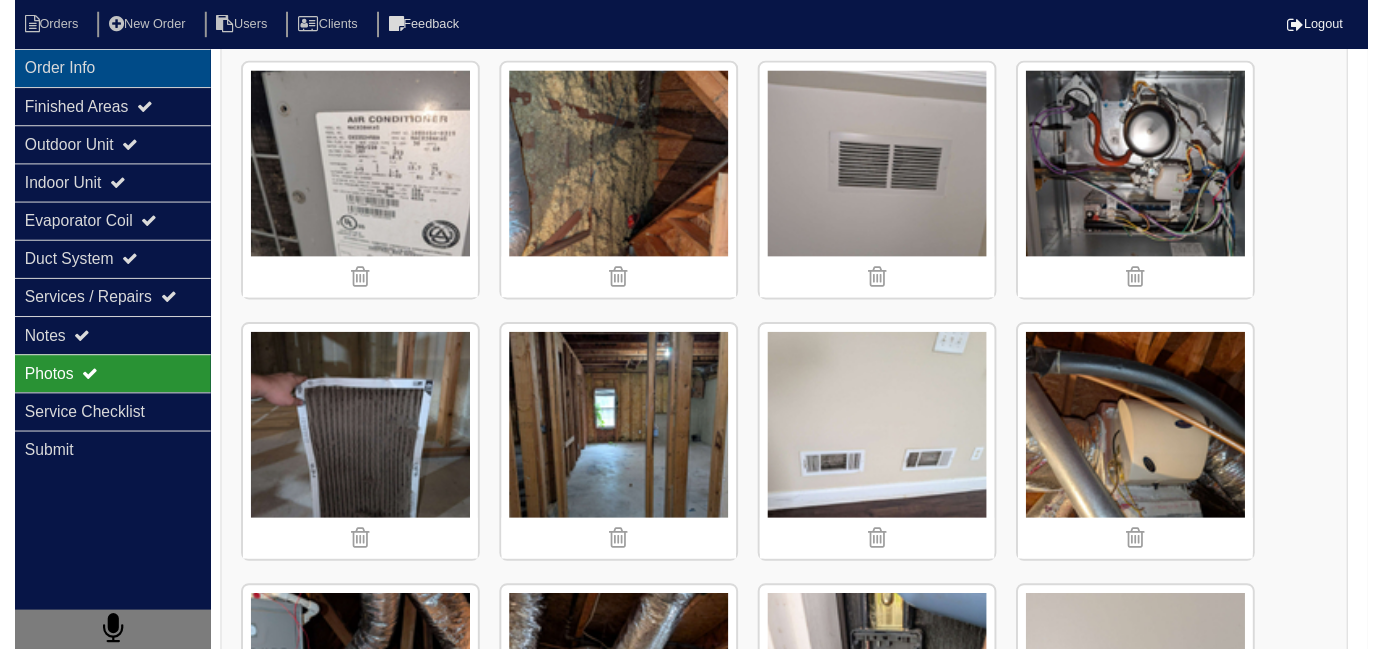 scroll, scrollTop: 0, scrollLeft: 0, axis: both 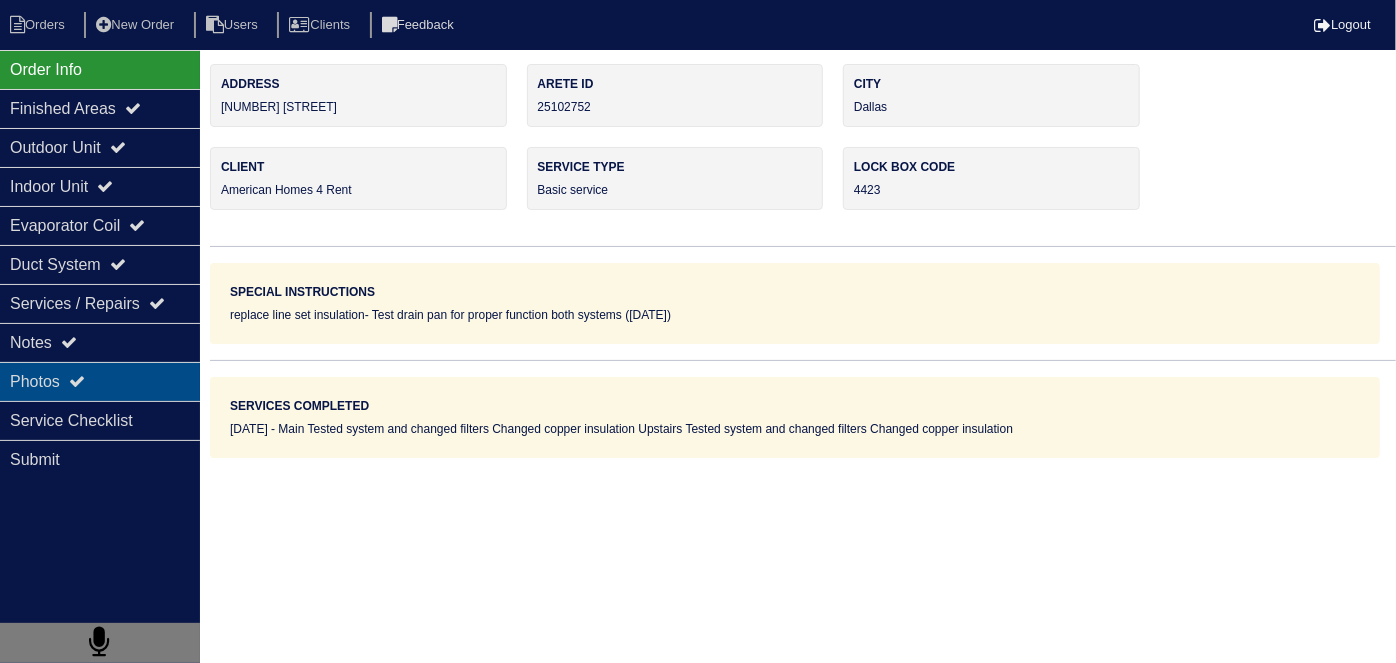 click on "Photos" at bounding box center [100, 381] 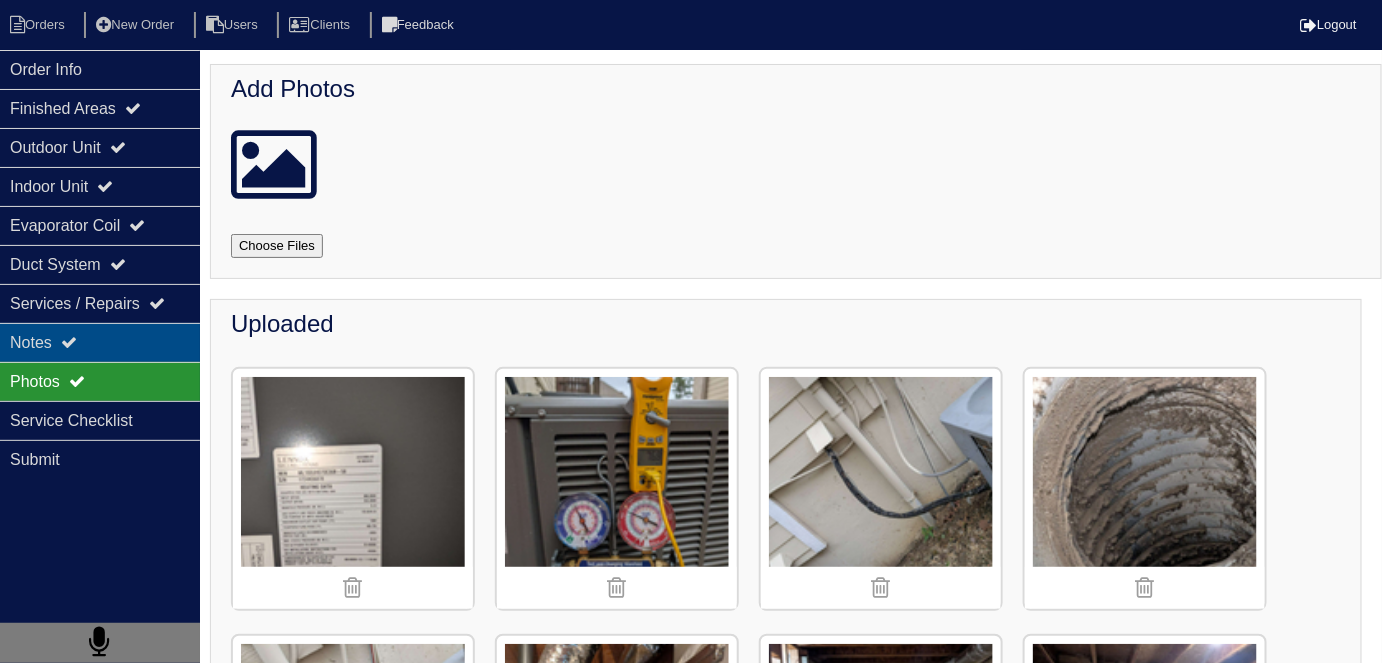 click on "Notes" at bounding box center [100, 342] 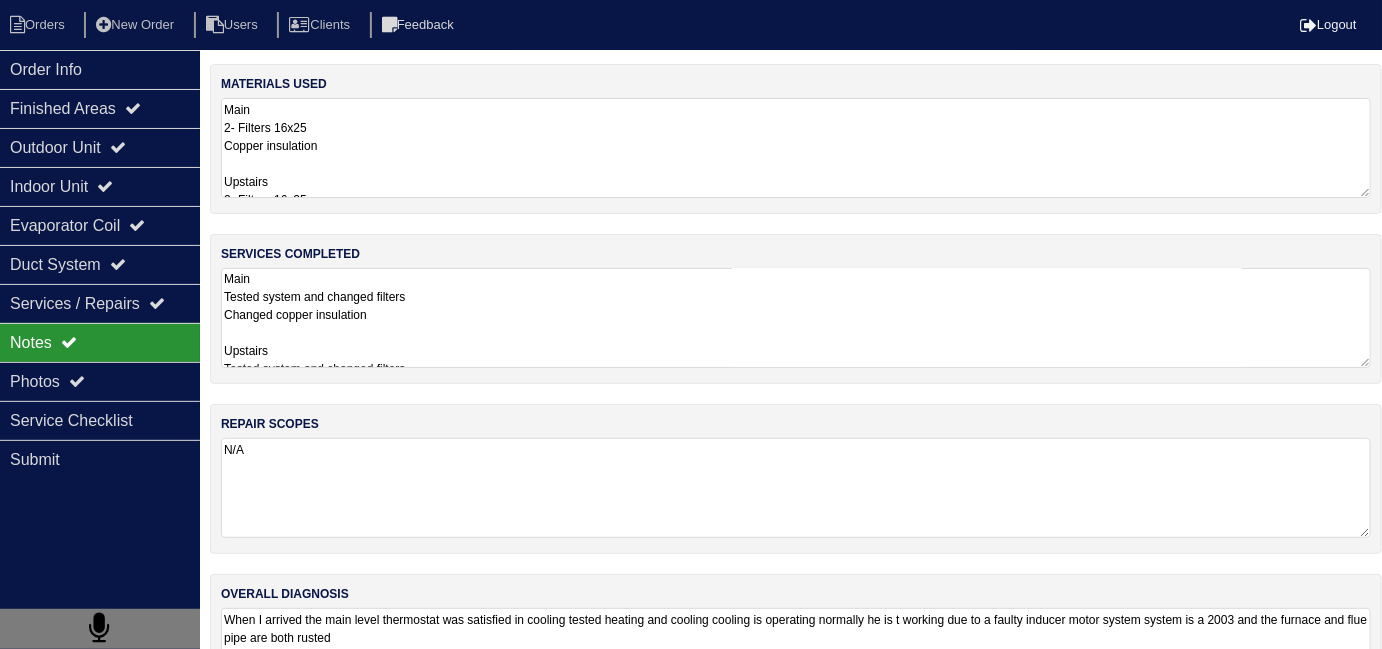 click on "repair scopes N/A" at bounding box center (796, 479) 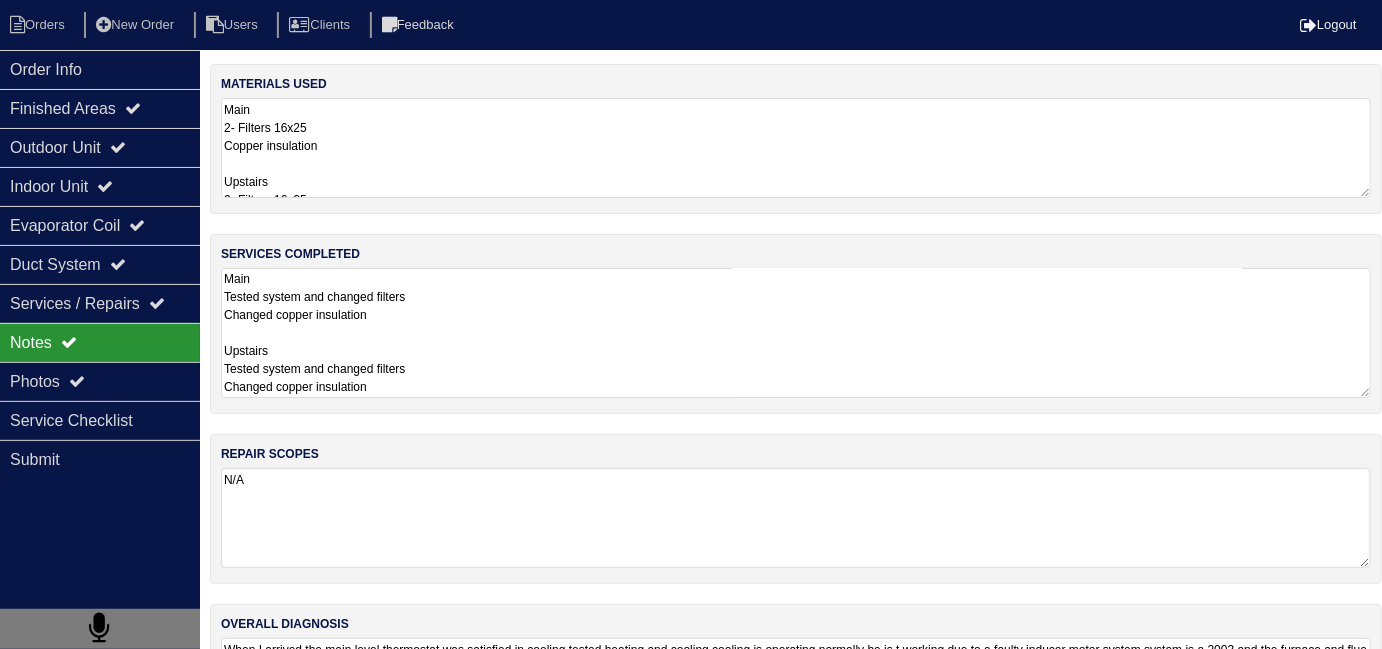 click on "Main
2- Filters 16x25
Copper insulation
Upstairs
2- Filters 16x25
Copper insulation" at bounding box center [796, 148] 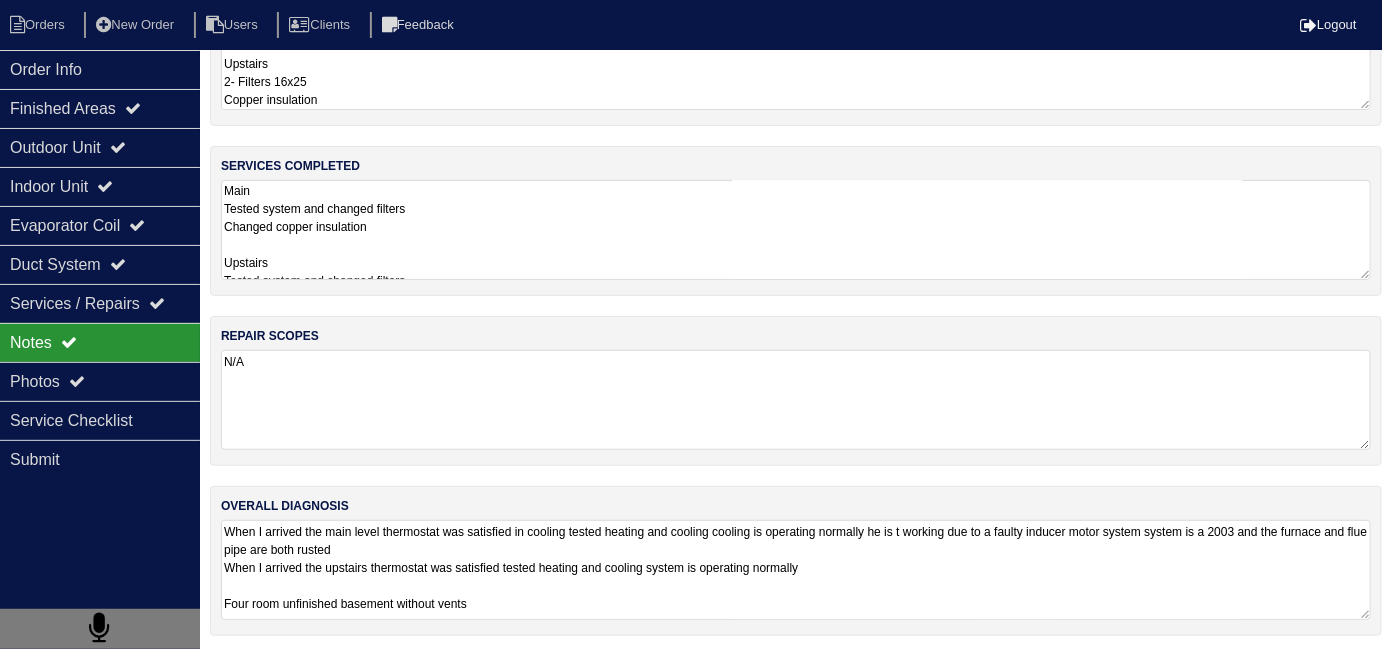 scroll, scrollTop: 119, scrollLeft: 0, axis: vertical 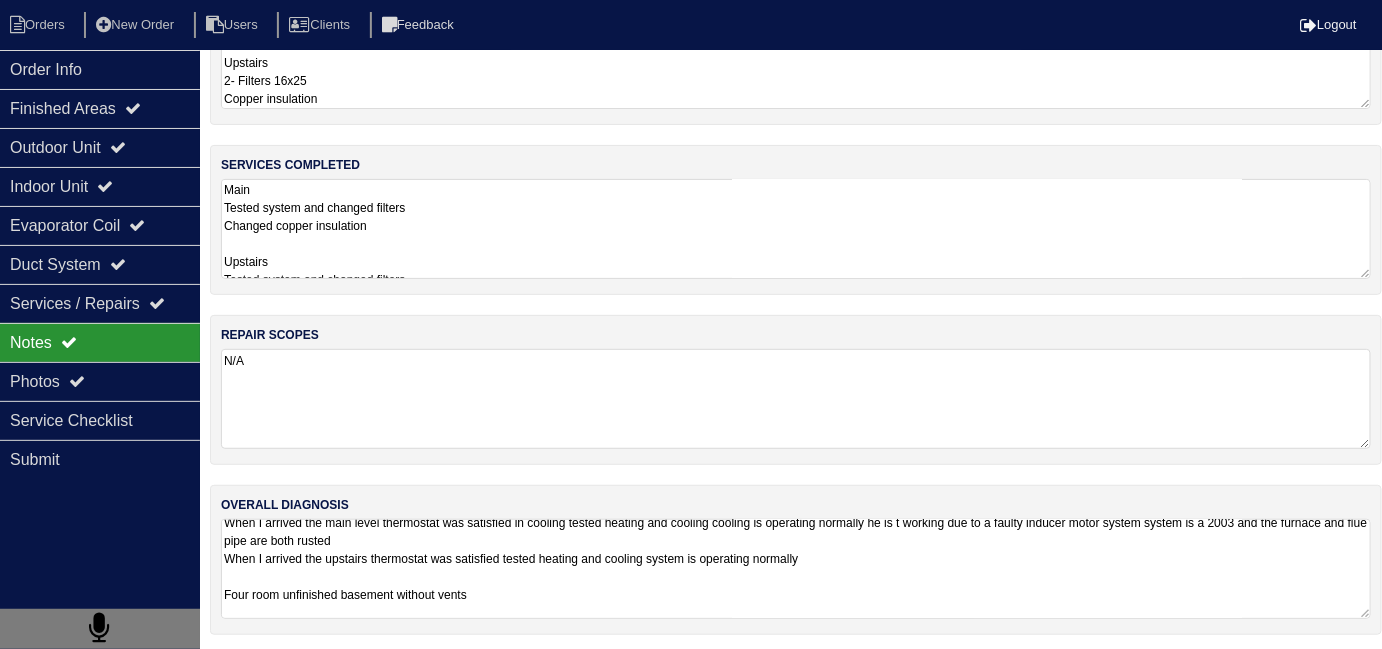 click on "When I arrived the main level thermostat was satisfied in cooling tested heating and cooling cooling is operating normally he is t working due to a faulty inducer motor system system is a 2003 and the furnace and flue pipe are both rusted
When I arrived the upstairs thermostat was satisfied tested heating and cooling system is operating normally
Four room unfinished basement without vents
Lockbox code is 4423" at bounding box center (796, 569) 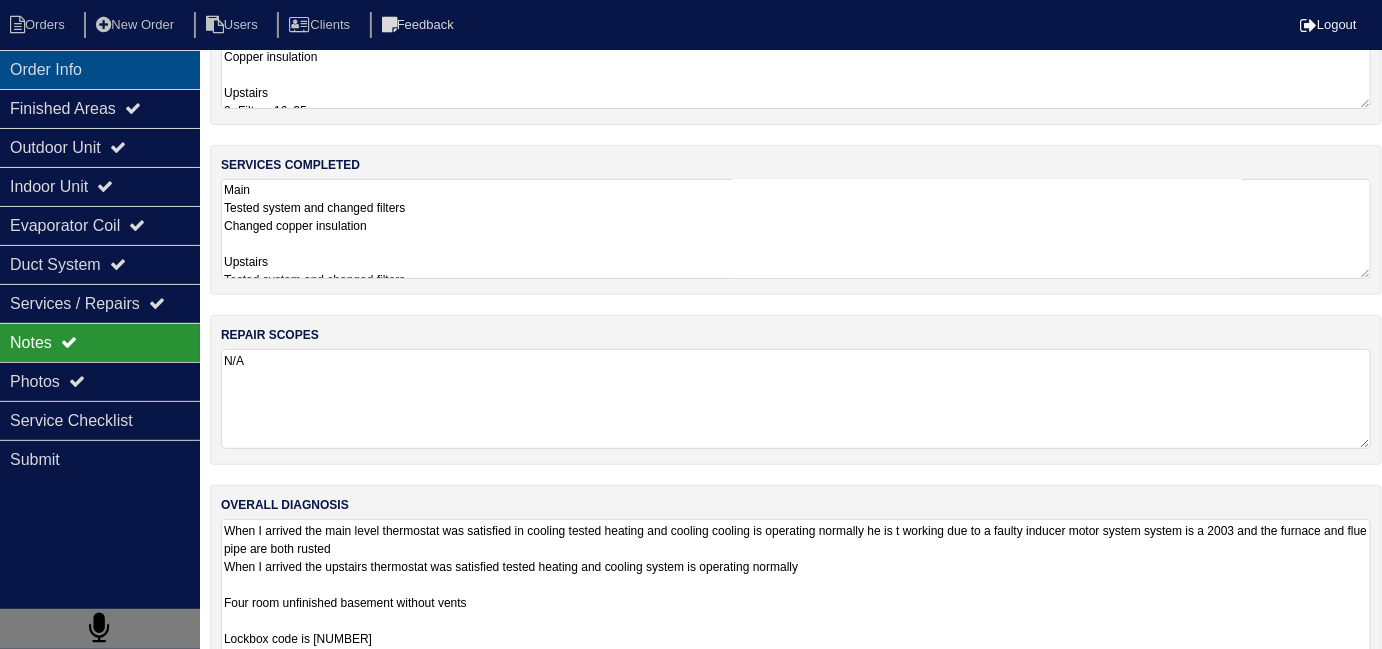 click on "Order Info" at bounding box center [100, 69] 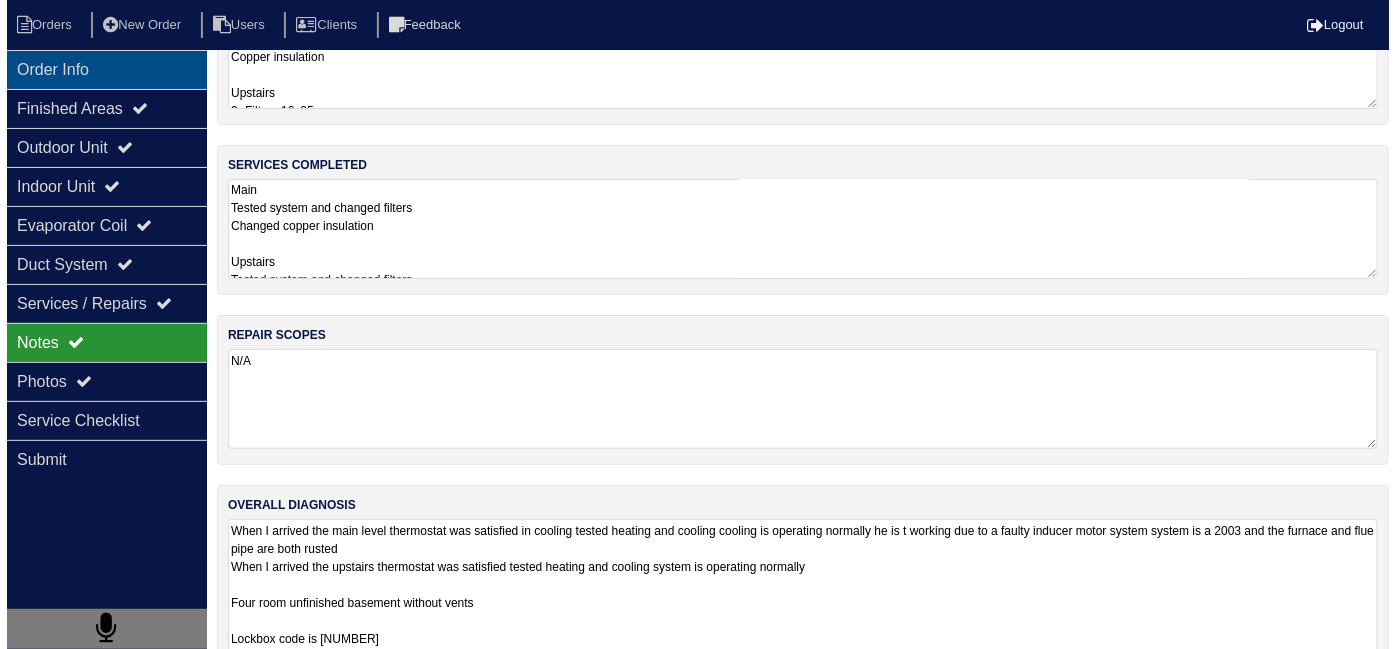 scroll, scrollTop: 0, scrollLeft: 0, axis: both 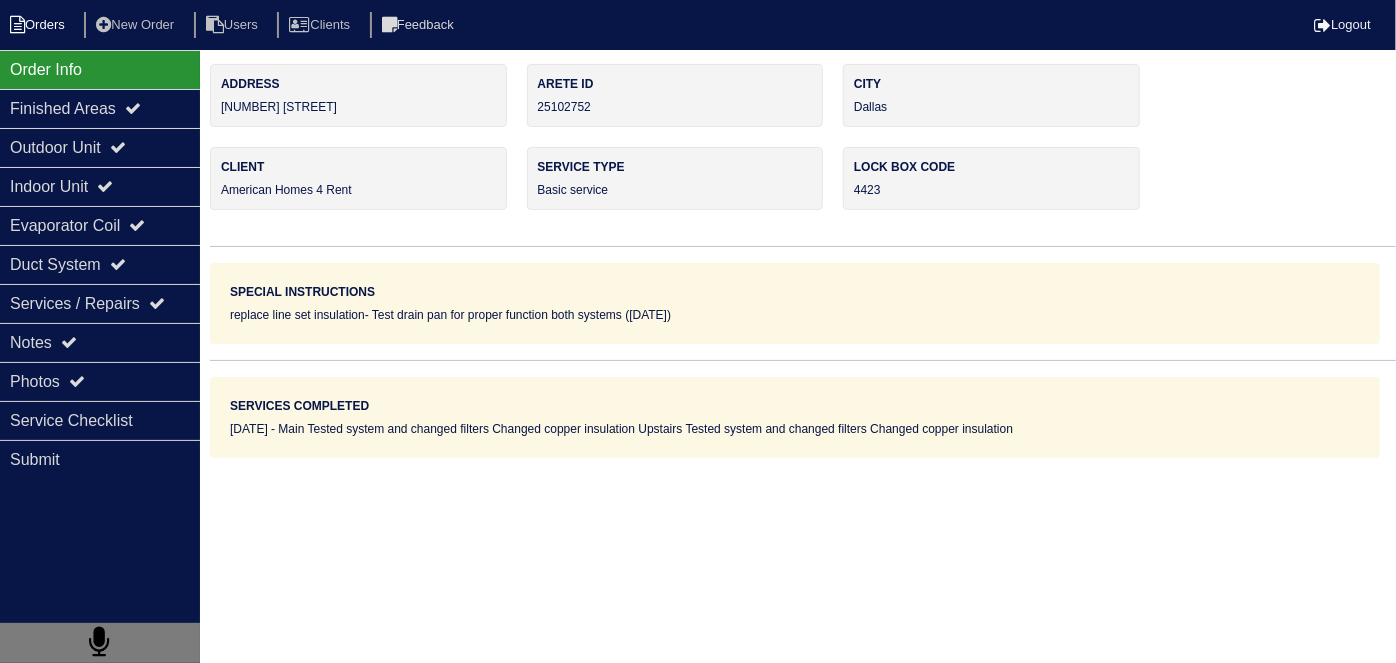 click on "Orders" at bounding box center (40, 25) 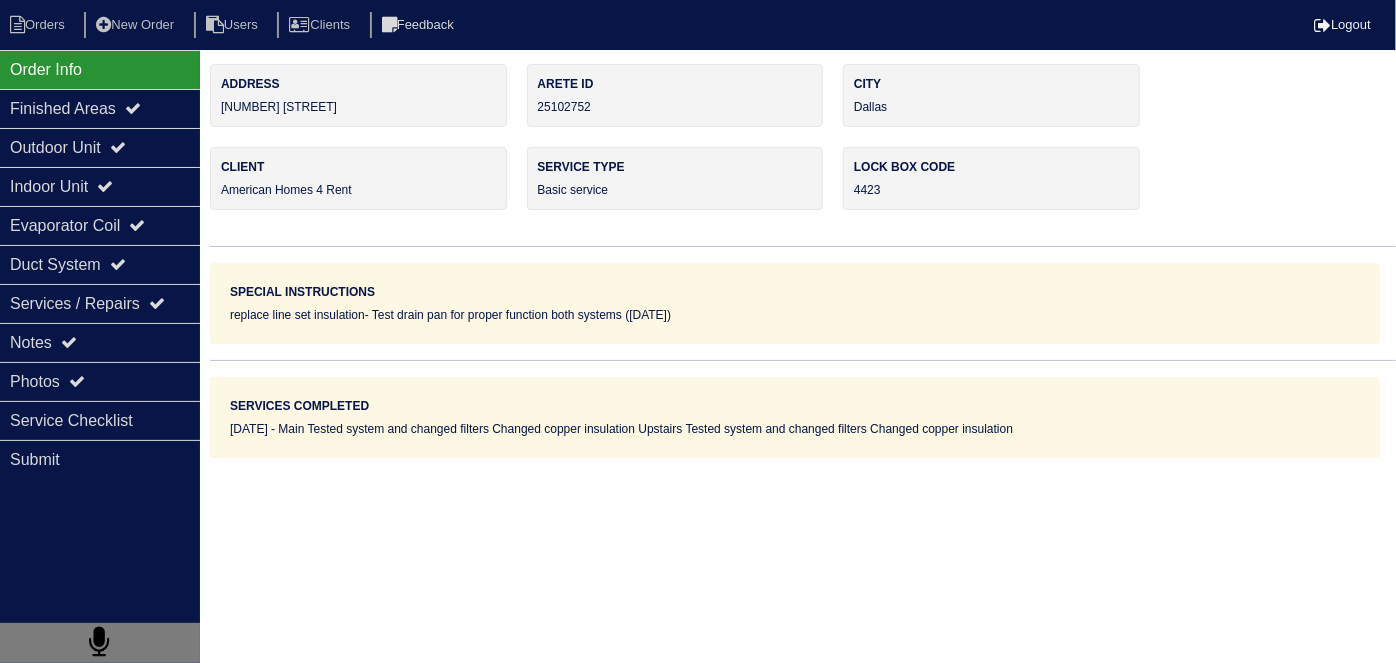 select on "15" 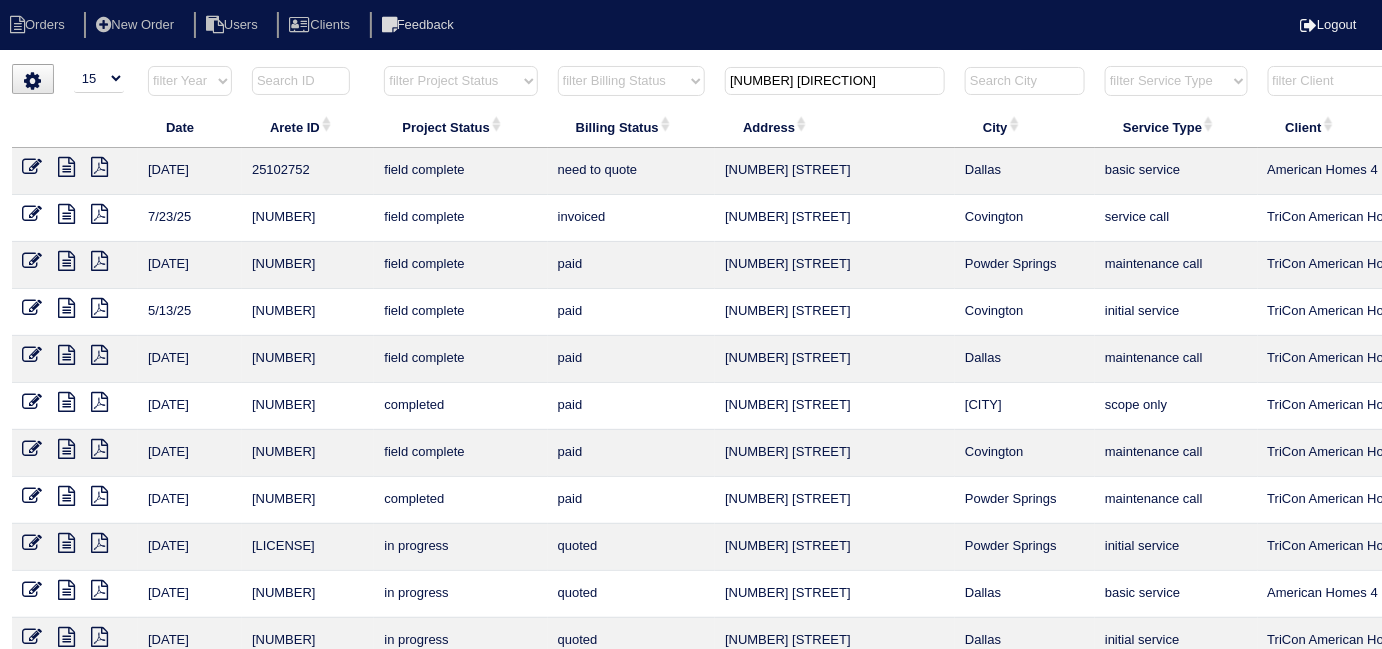 drag, startPoint x: 818, startPoint y: 81, endPoint x: 531, endPoint y: 60, distance: 287.76727 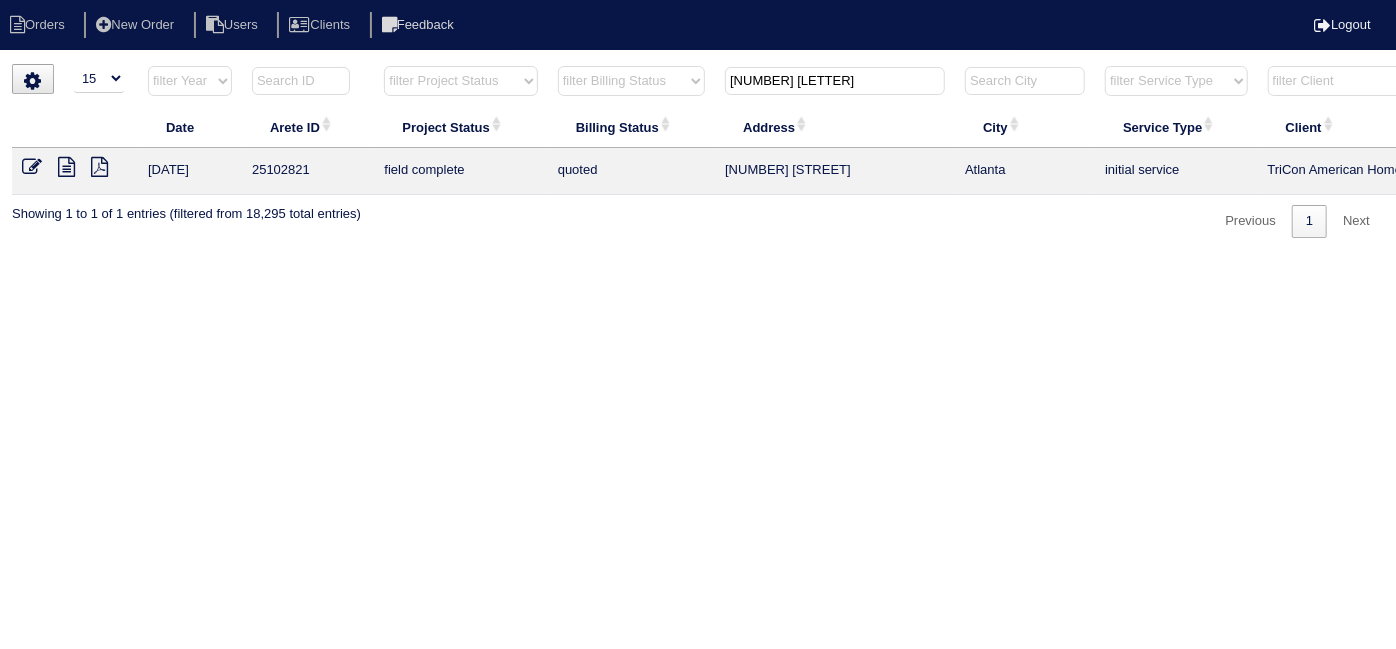 type on "6916 T" 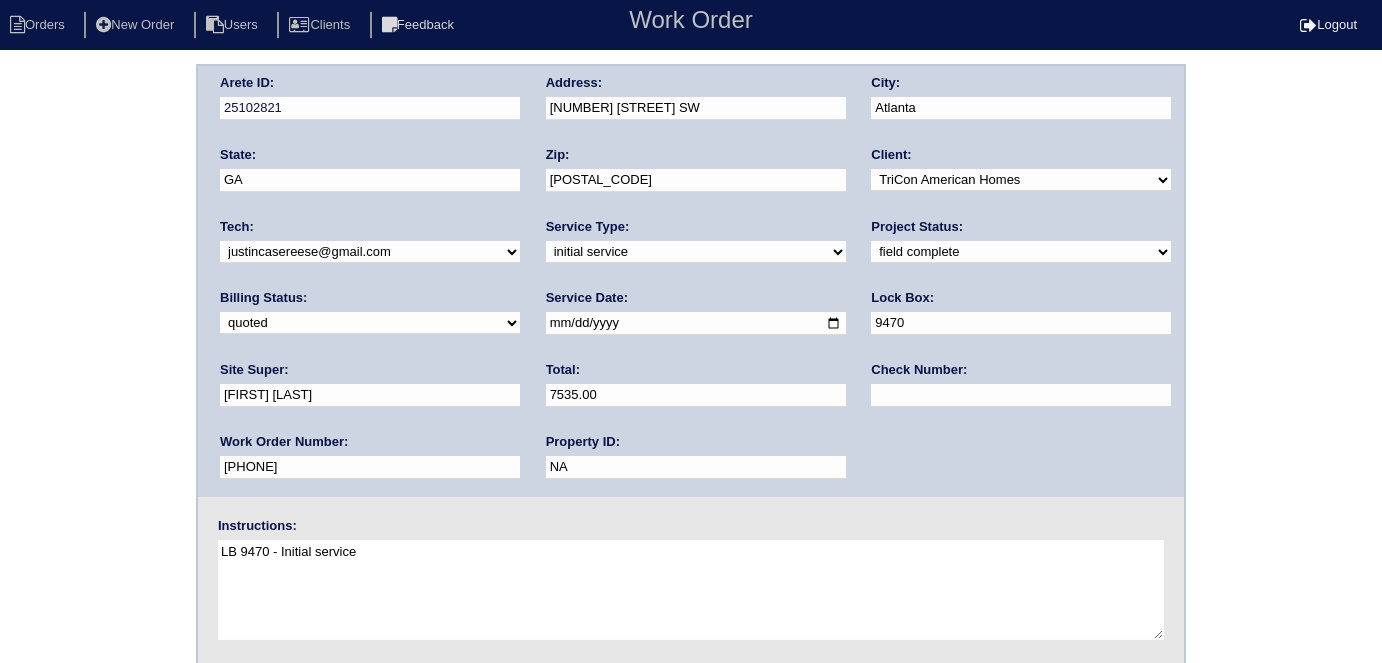 scroll, scrollTop: 0, scrollLeft: 0, axis: both 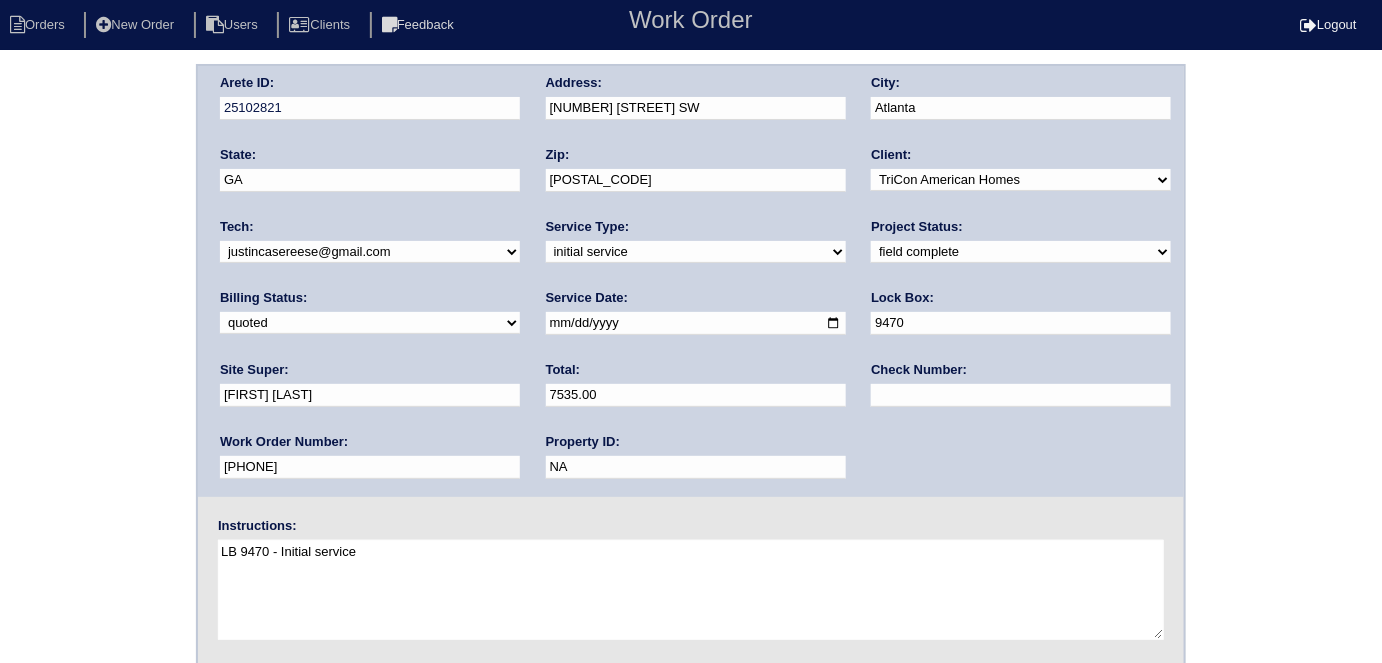 click on "need to quote
quoted
need to invoice
invoiced
paid
warranty
purchase order needed
unknown
in quickbooks" at bounding box center [370, 323] 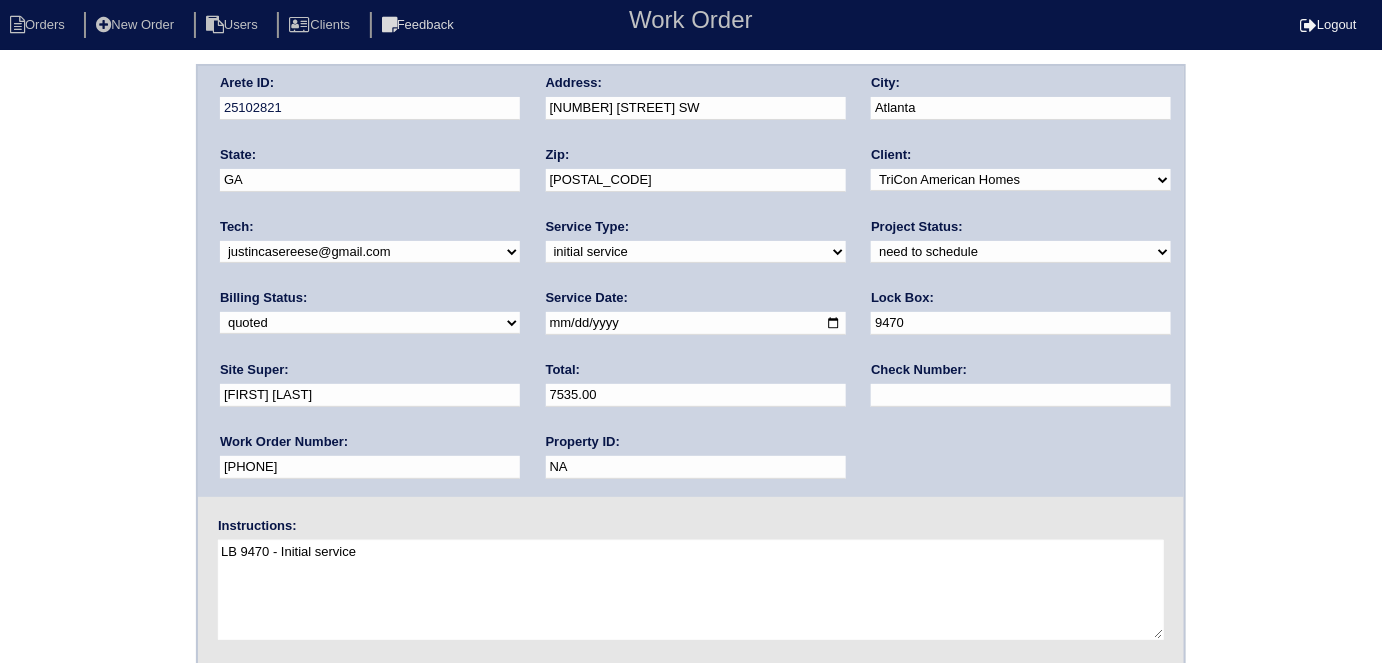 click on "2025-08-04" at bounding box center (696, 323) 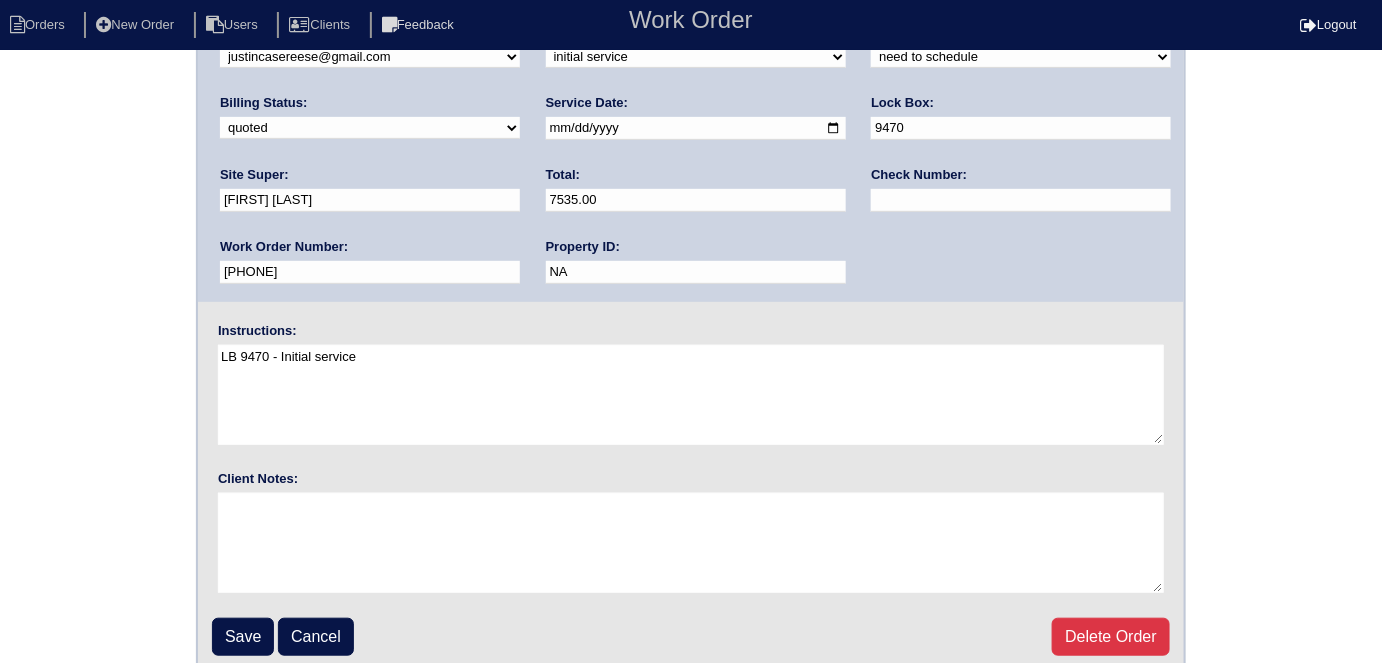 scroll, scrollTop: 205, scrollLeft: 0, axis: vertical 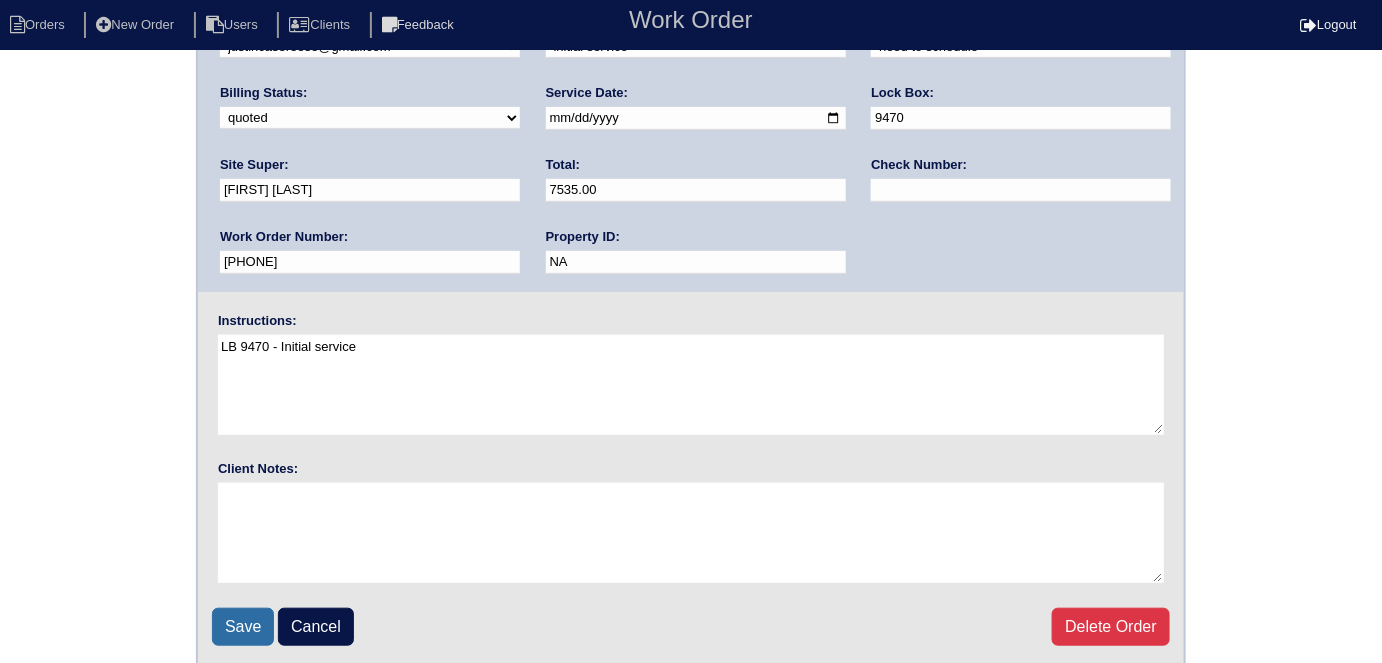 click on "Save" at bounding box center [243, 627] 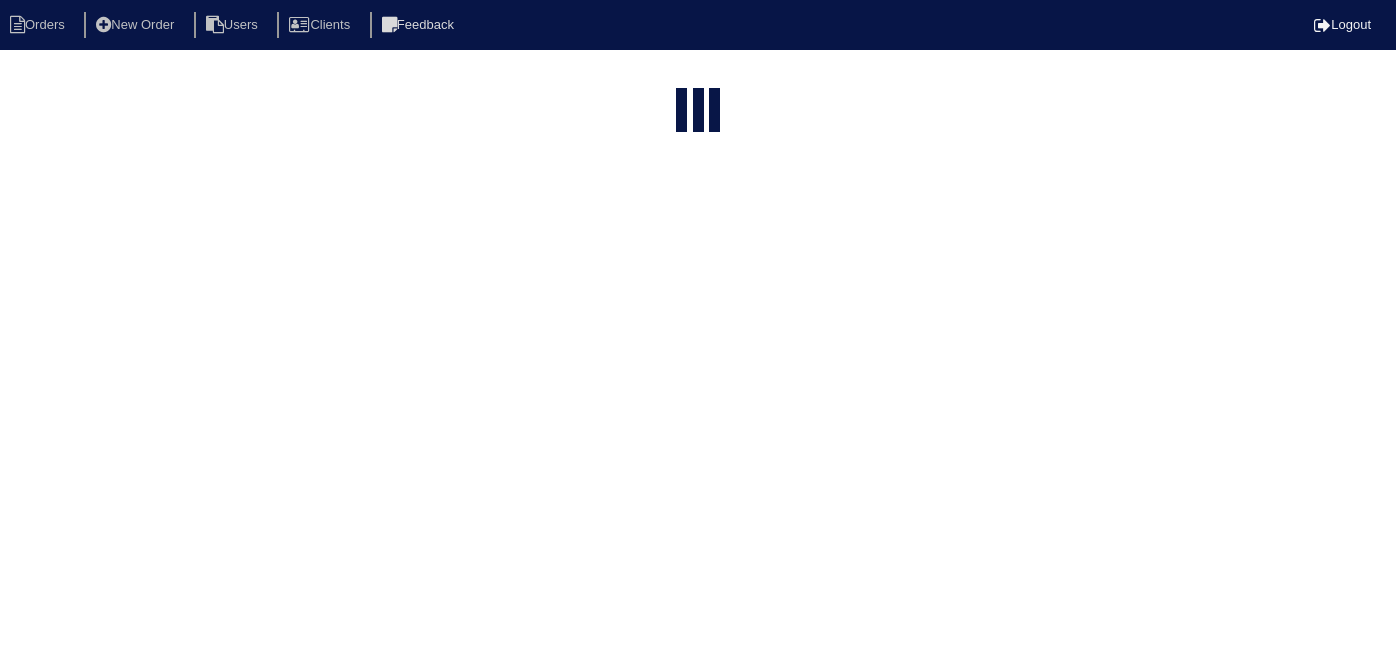 select on "15" 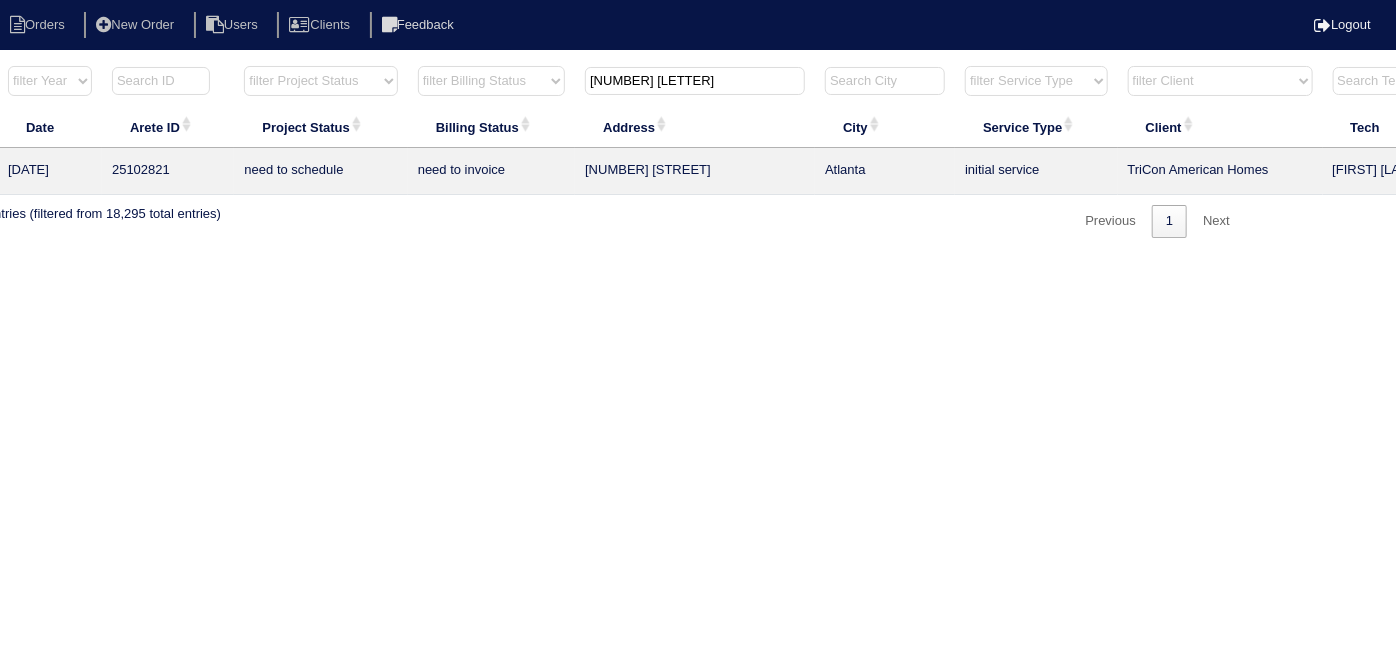 scroll, scrollTop: 0, scrollLeft: 348, axis: horizontal 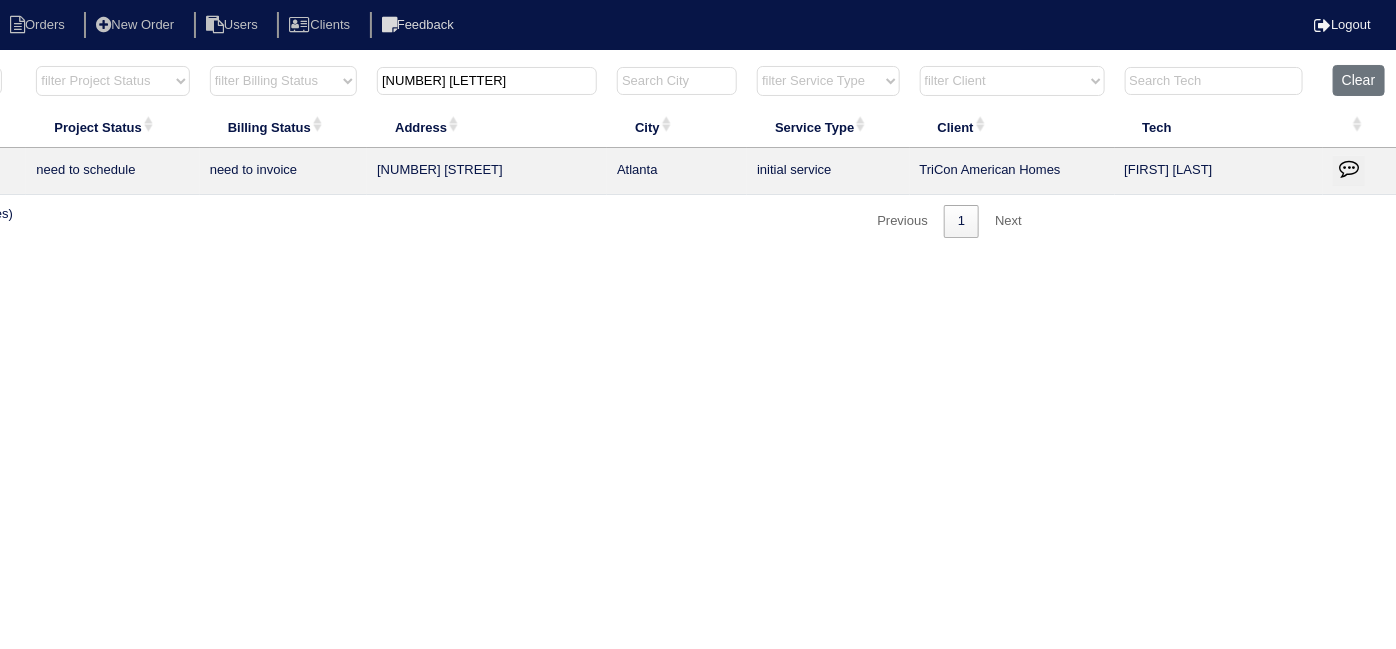 click at bounding box center [1349, 171] 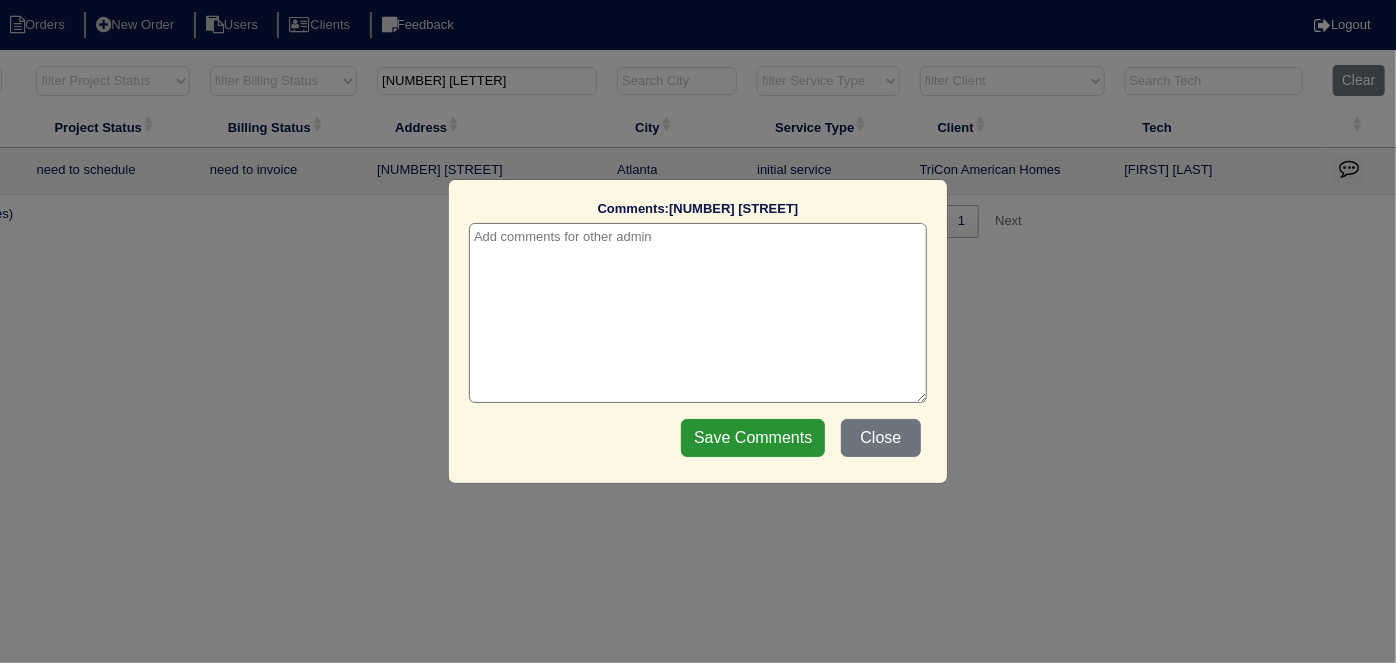click at bounding box center [698, 313] 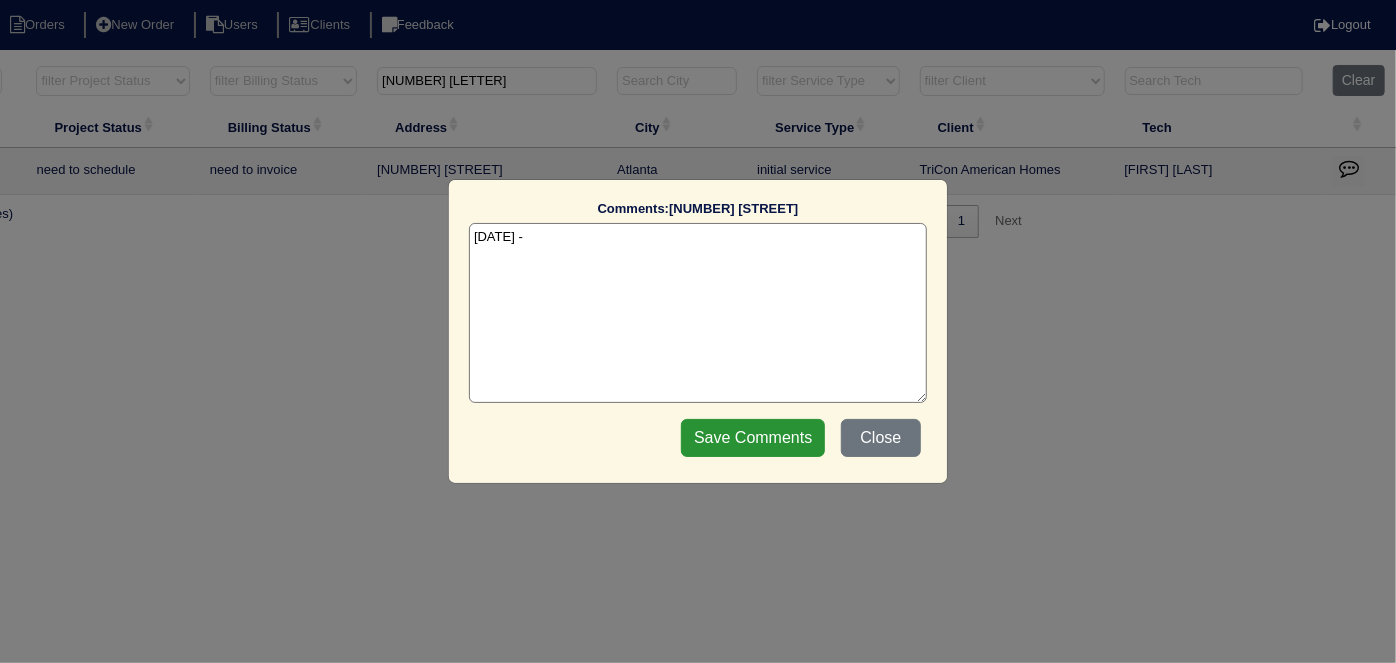 paste on "Replace Main full & US furnace" 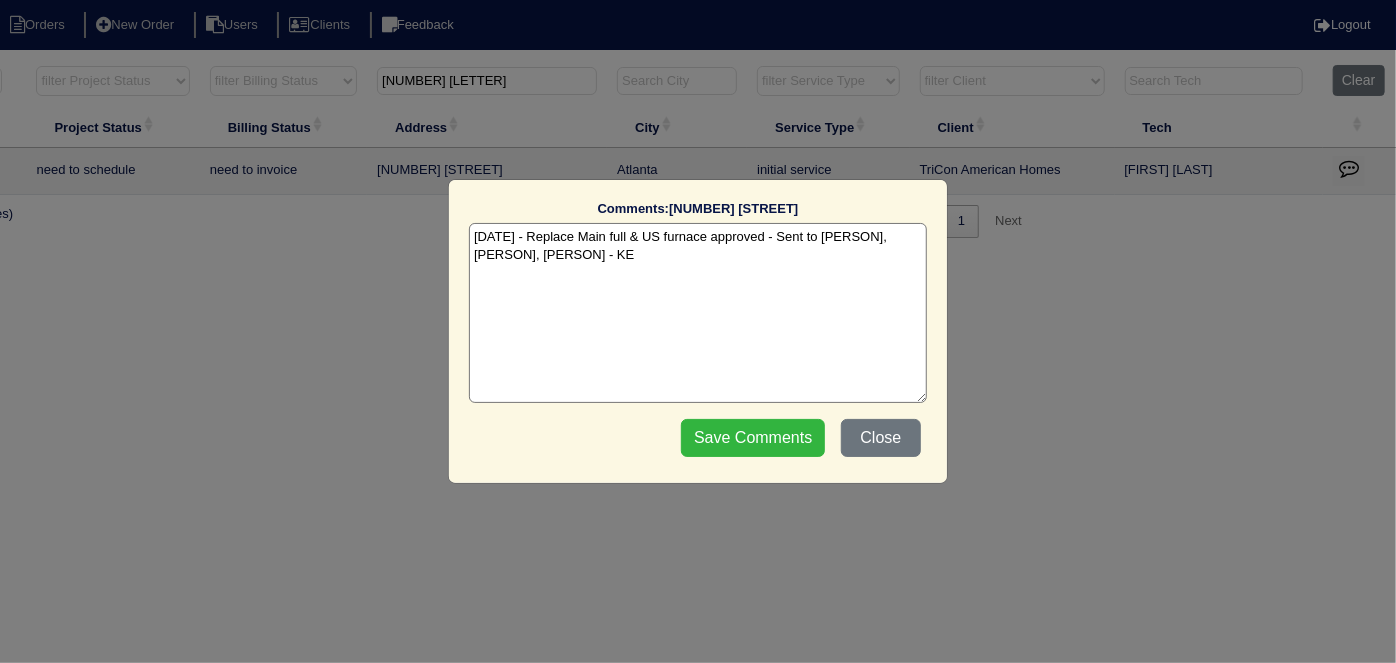 type on "8/5/25 - Replace Main full & US furnace approved - Sent to Dan, Payton, Reeca - KE" 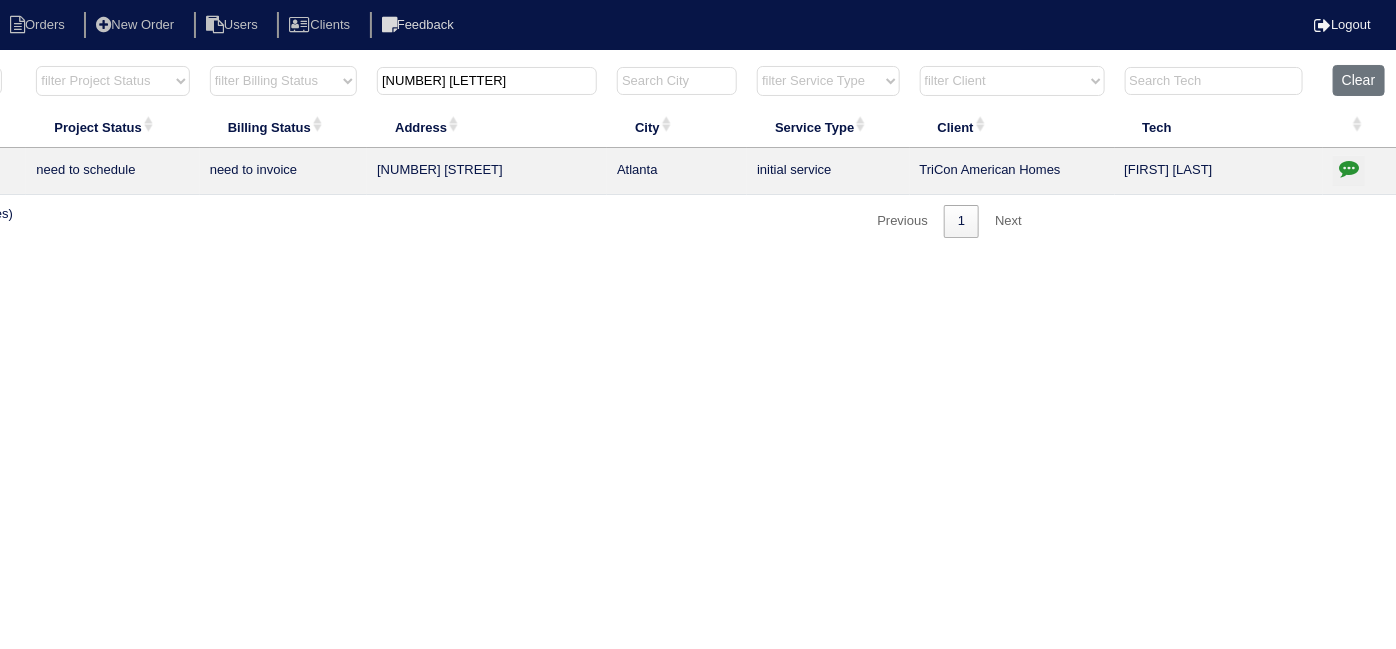 drag, startPoint x: 445, startPoint y: 74, endPoint x: 124, endPoint y: -21, distance: 334.7626 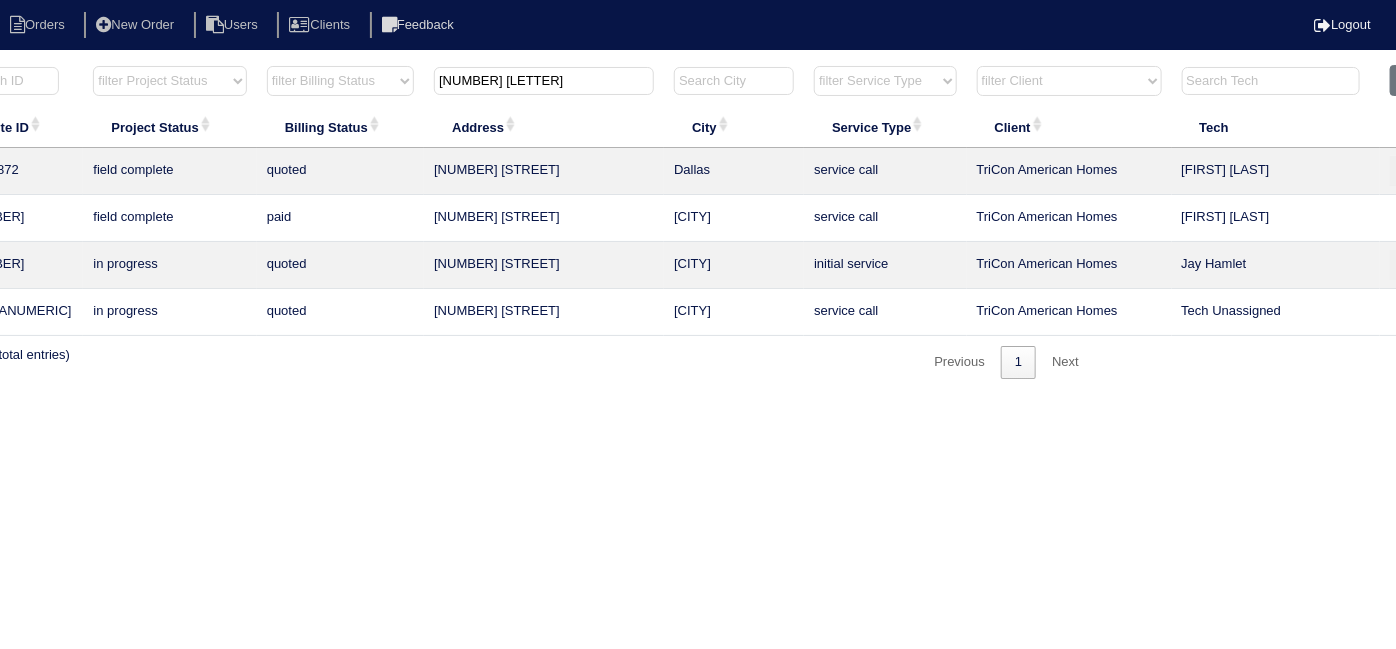 scroll, scrollTop: 0, scrollLeft: 0, axis: both 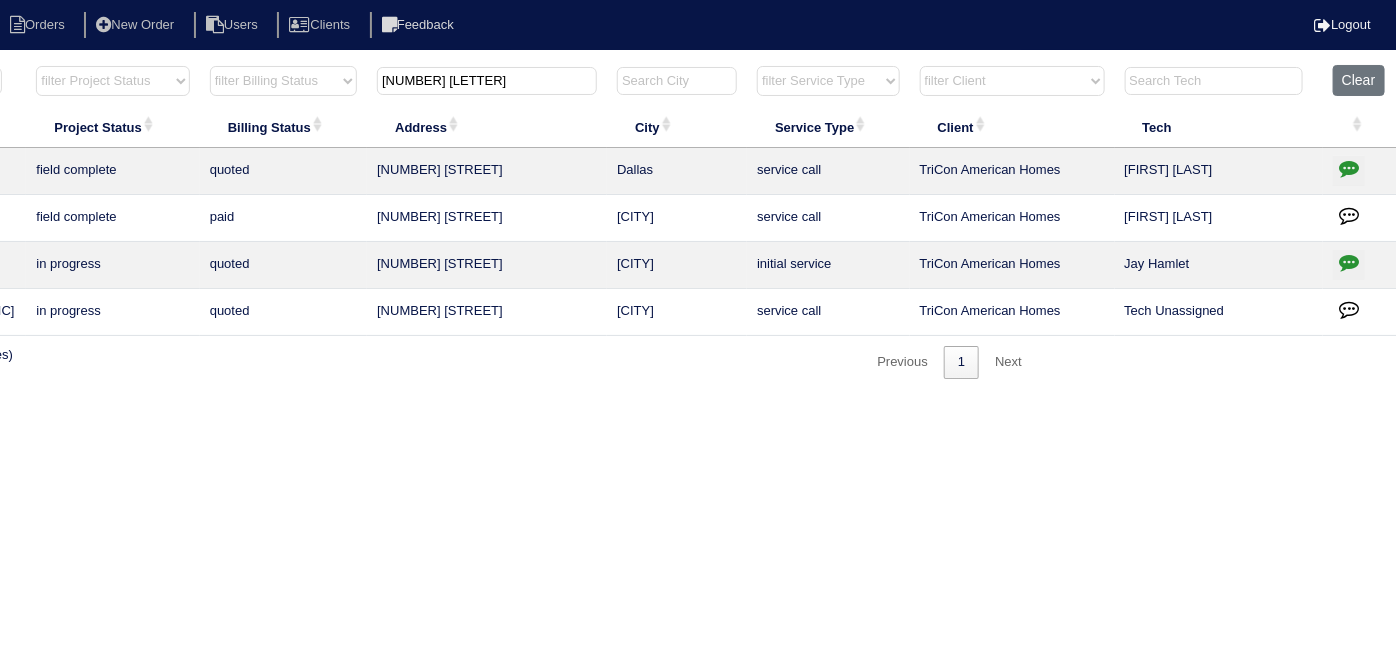 type on "[NUMBER] [LETTER]" 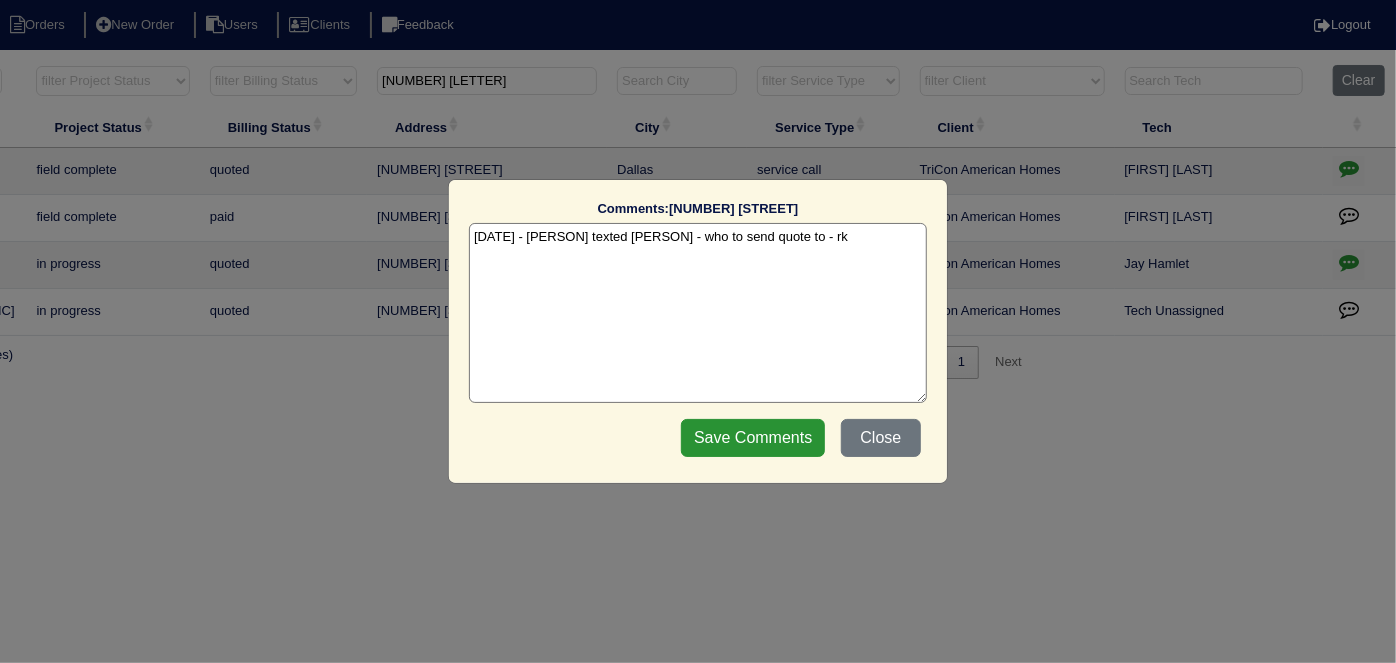 click on "8/5/25 - Kim texted Dan - who to send quote to - rk" at bounding box center (698, 313) 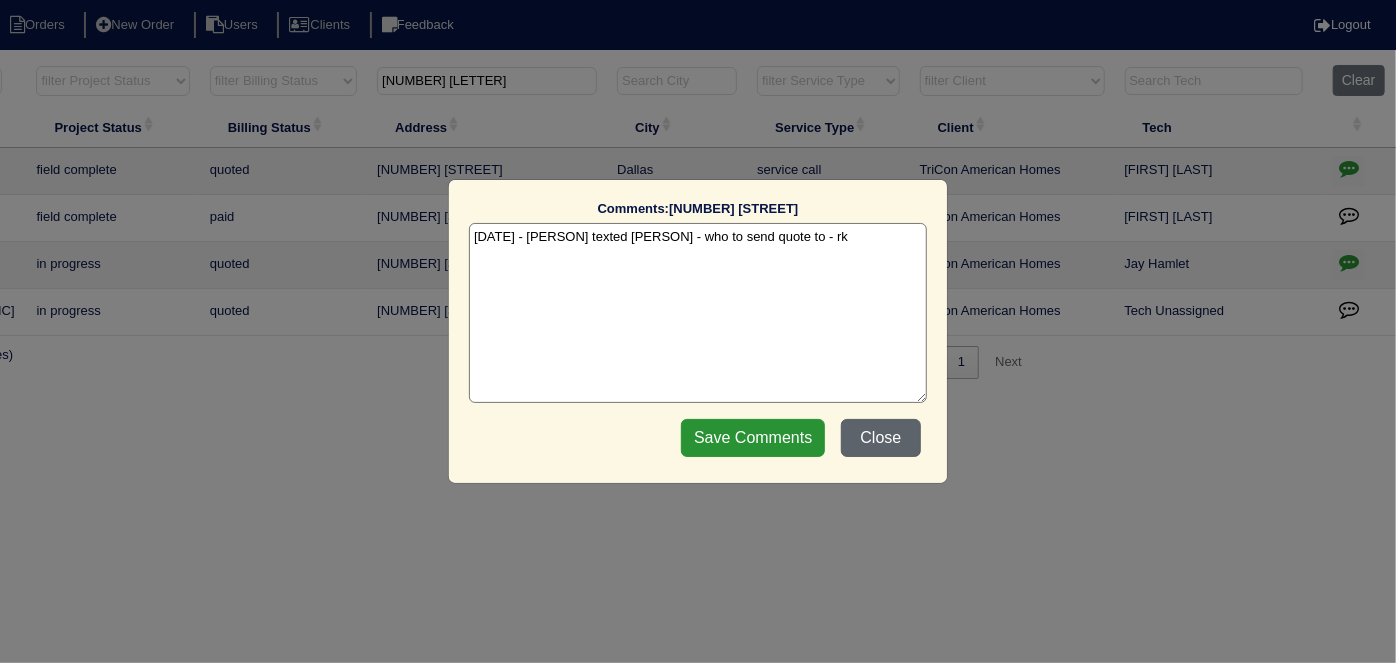 click on "Close" at bounding box center [881, 438] 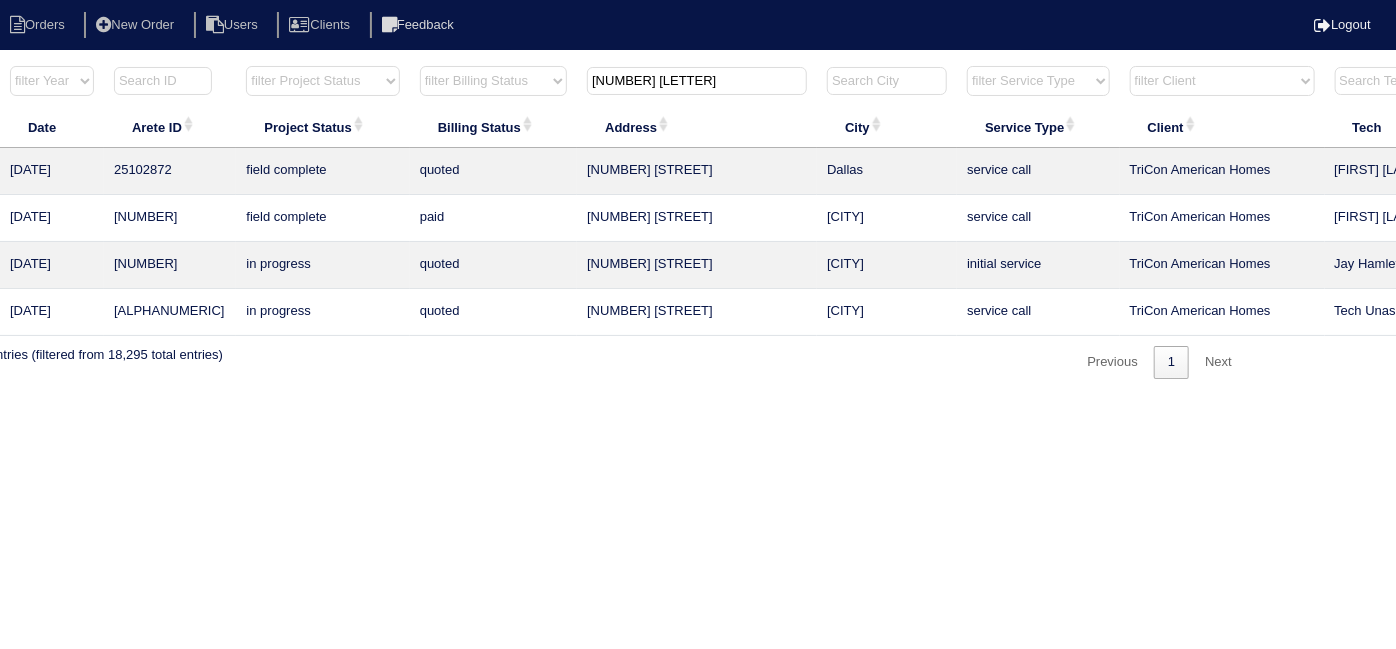 scroll, scrollTop: 0, scrollLeft: 0, axis: both 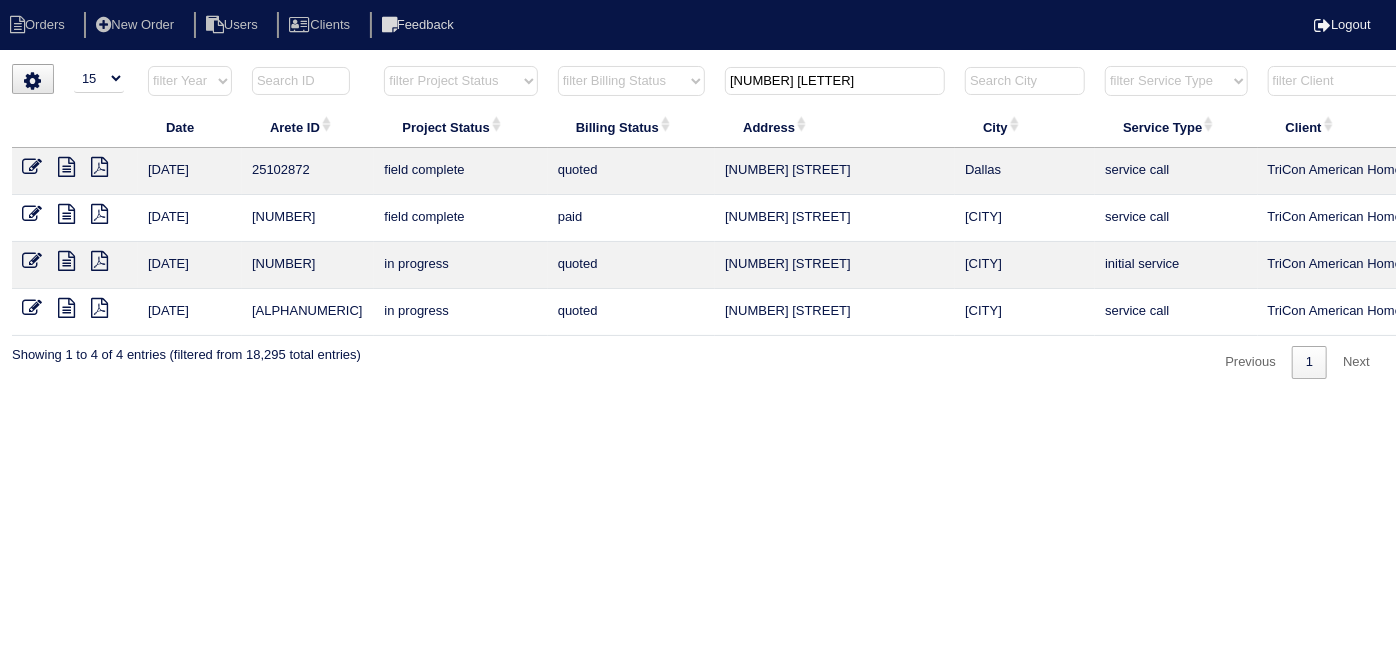 click at bounding box center [32, 167] 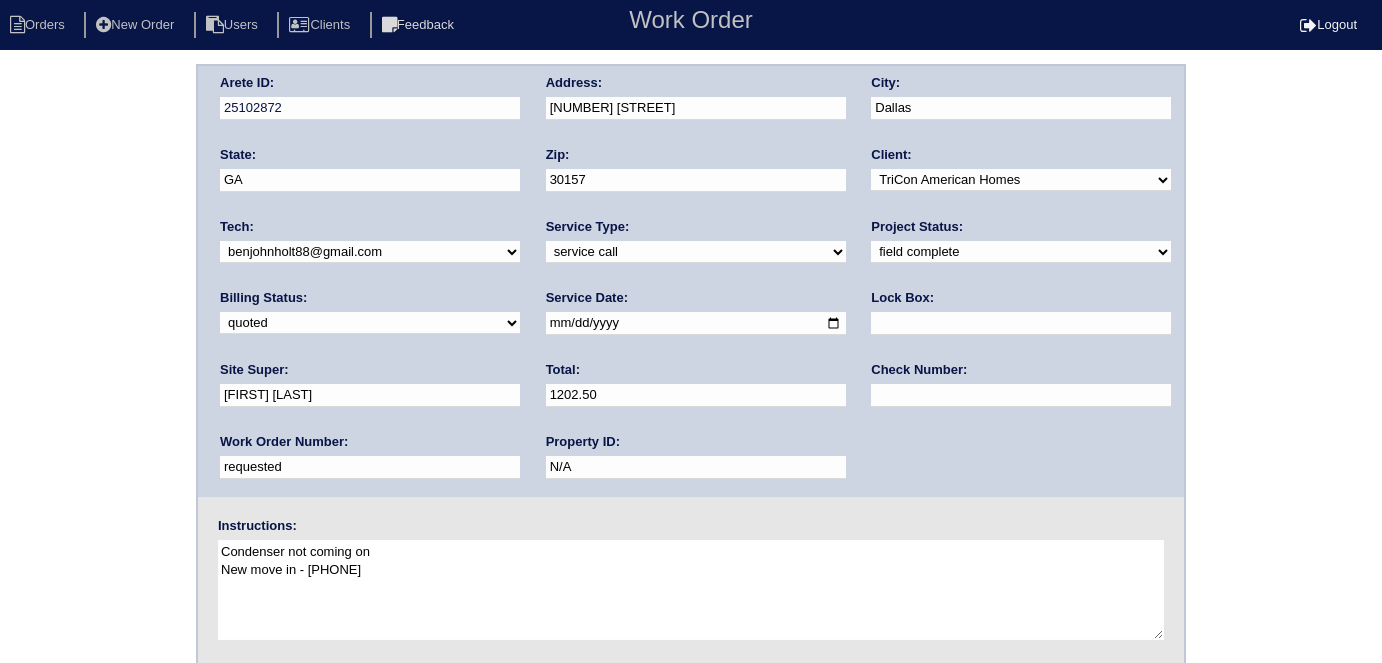 scroll, scrollTop: 0, scrollLeft: 0, axis: both 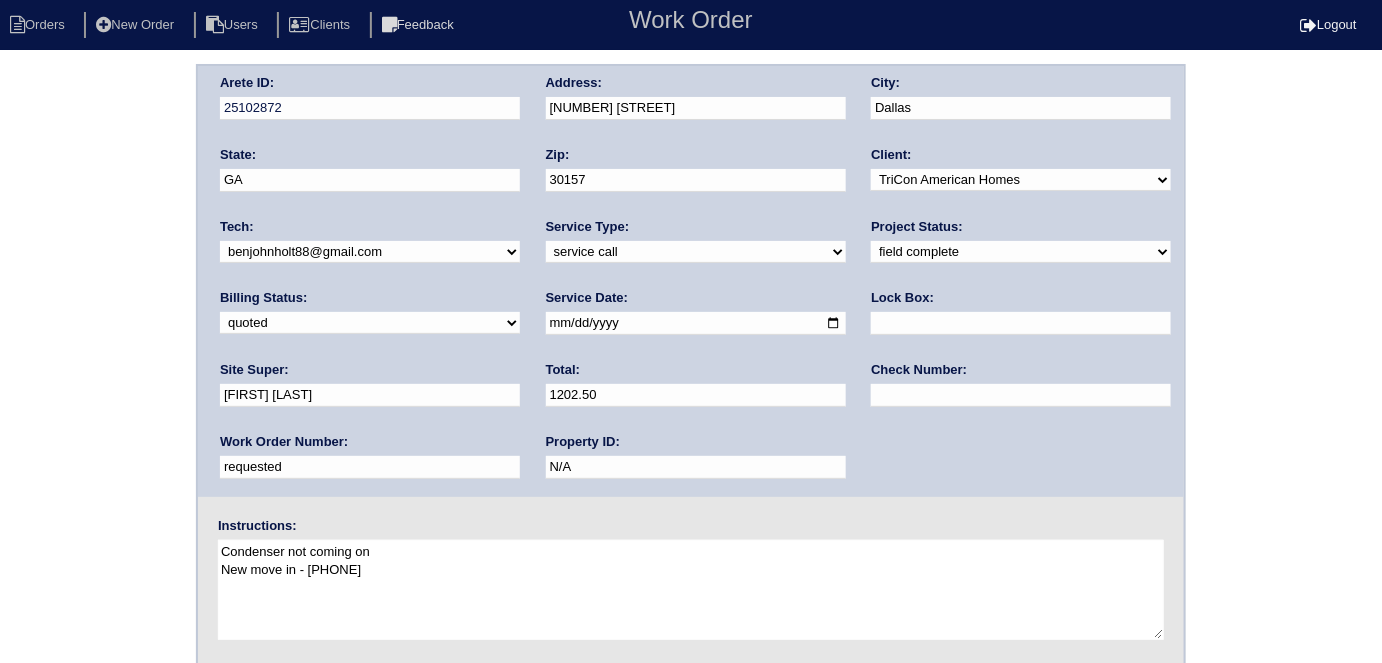 drag, startPoint x: 312, startPoint y: 474, endPoint x: 170, endPoint y: 393, distance: 163.47783 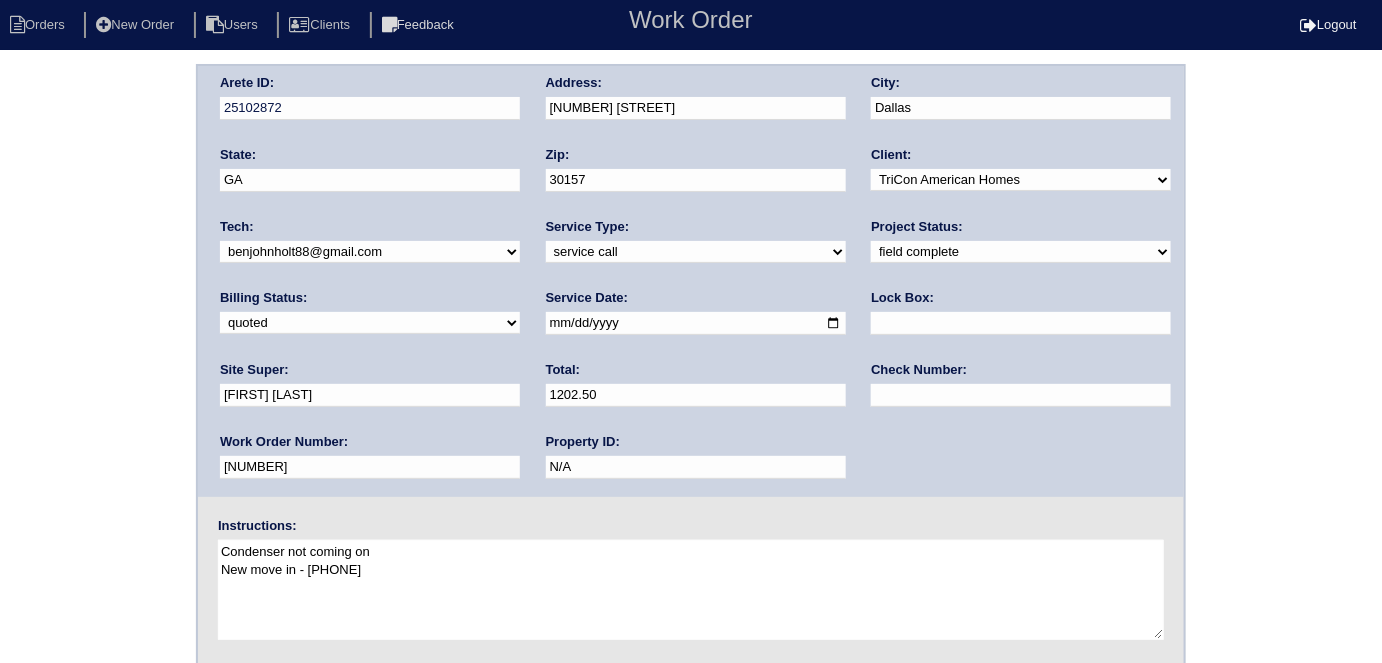 type on "[NUMBER]" 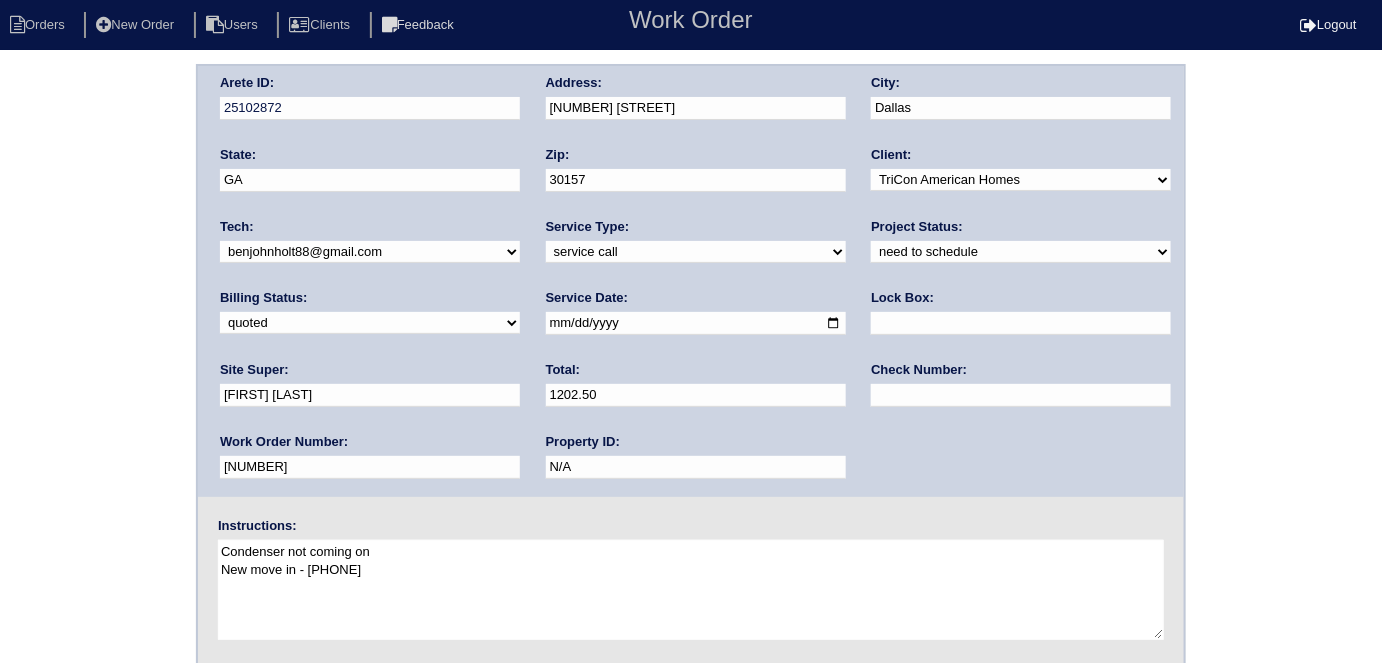 click on "[DATE]" at bounding box center (696, 323) 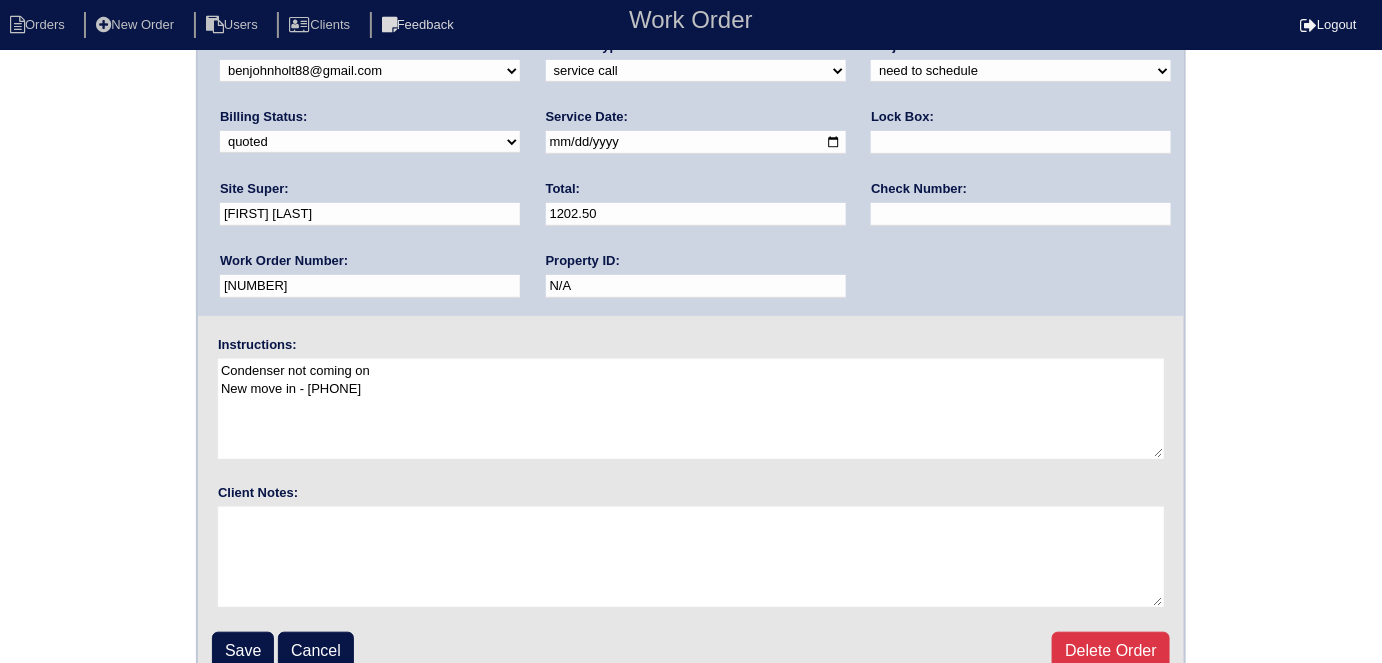 scroll, scrollTop: 205, scrollLeft: 0, axis: vertical 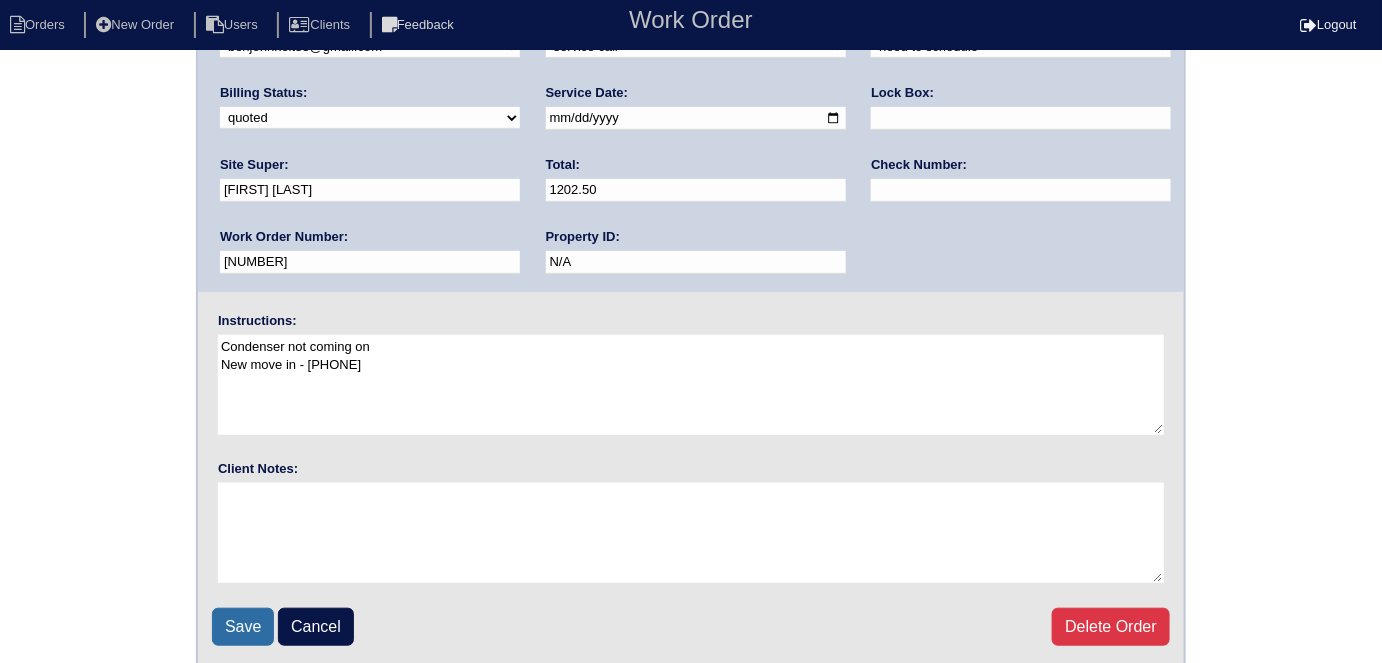 click on "Save" at bounding box center [243, 627] 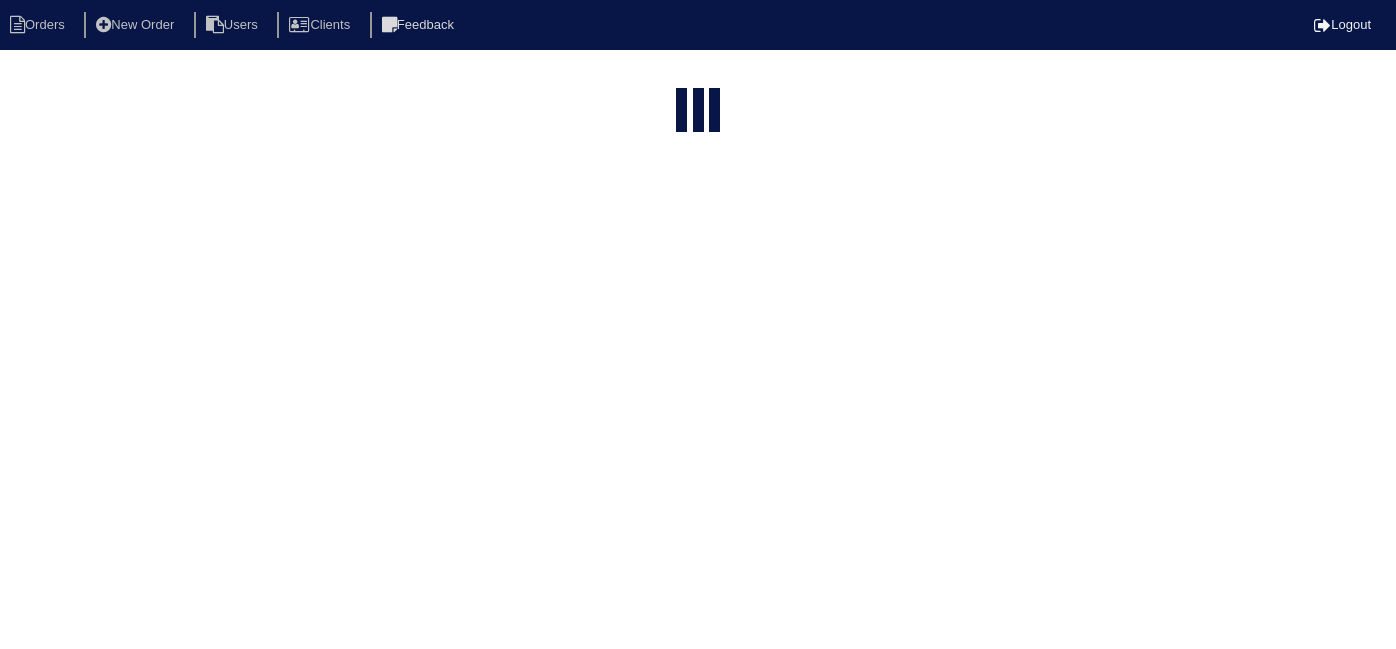select on "15" 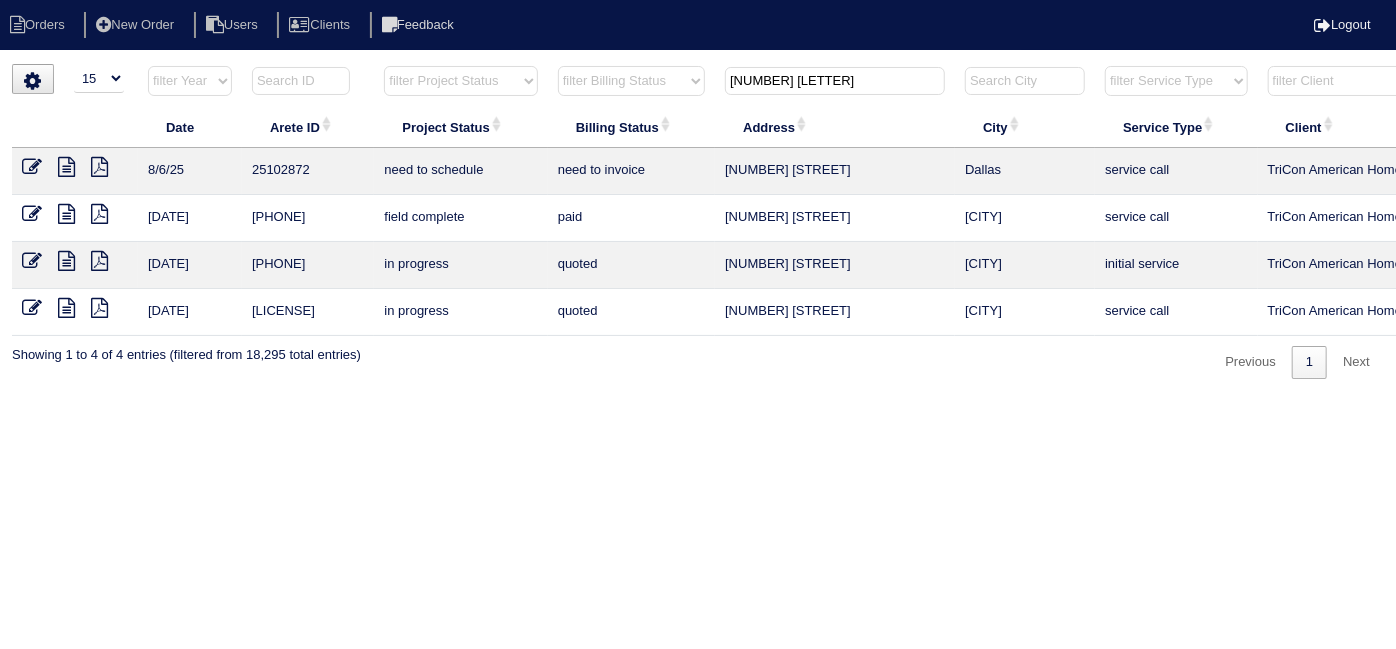 click at bounding box center [66, 167] 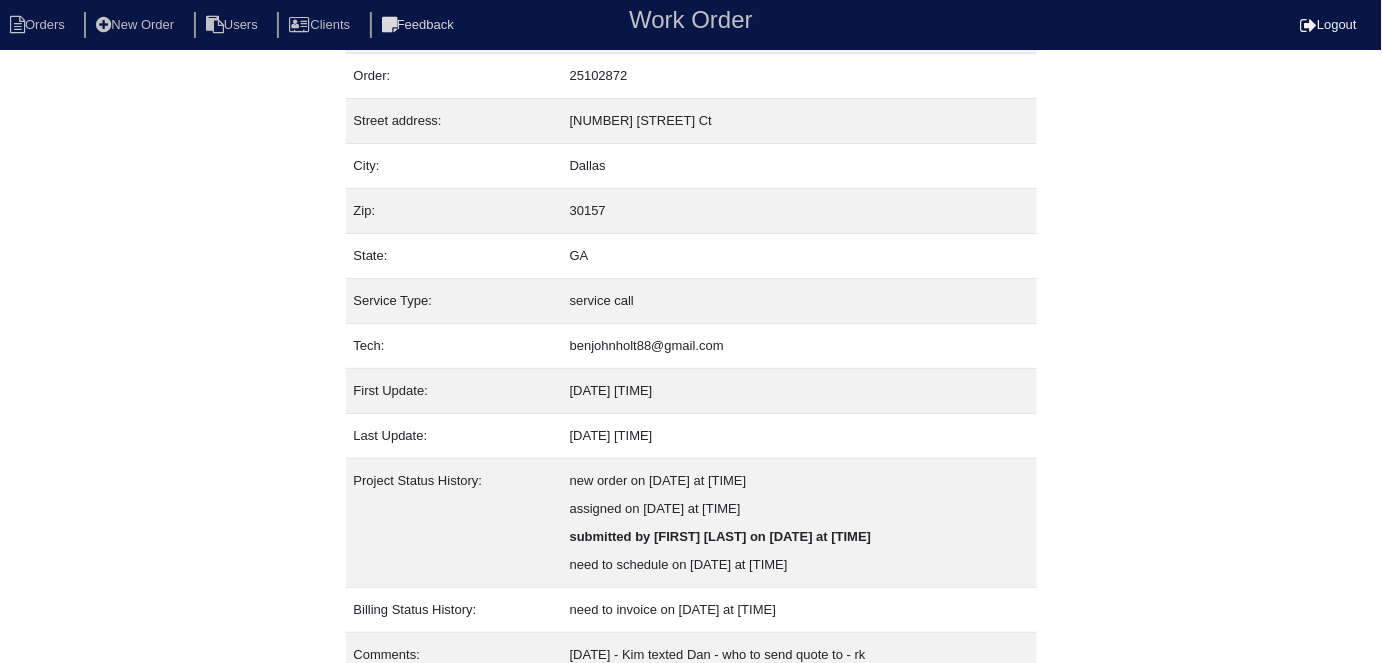 scroll, scrollTop: 133, scrollLeft: 0, axis: vertical 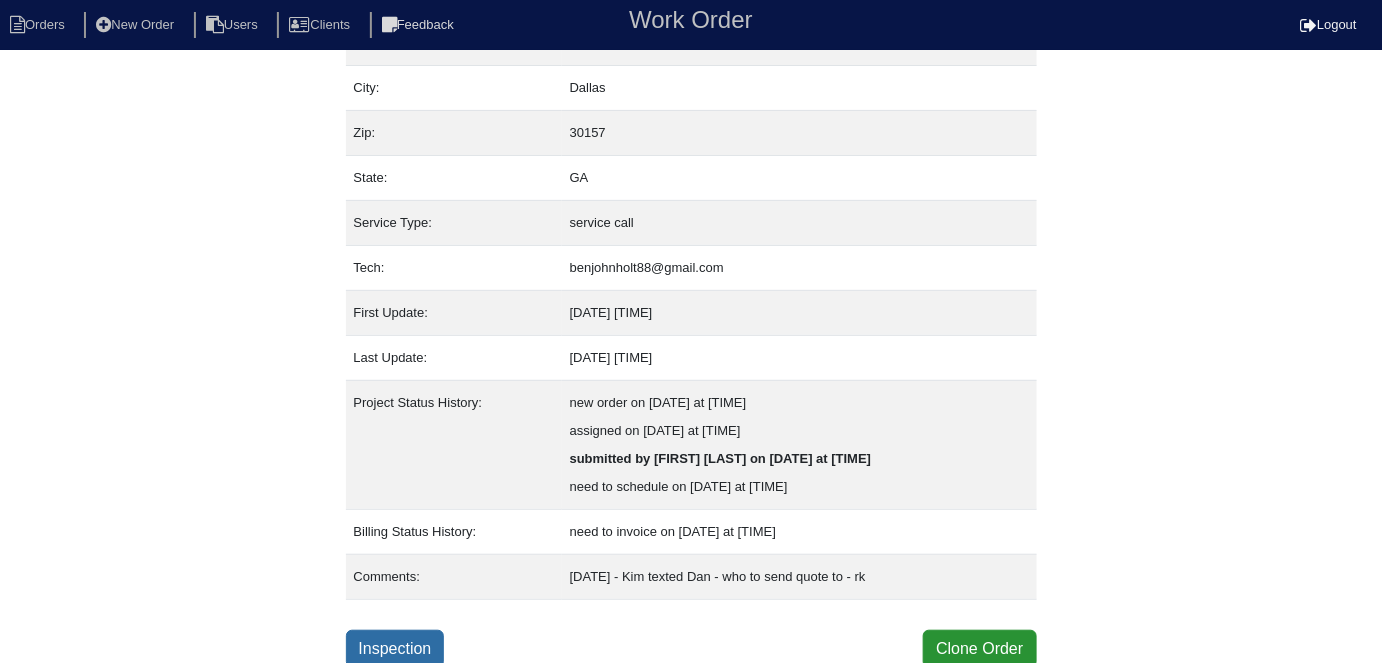click on "Inspection" at bounding box center [395, 649] 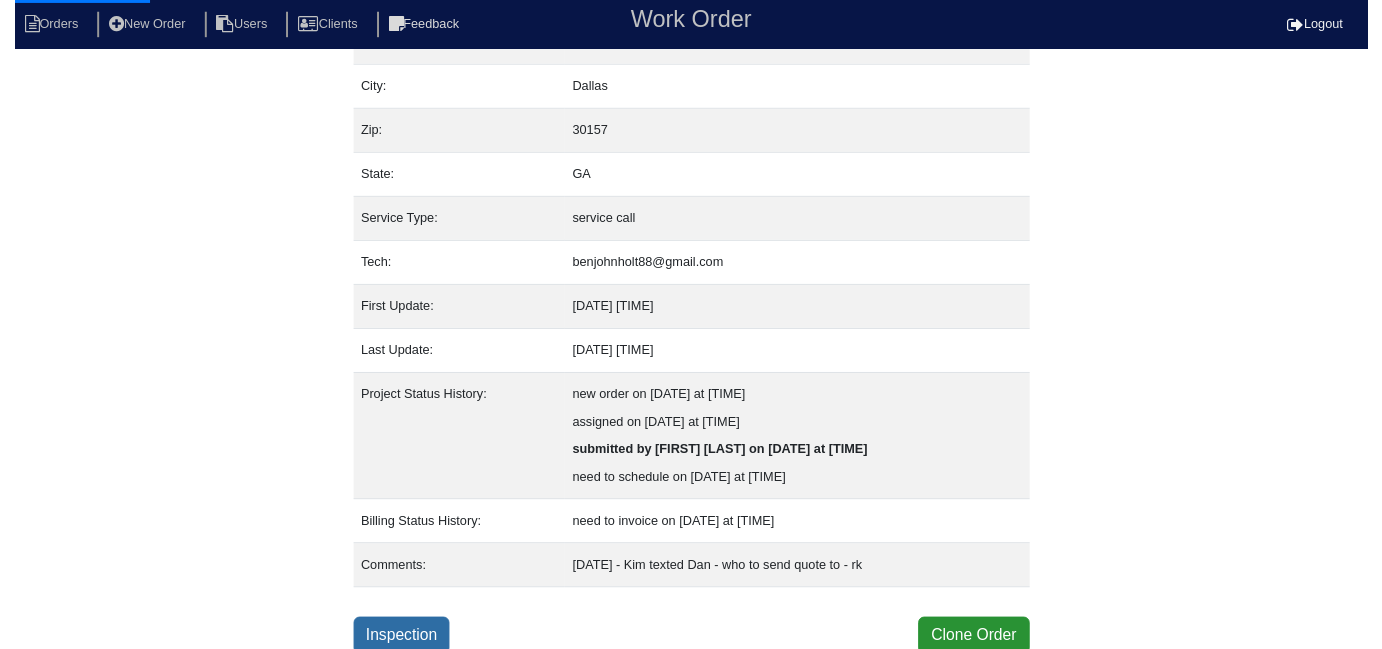 scroll, scrollTop: 0, scrollLeft: 0, axis: both 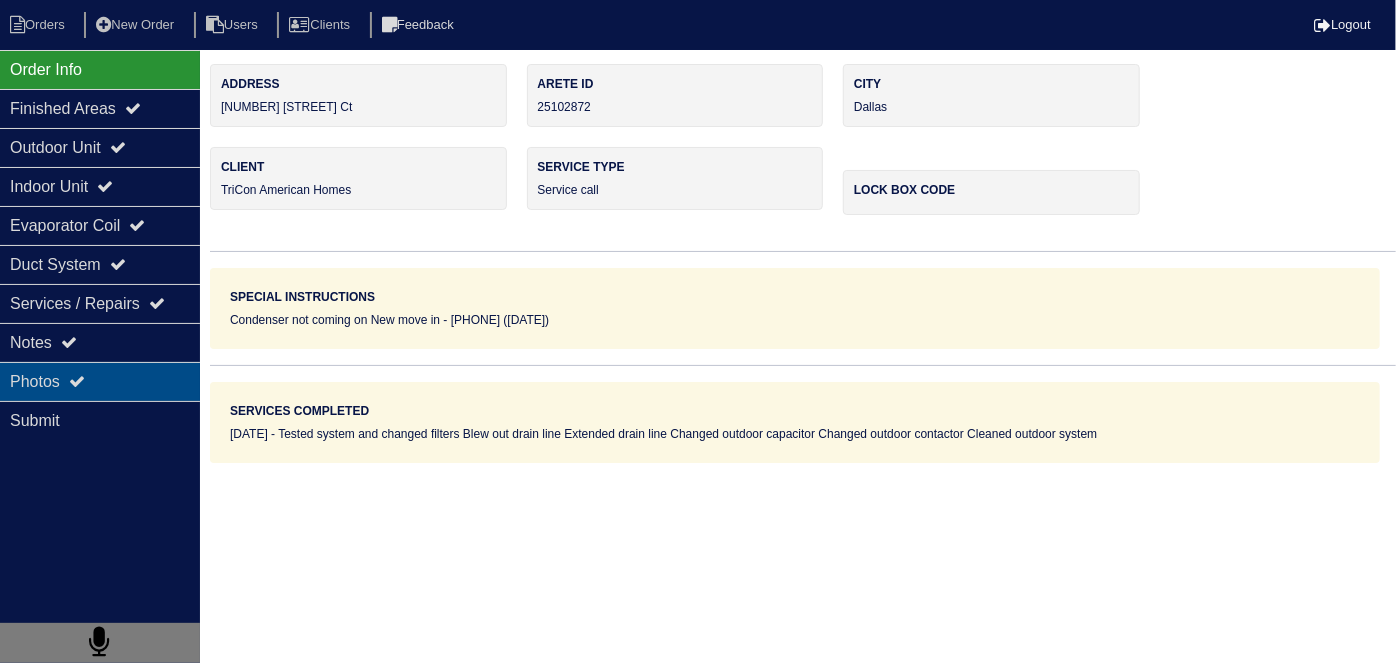 click on "Photos" at bounding box center (100, 381) 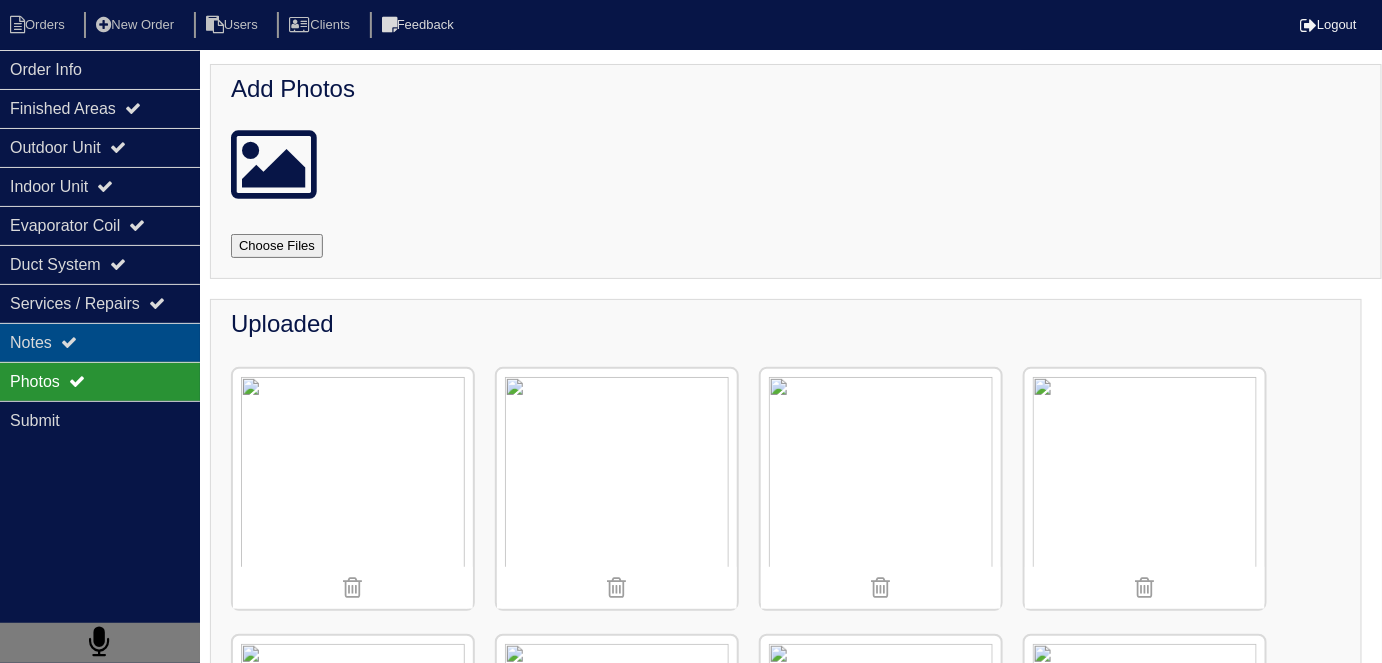 click on "Notes" at bounding box center (100, 342) 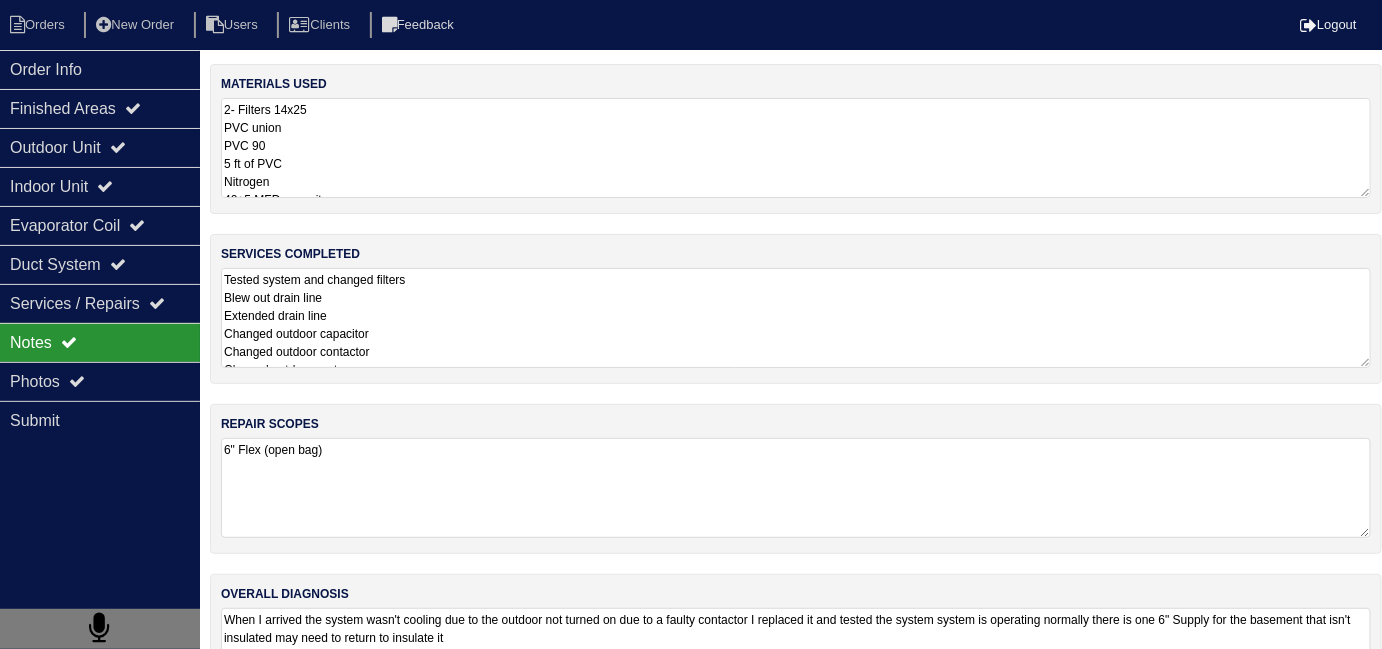 click on "6" Flex (open bag)" at bounding box center [796, 488] 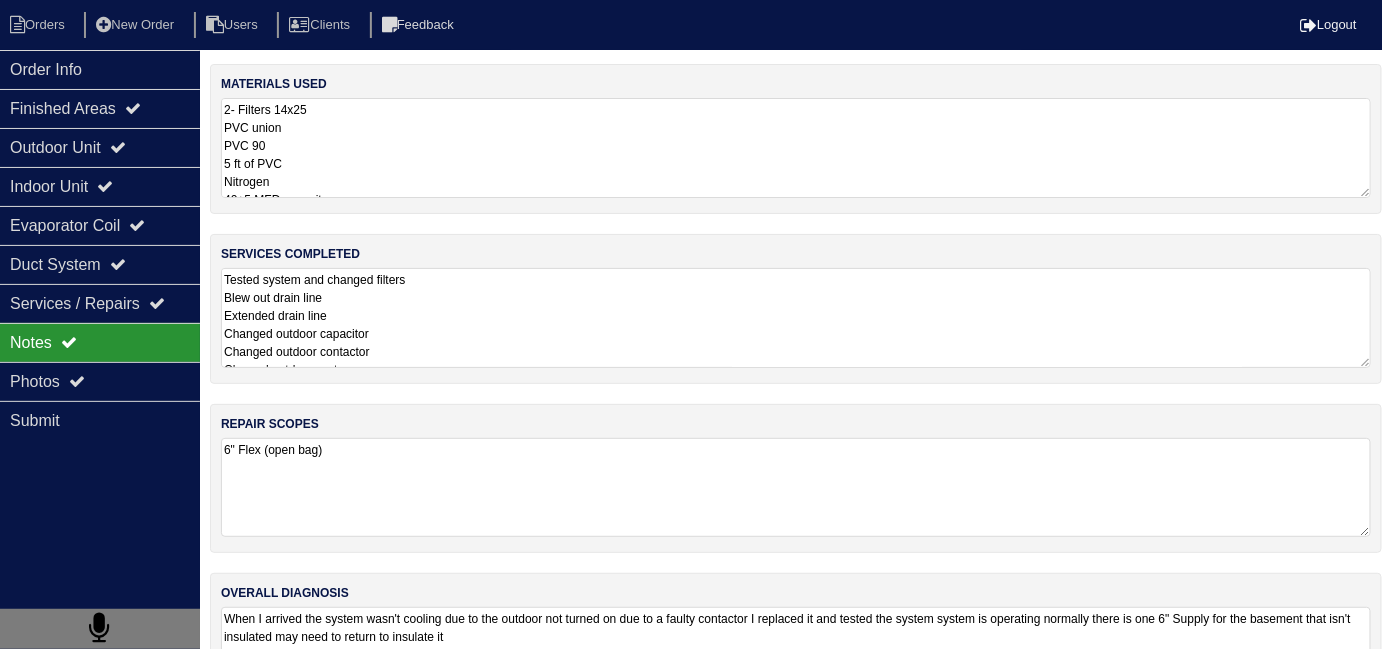 click on "Tested system and changed filters
Blew out drain line
Extended drain line
Changed outdoor capacitor
Changed outdoor contactor
Cleaned outdoor system" at bounding box center [796, 318] 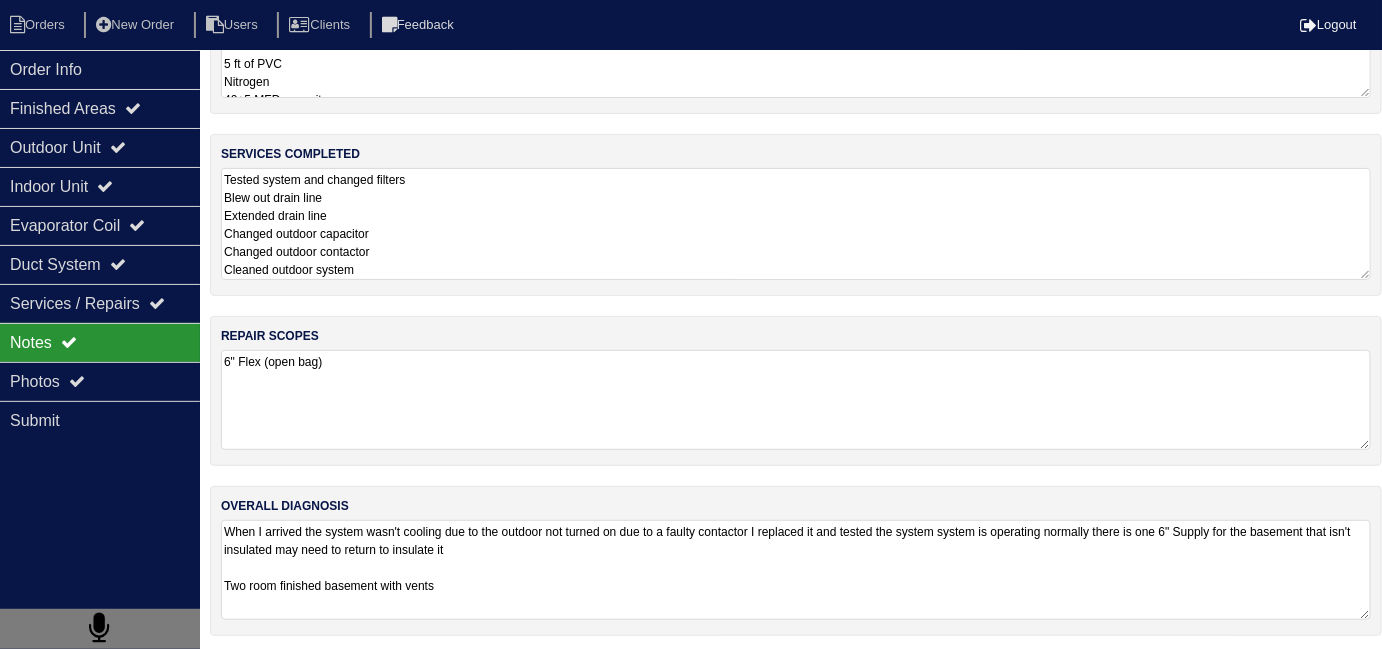 scroll, scrollTop: 101, scrollLeft: 0, axis: vertical 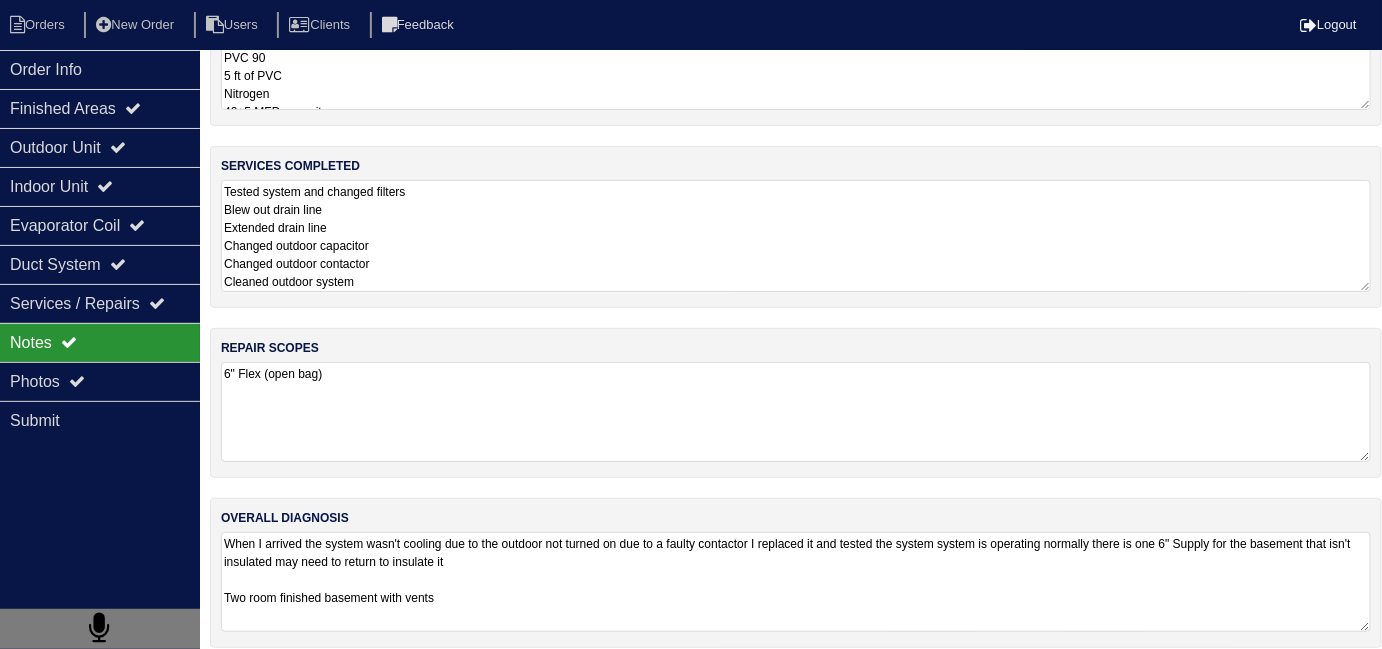 click on "When I arrived the system wasn't cooling due to the outdoor not turned on due to a faulty contactor I replaced it and tested the system system is operating normally there is one 6" Supply for the basement that isn't insulated may need to return to insulate it
Two room finished basement with vents" at bounding box center (796, 582) 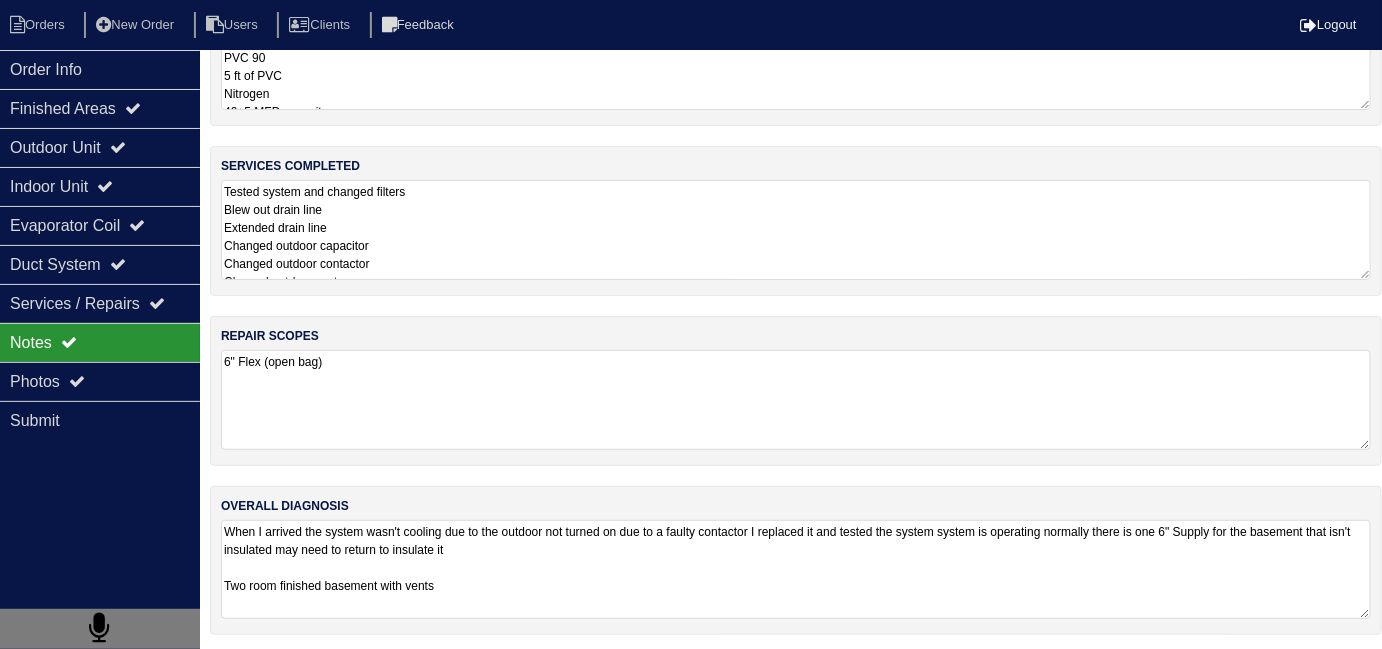 click on "When I arrived the system wasn't cooling due to the outdoor not turned on due to a faulty contactor I replaced it and tested the system system is operating normally there is one 6" Supply for the basement that isn't insulated may need to return to insulate it
Two room finished basement with vents" at bounding box center [796, 569] 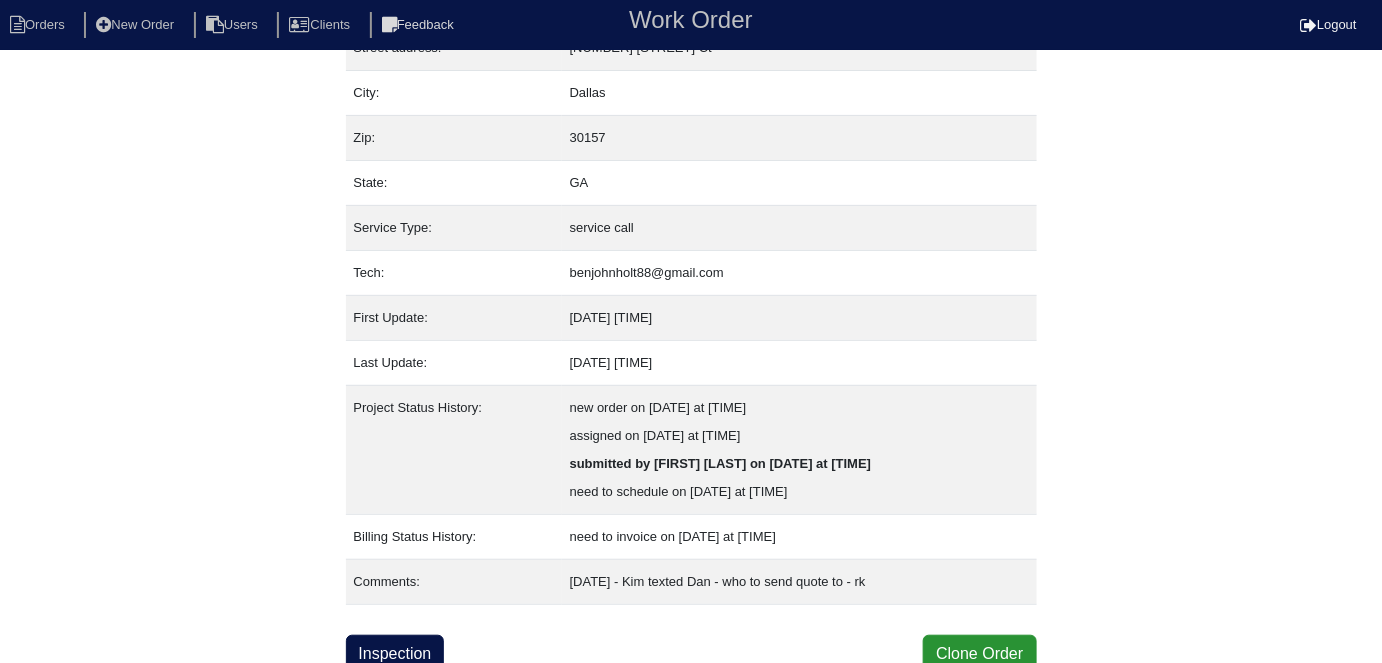 scroll, scrollTop: 133, scrollLeft: 0, axis: vertical 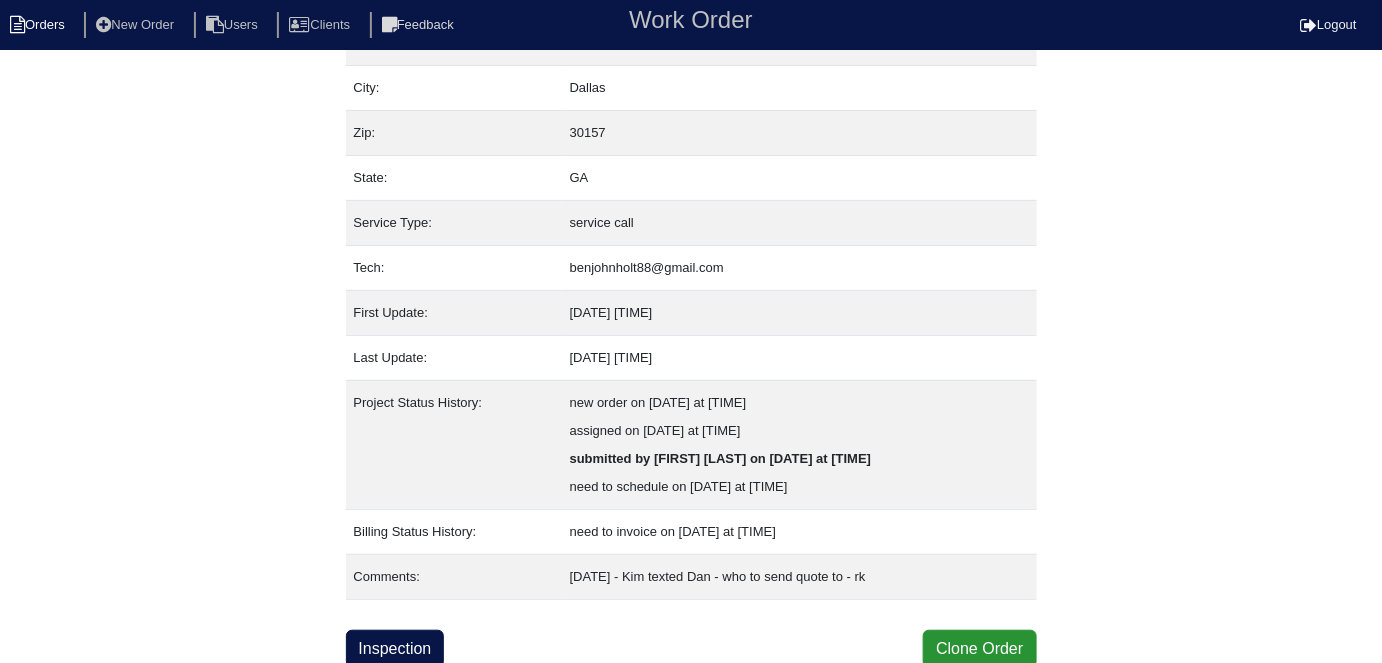 click on "Orders" at bounding box center [40, 25] 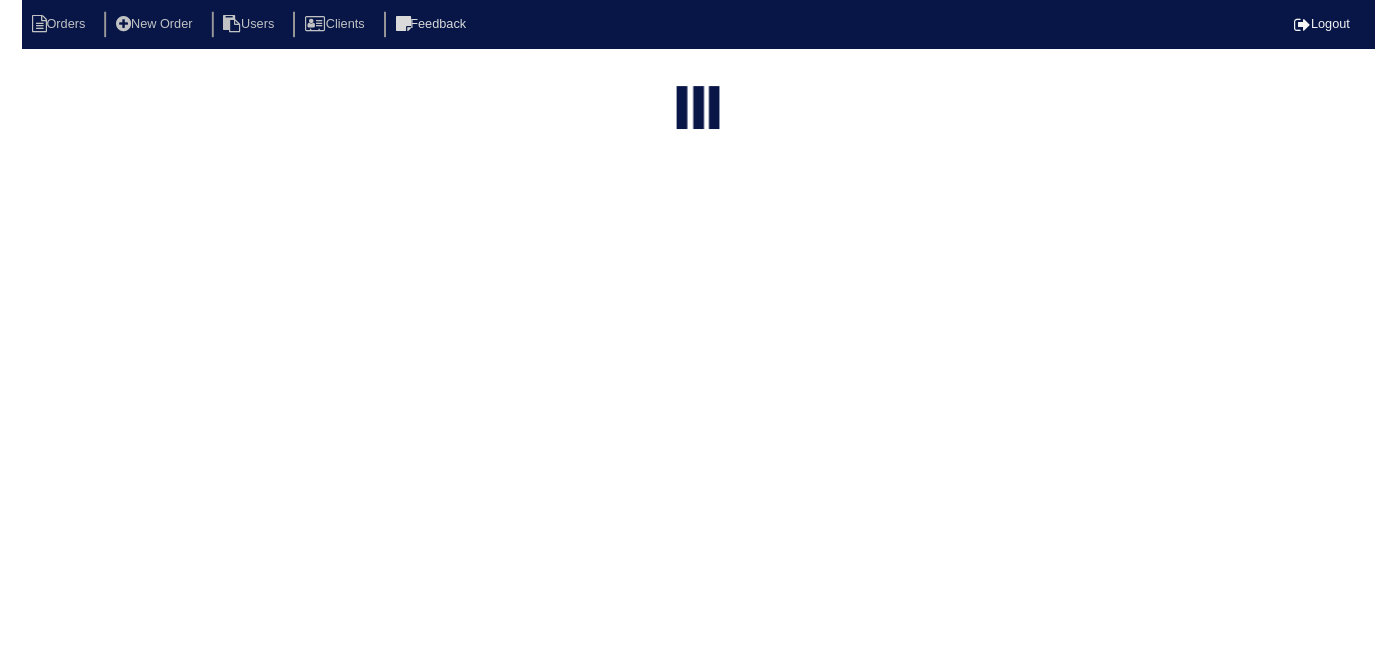 scroll, scrollTop: 0, scrollLeft: 0, axis: both 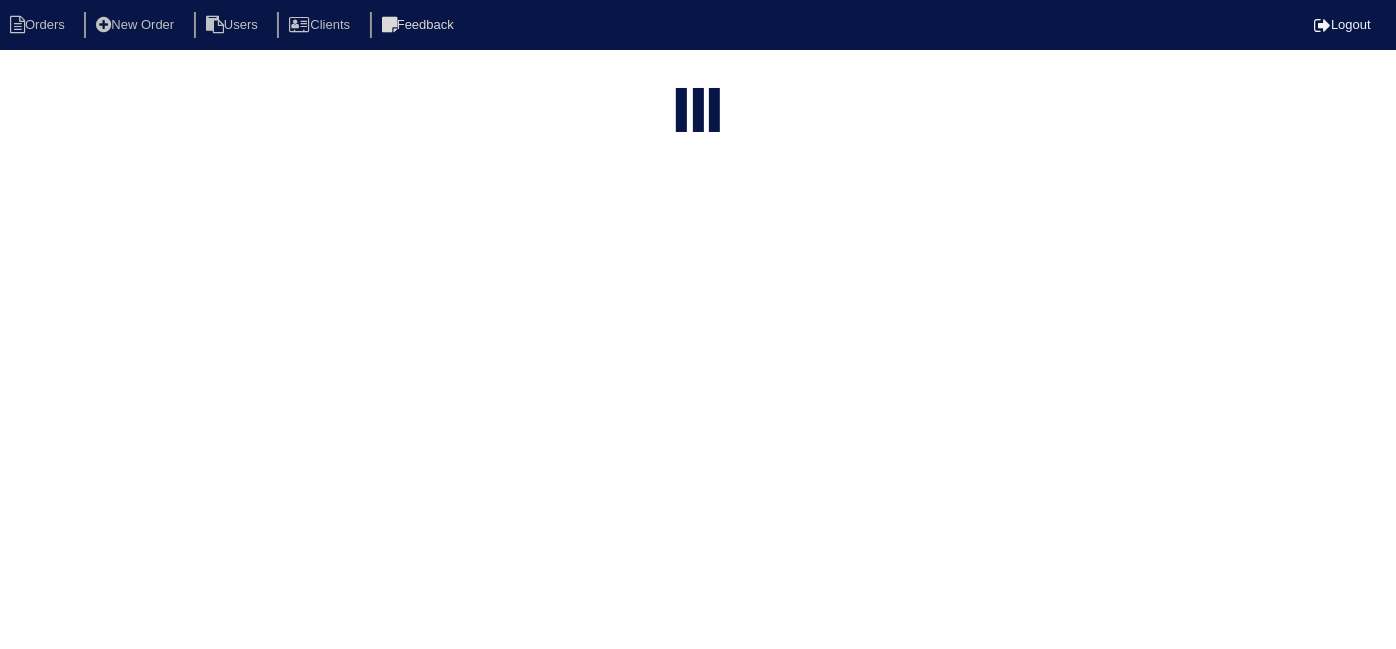 type on "[NUMBER] a" 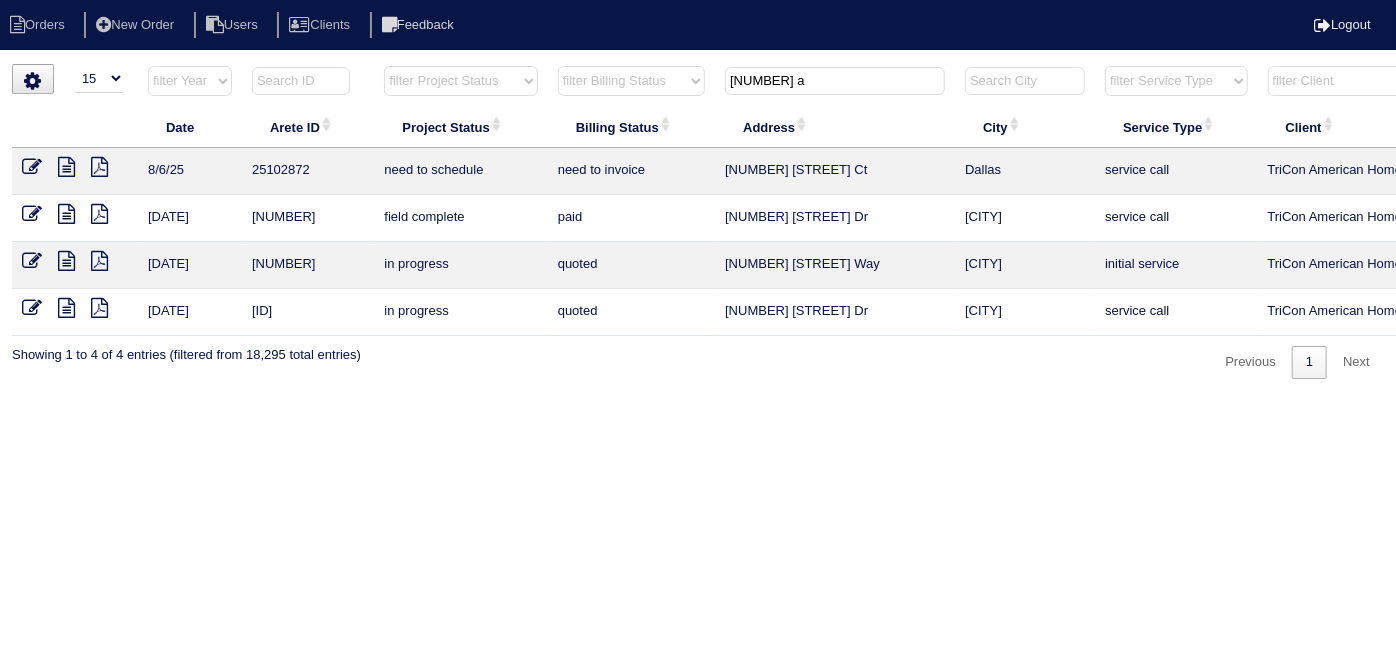 scroll, scrollTop: 0, scrollLeft: 348, axis: horizontal 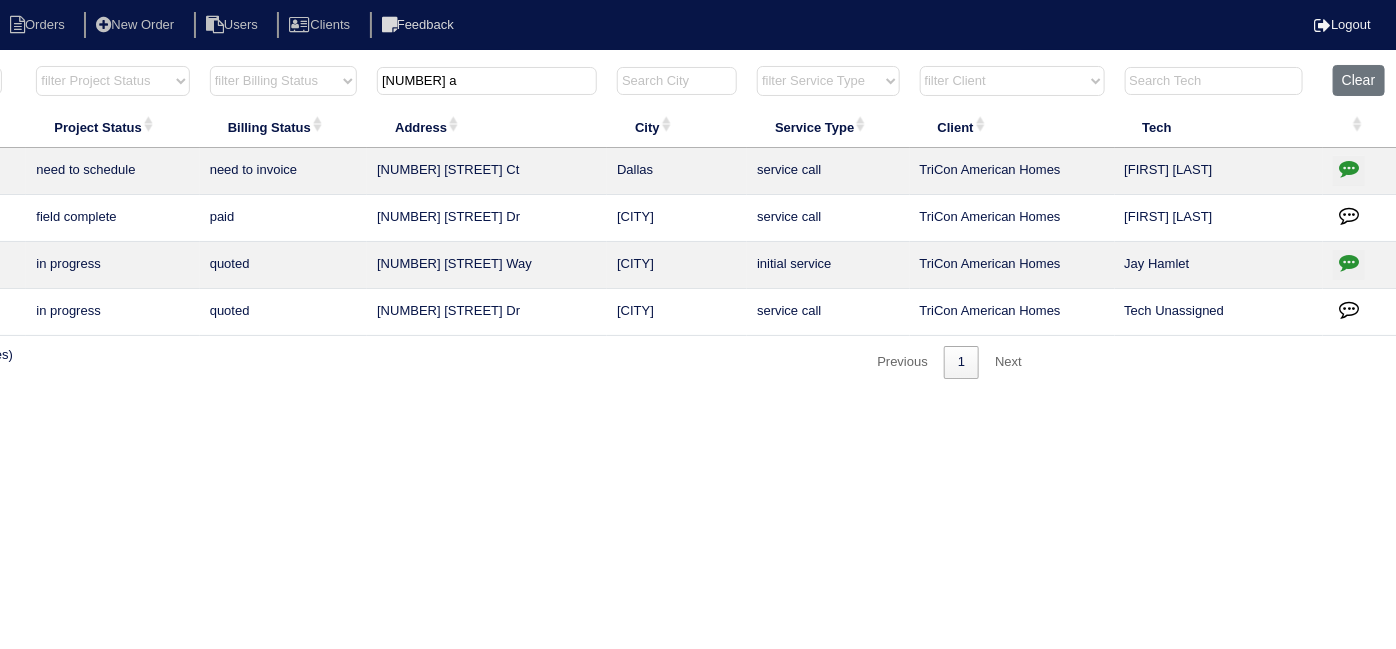 click at bounding box center [1349, 168] 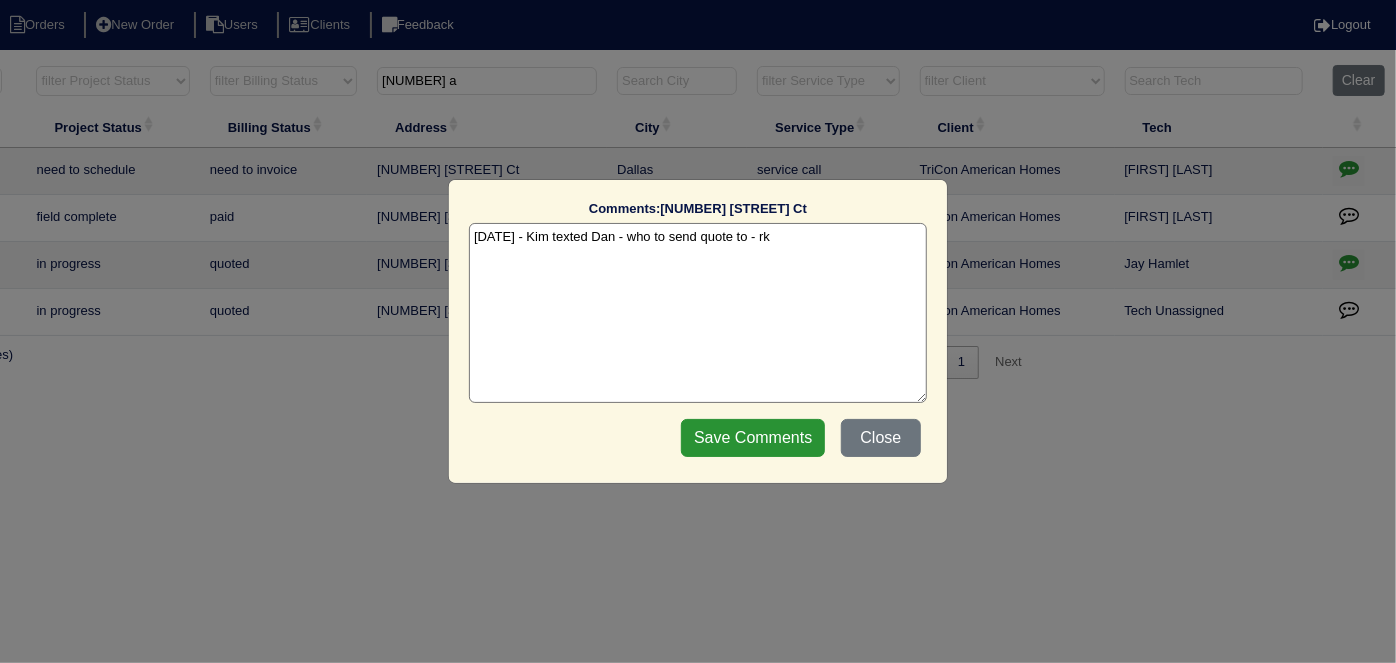 click on "[DATE] - Kim texted Dan - who to send quote to - rk" at bounding box center (698, 313) 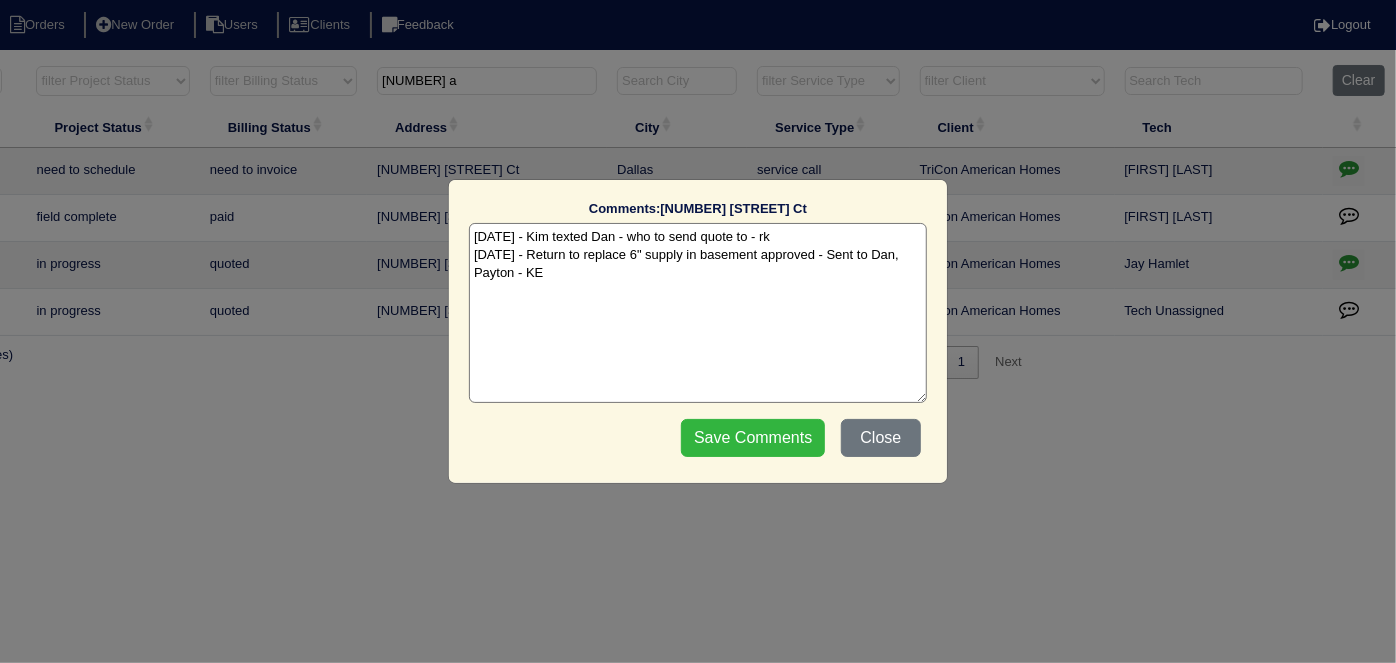 type on "[DATE] - Kim texted Dan - who to send quote to - rk
[DATE] - Return to replace 6" supply in basement approved - Sent to Dan, Payton - KE" 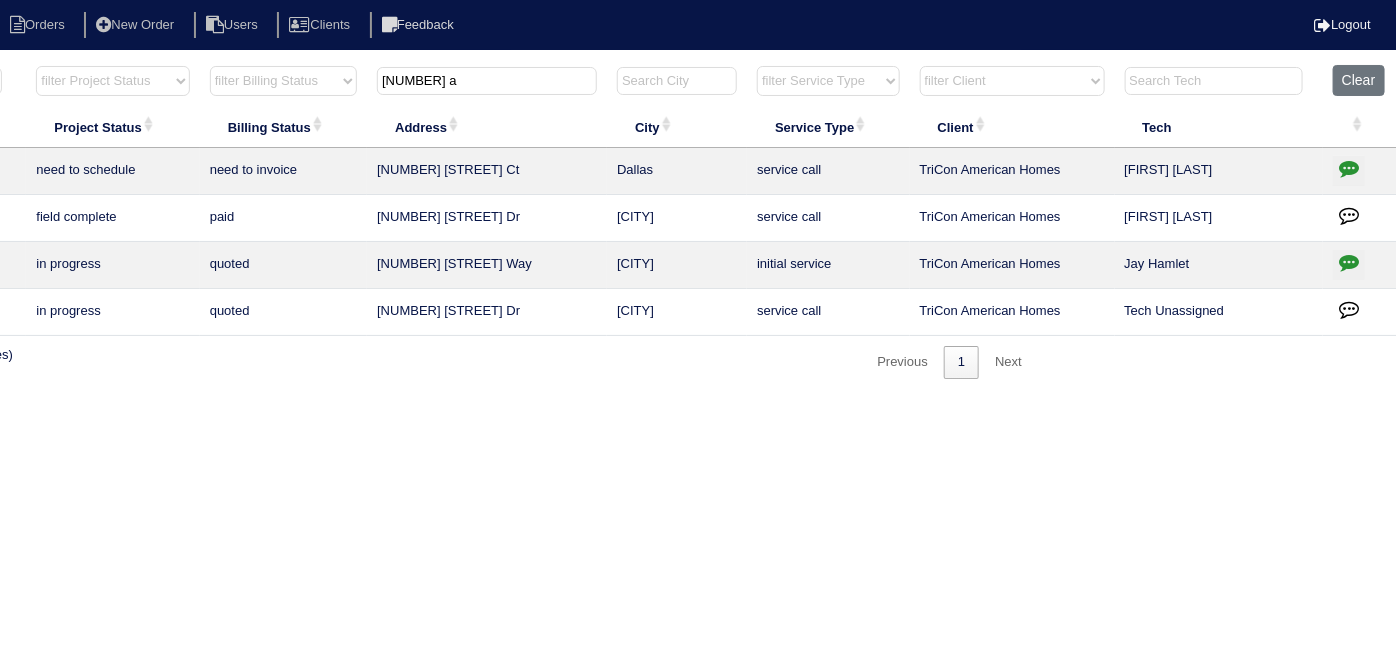 drag, startPoint x: 481, startPoint y: 85, endPoint x: 282, endPoint y: 72, distance: 199.42416 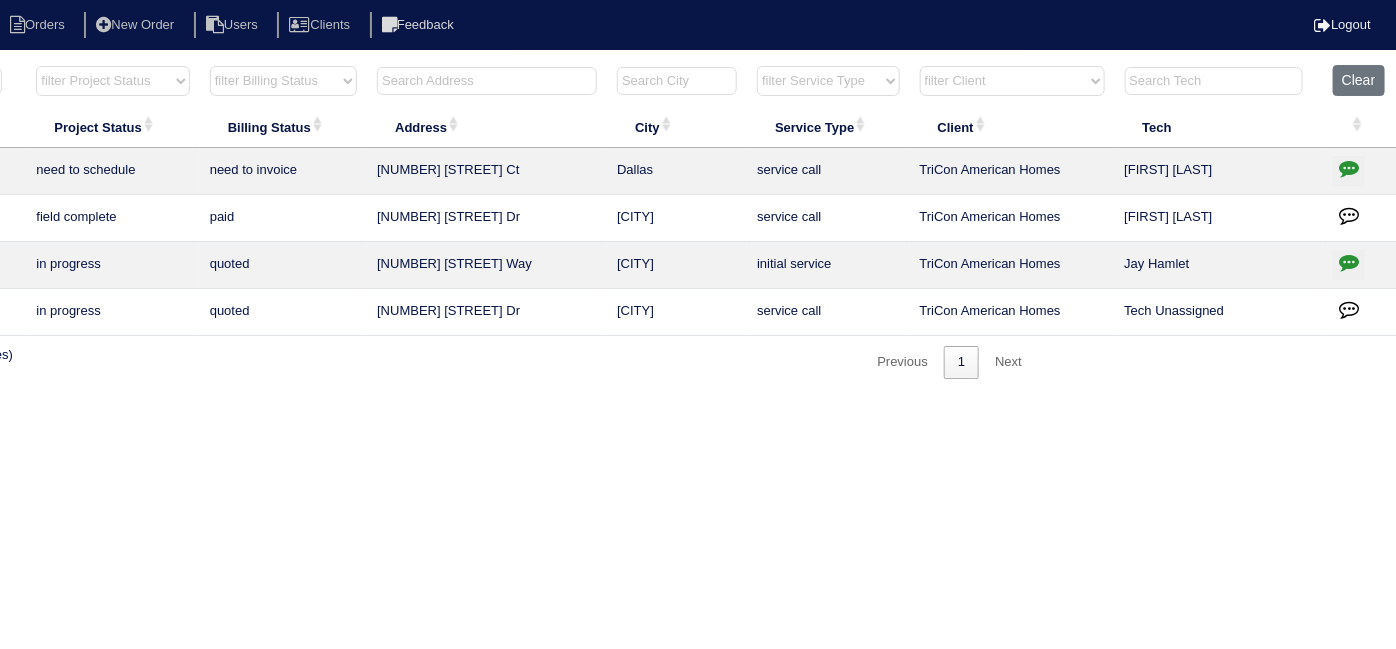 type 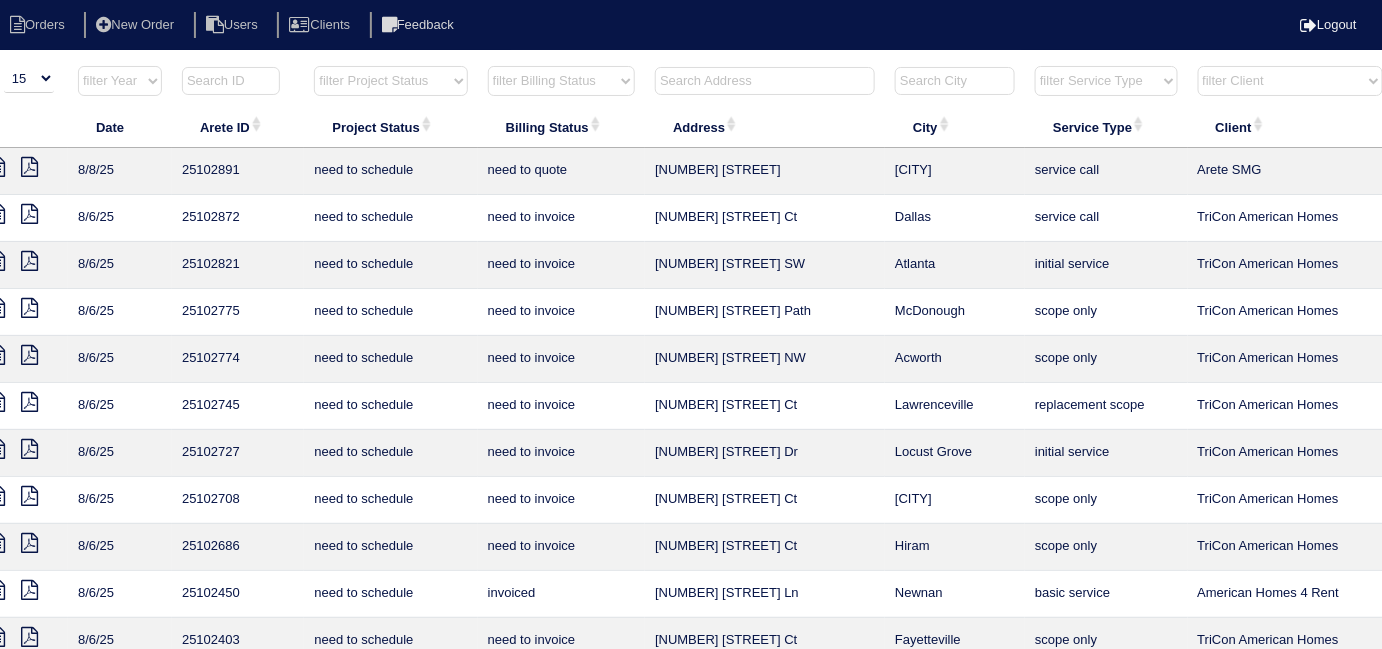 scroll, scrollTop: 0, scrollLeft: 0, axis: both 